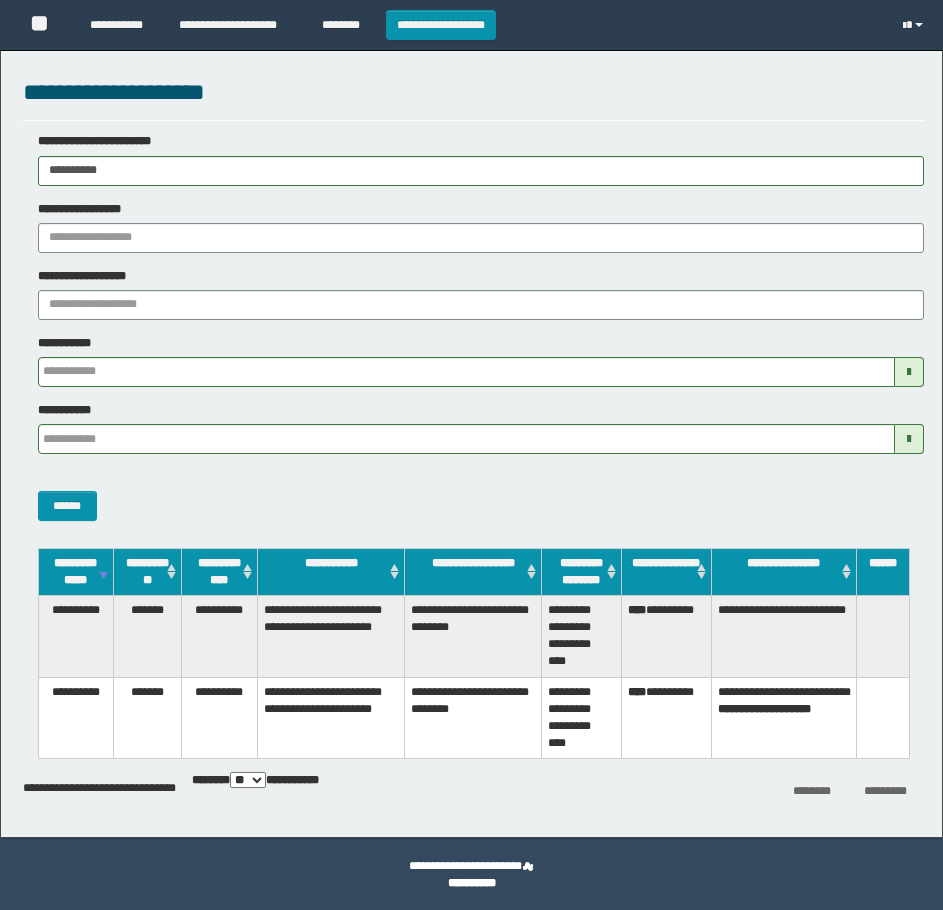 scroll, scrollTop: 0, scrollLeft: 0, axis: both 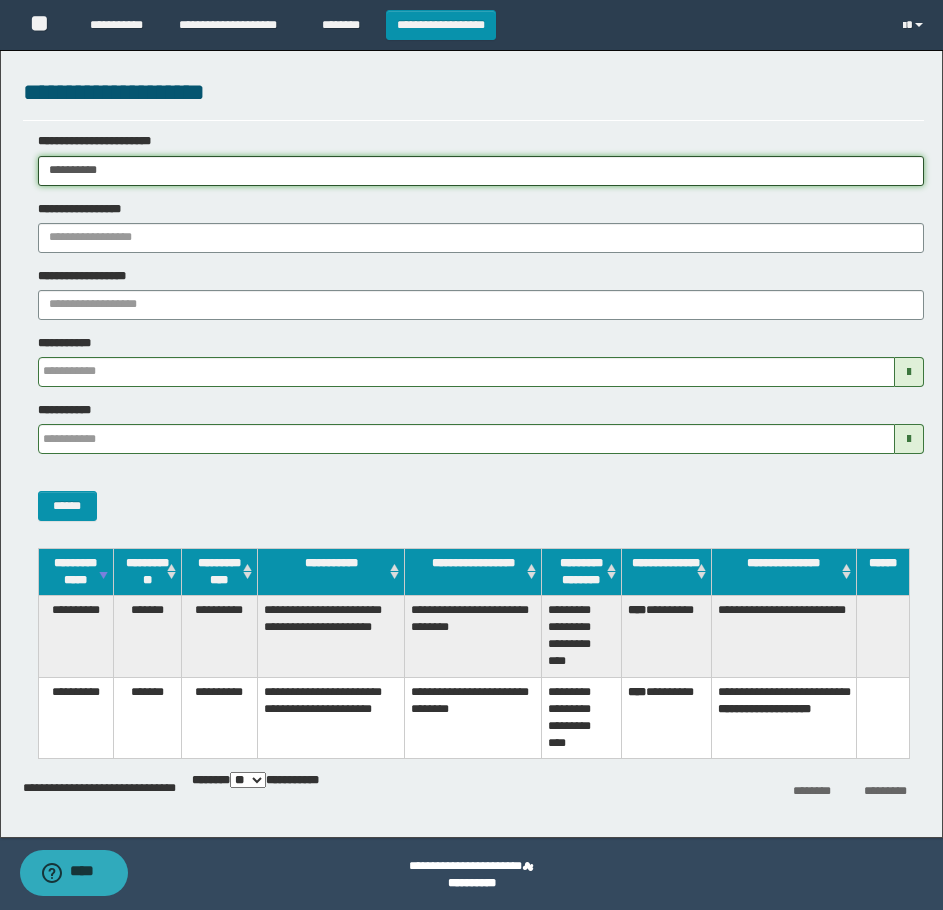 drag, startPoint x: 3, startPoint y: 169, endPoint x: 3, endPoint y: 239, distance: 70 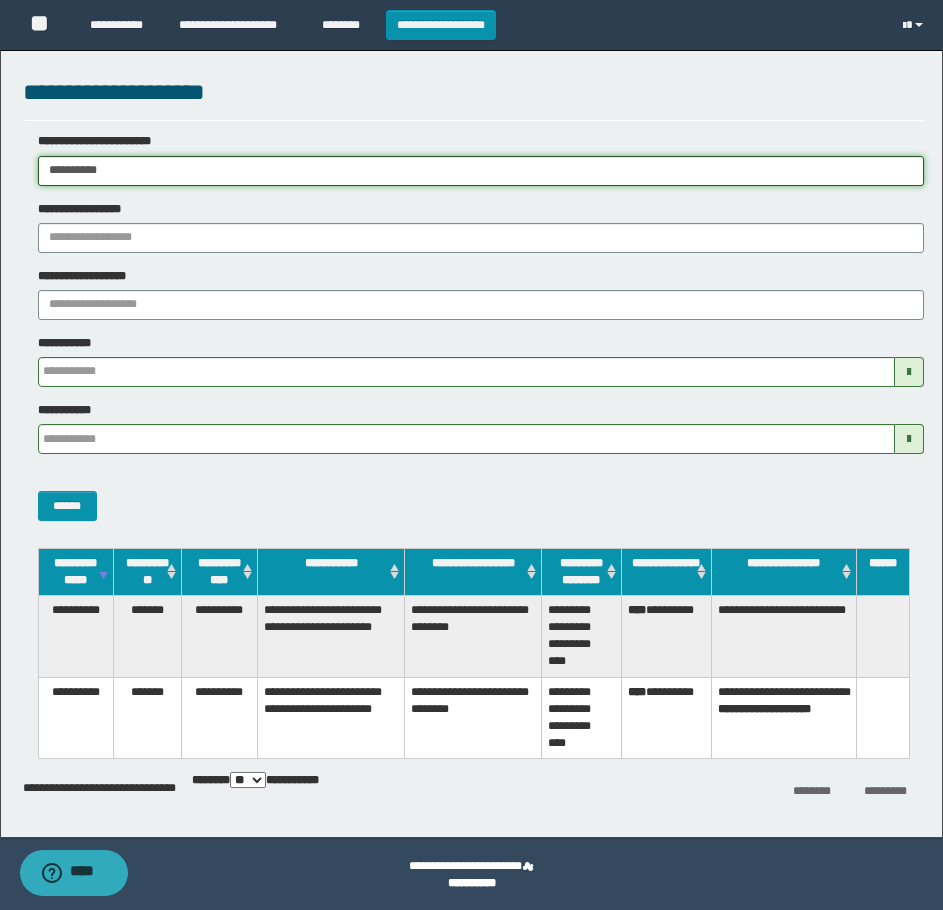 paste 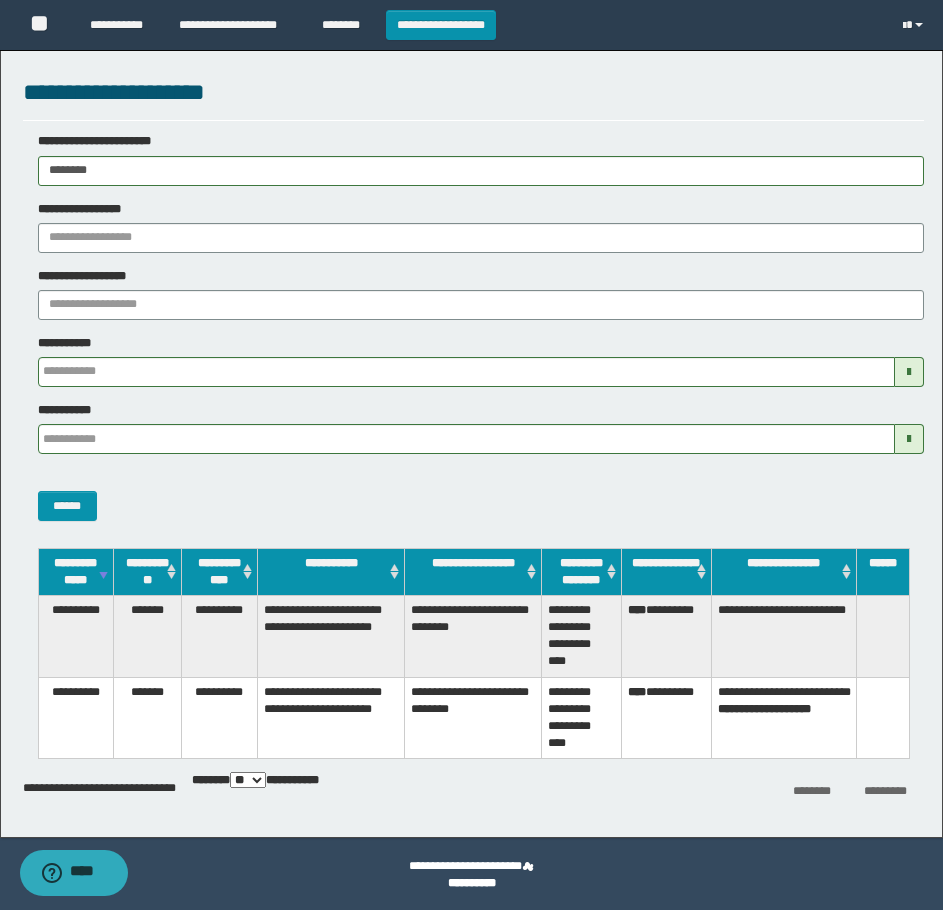 click on "**********" at bounding box center [473, 334] 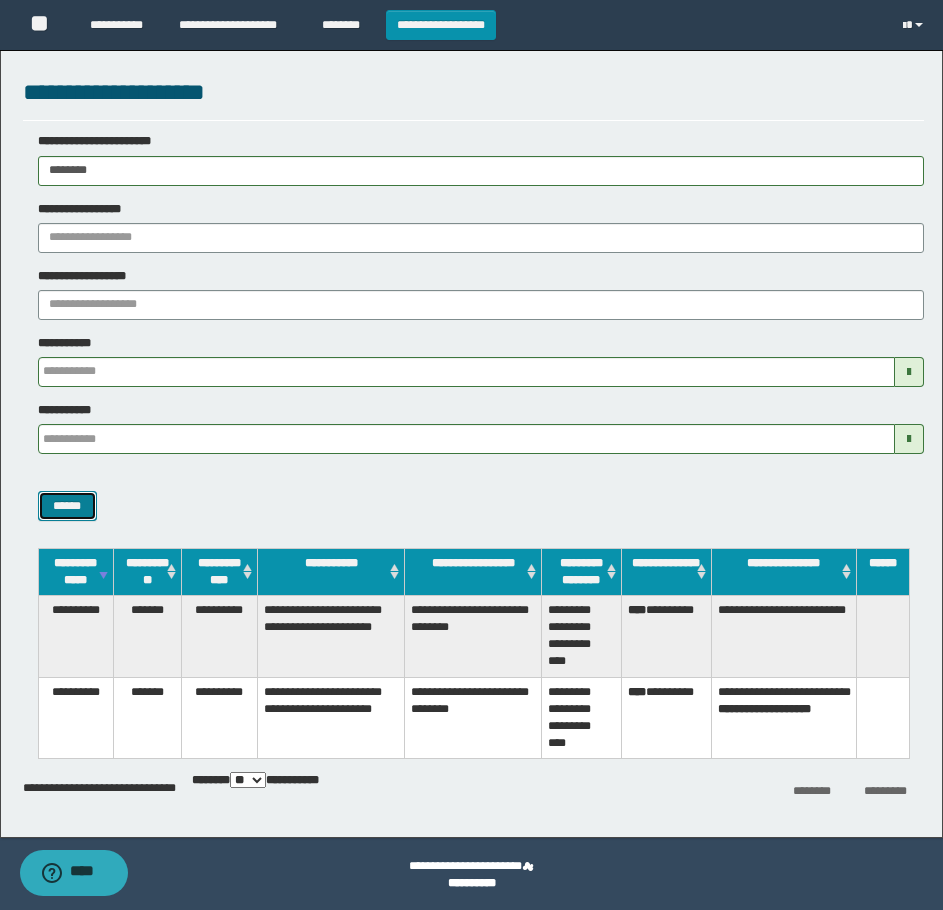 click on "******" at bounding box center [67, 506] 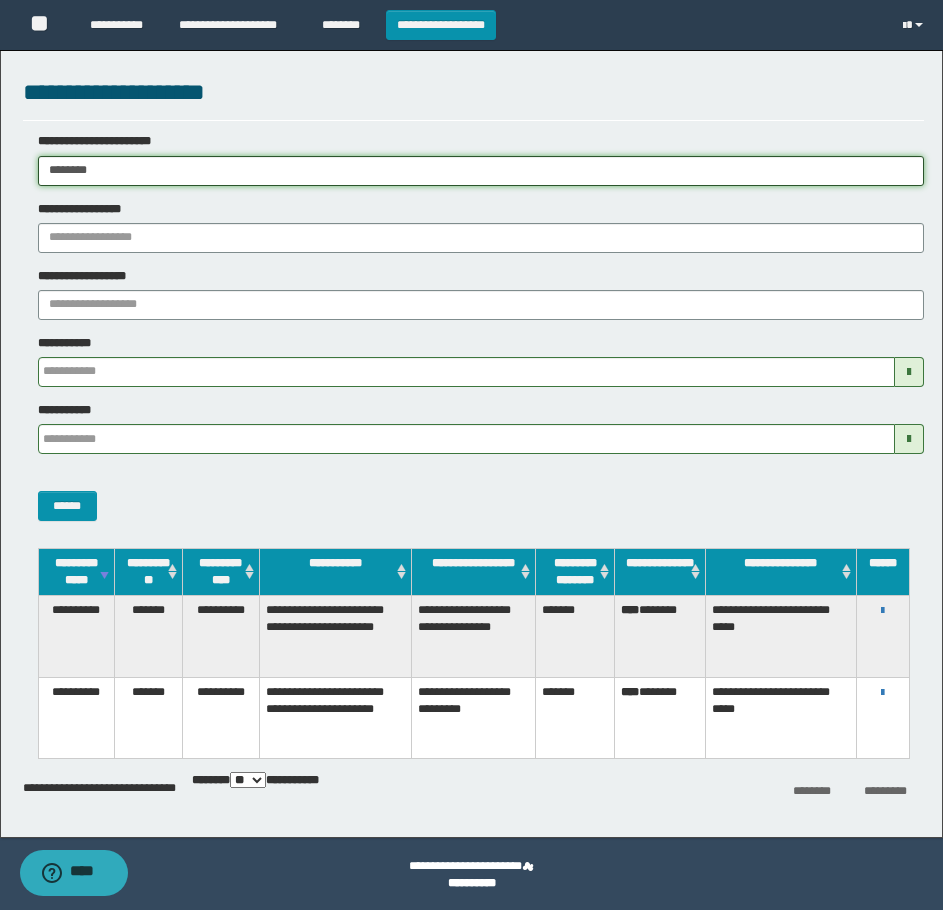 drag, startPoint x: 121, startPoint y: 167, endPoint x: 3, endPoint y: 212, distance: 126.28935 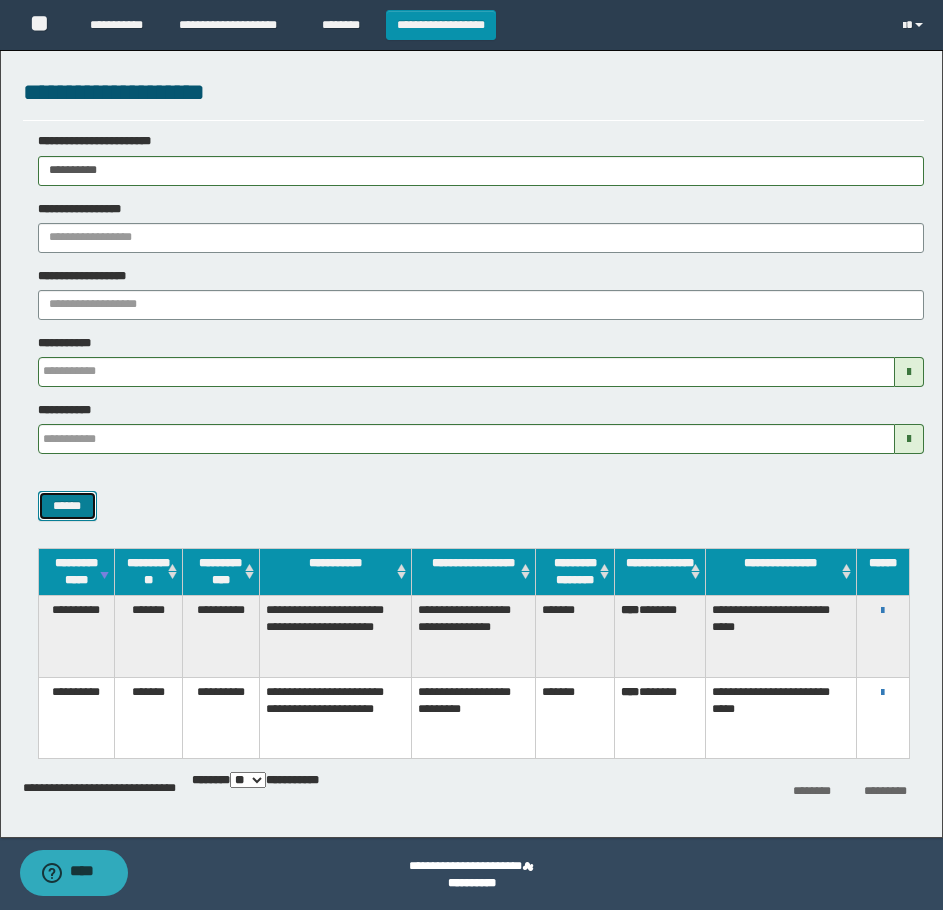click on "******" at bounding box center [67, 506] 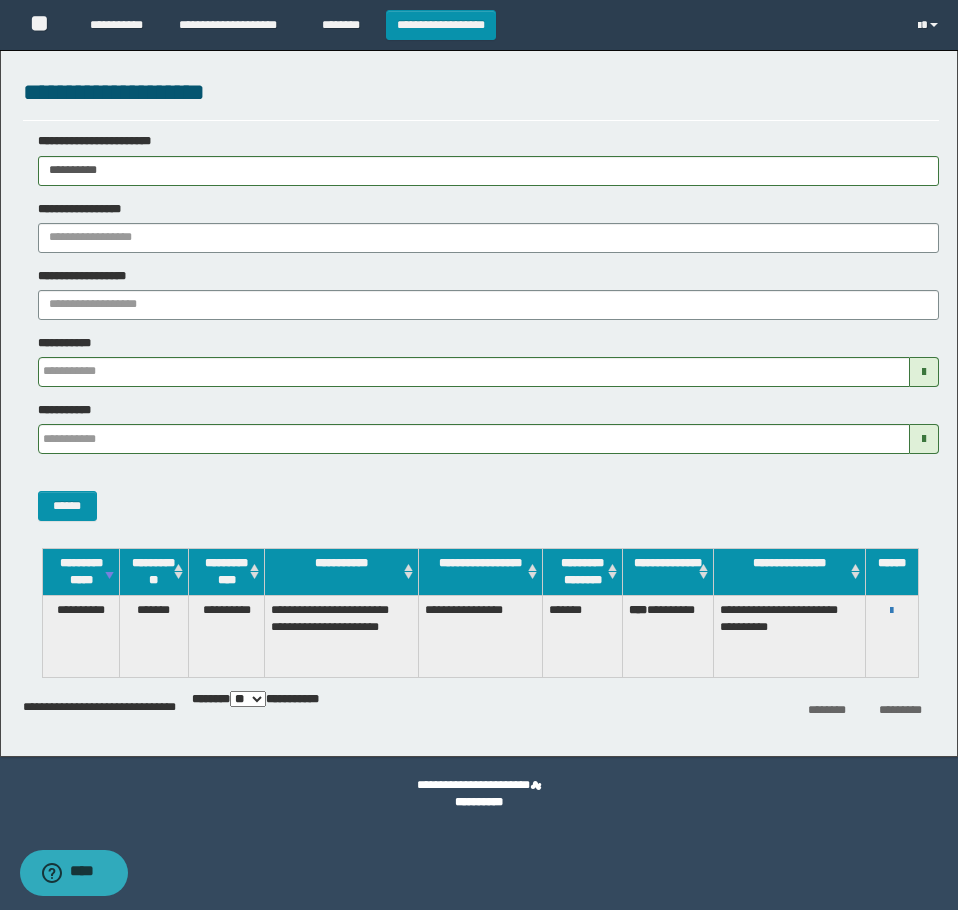 drag, startPoint x: 190, startPoint y: 189, endPoint x: 174, endPoint y: 187, distance: 16.124516 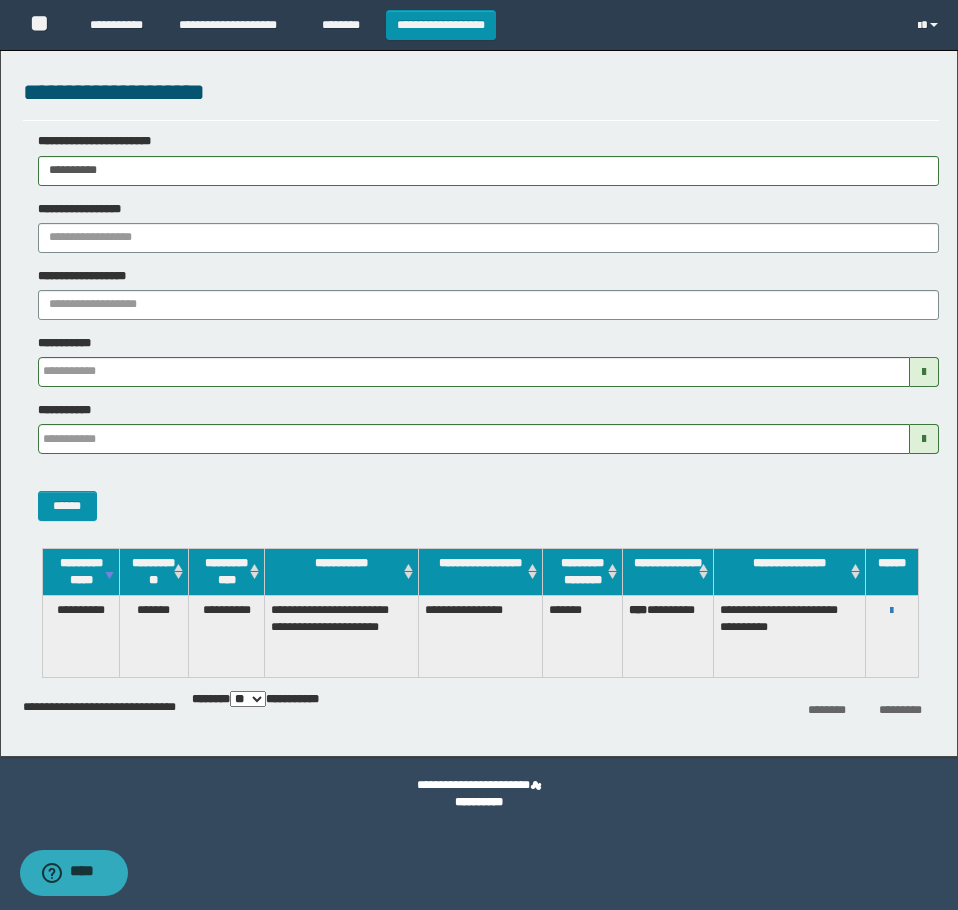 click on "**********" at bounding box center [481, 326] 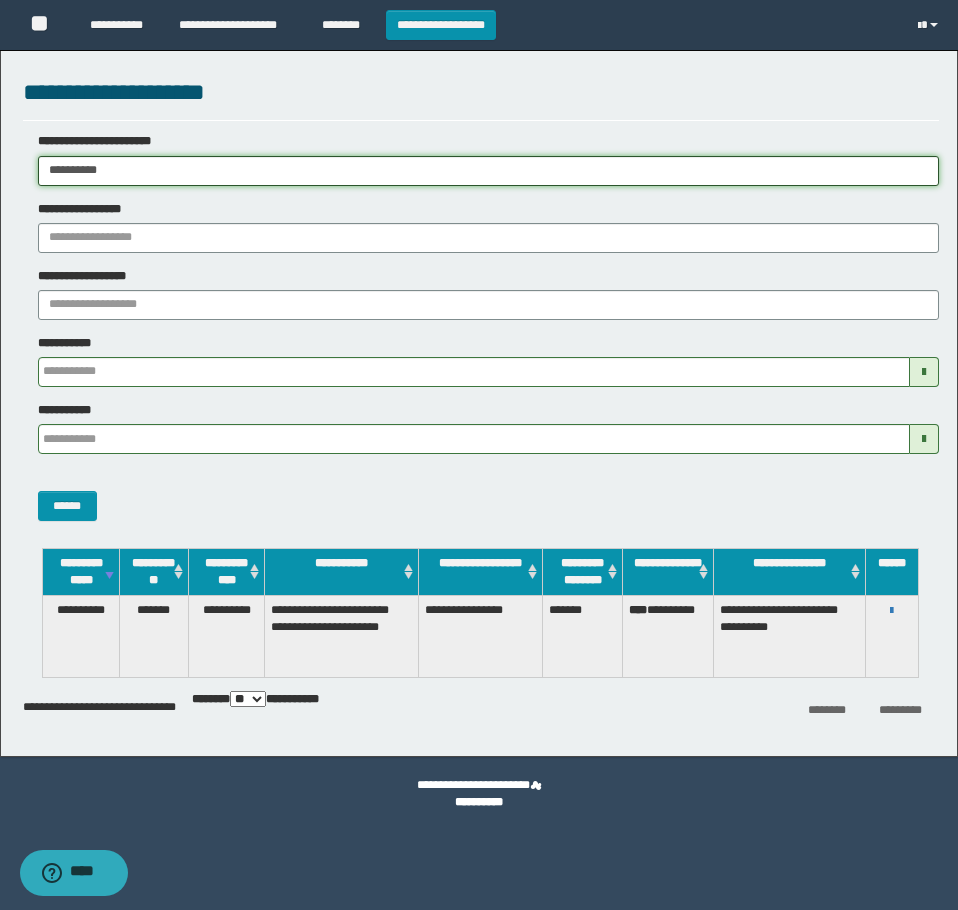 drag, startPoint x: 201, startPoint y: 171, endPoint x: 3, endPoint y: 196, distance: 199.57204 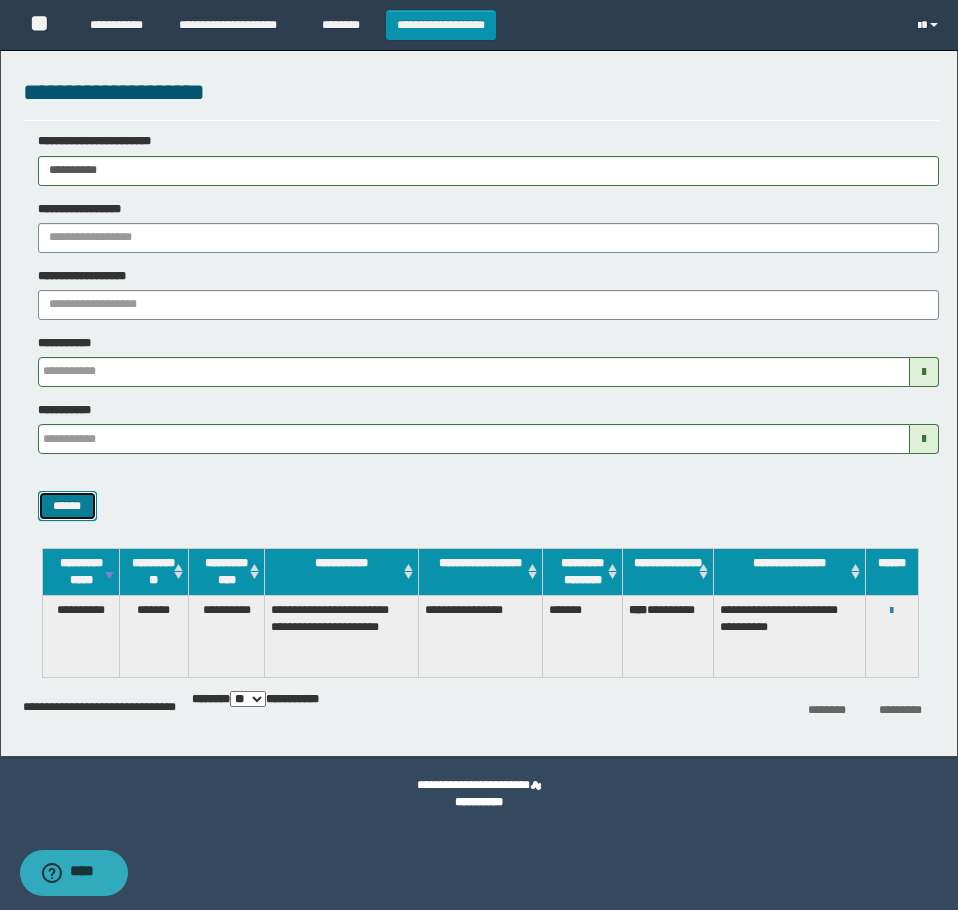click on "******" at bounding box center [67, 506] 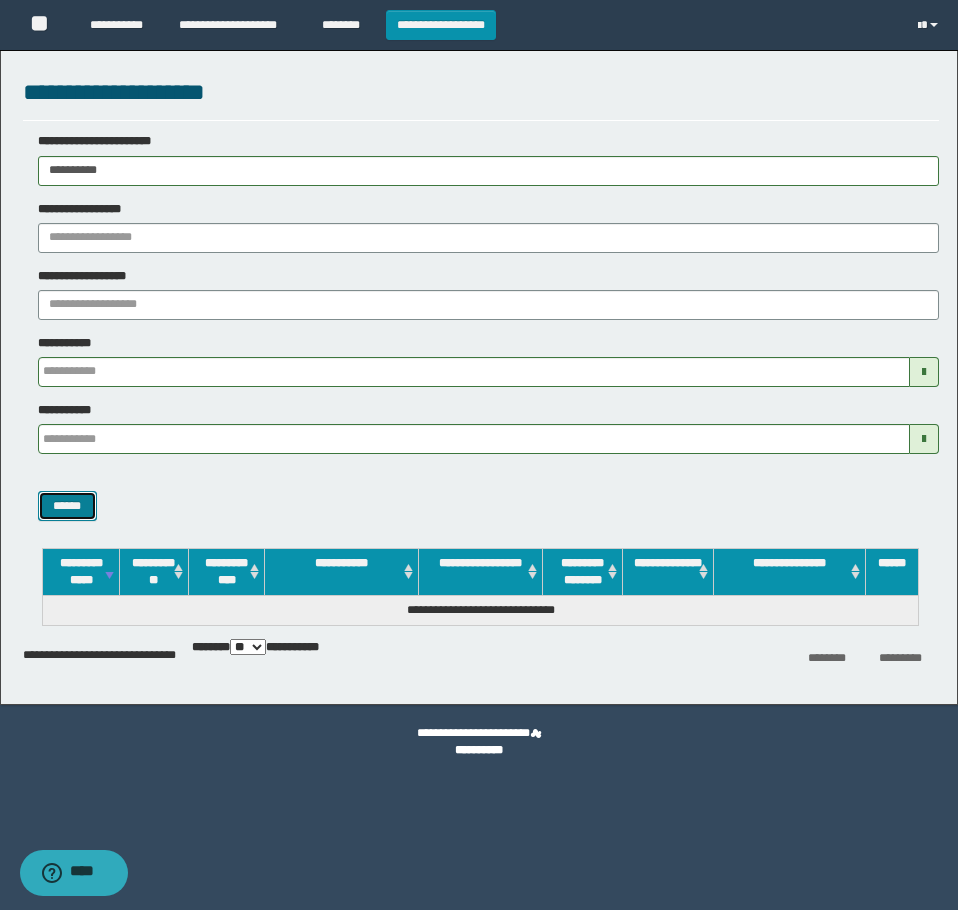 click on "******" at bounding box center [67, 506] 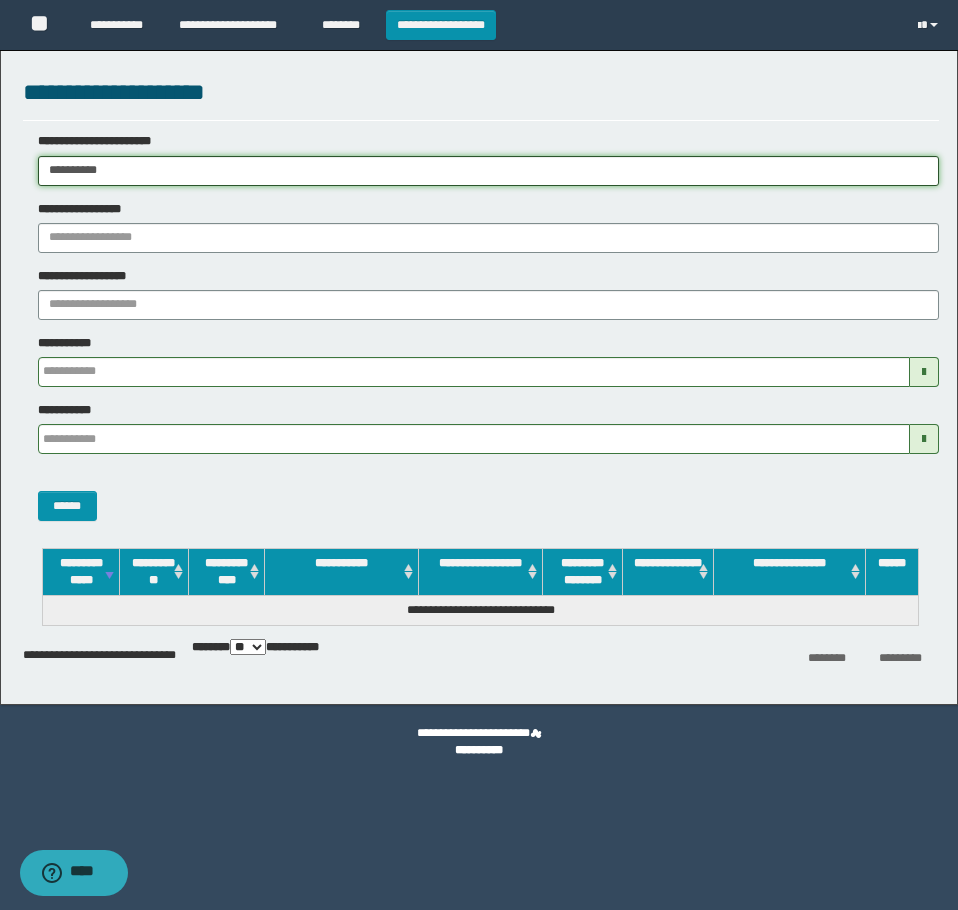 drag, startPoint x: 117, startPoint y: 174, endPoint x: 3, endPoint y: 219, distance: 122.56019 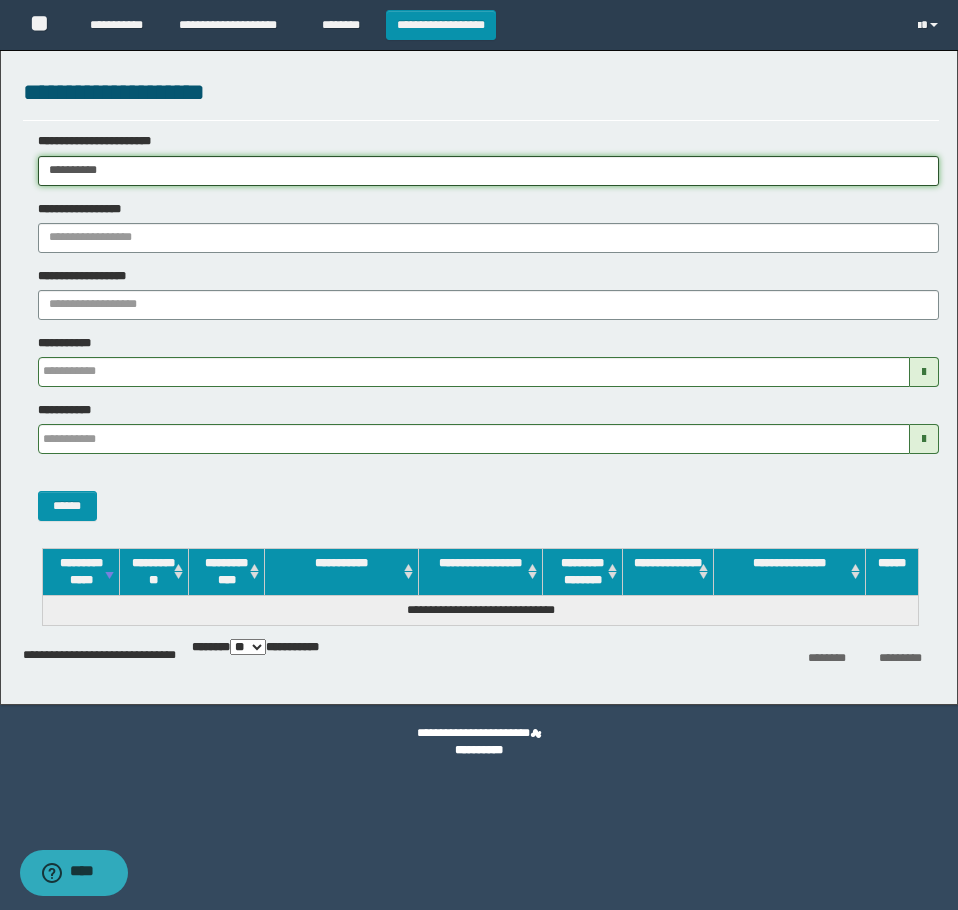 click on "**********" at bounding box center (479, 372) 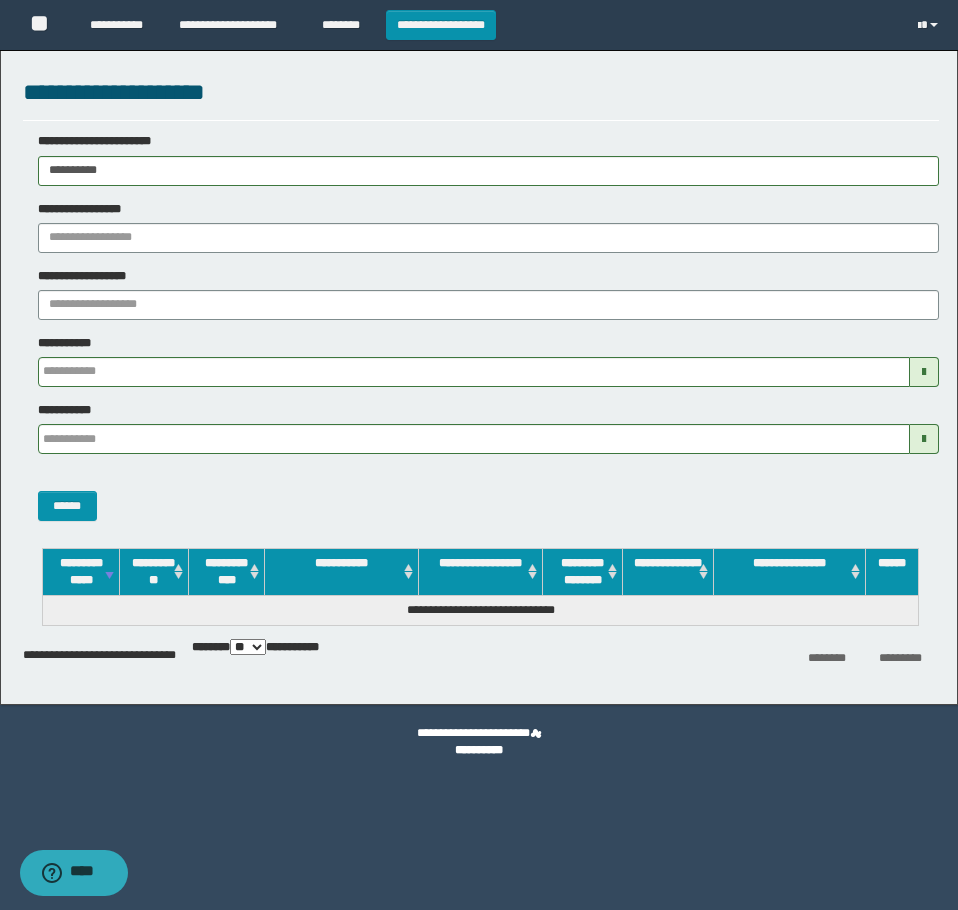 click on "******" at bounding box center (481, 495) 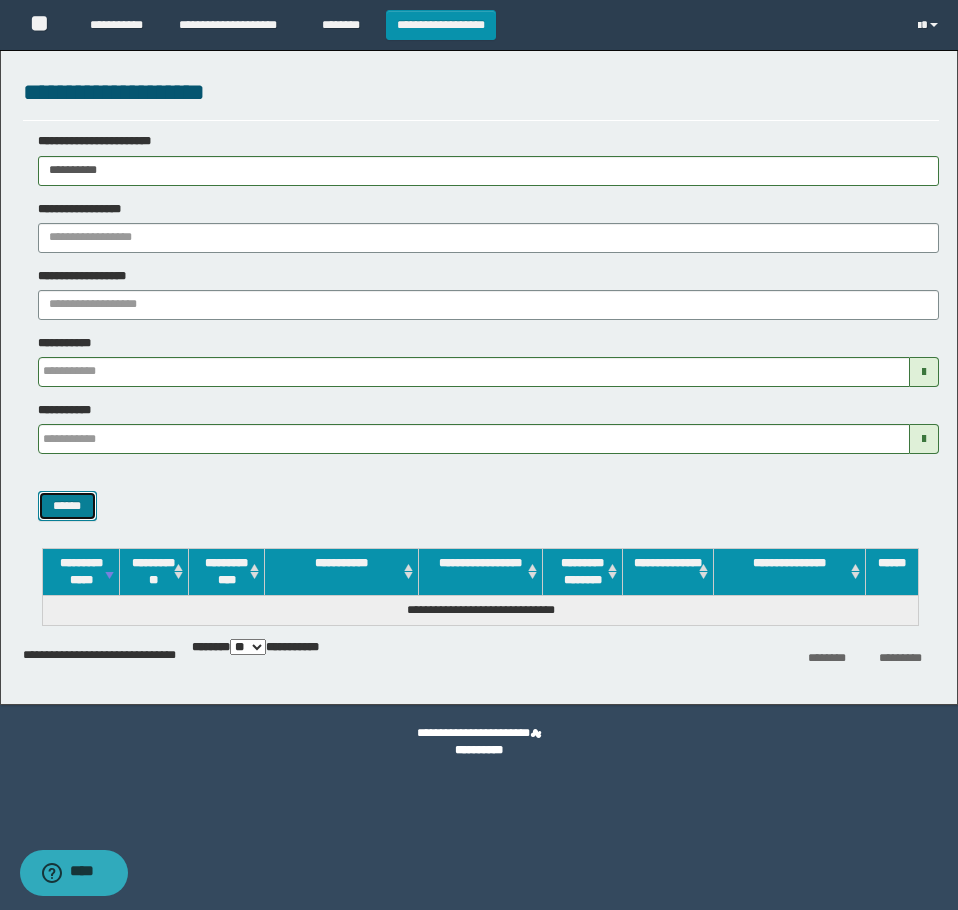 click on "******" at bounding box center [67, 506] 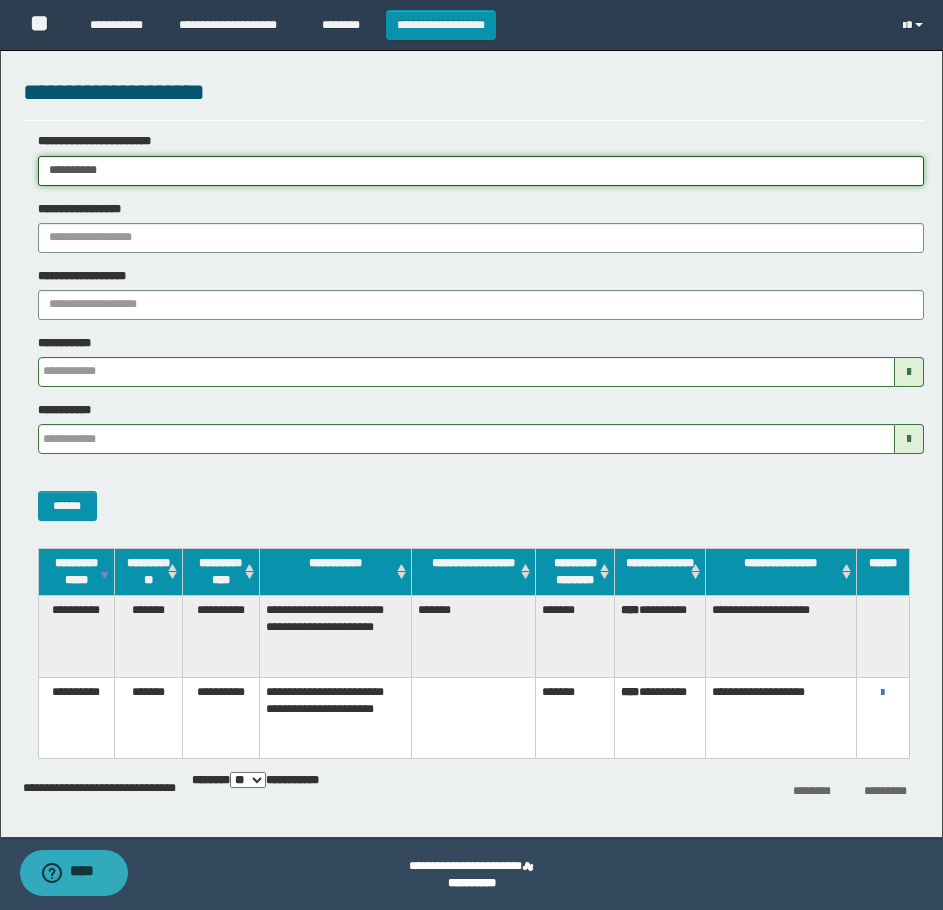 drag, startPoint x: 157, startPoint y: 169, endPoint x: 3, endPoint y: 183, distance: 154.63506 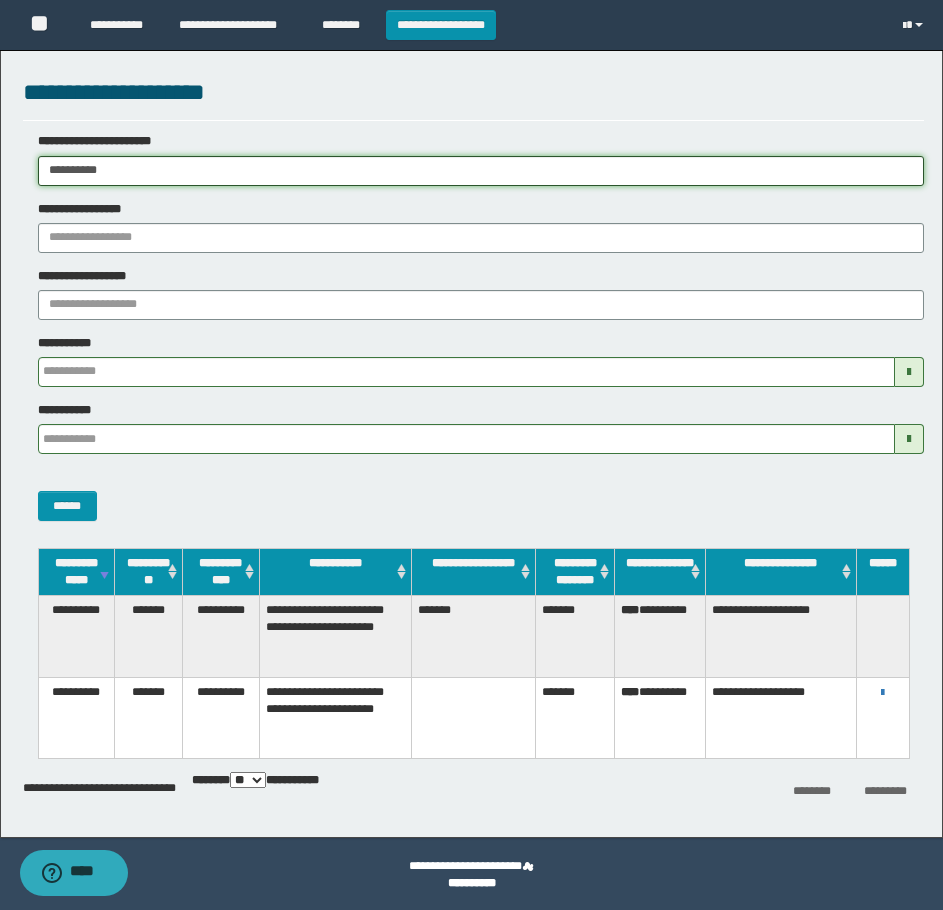 click on "**********" at bounding box center [471, 439] 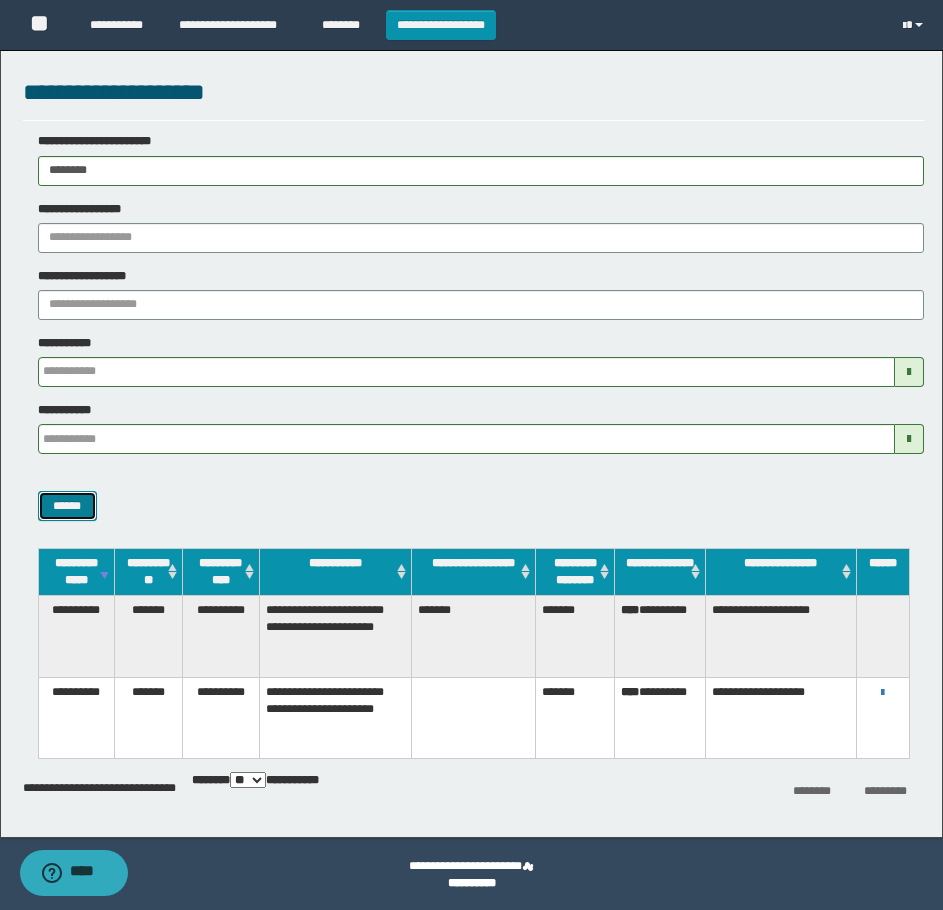 click on "******" at bounding box center [67, 506] 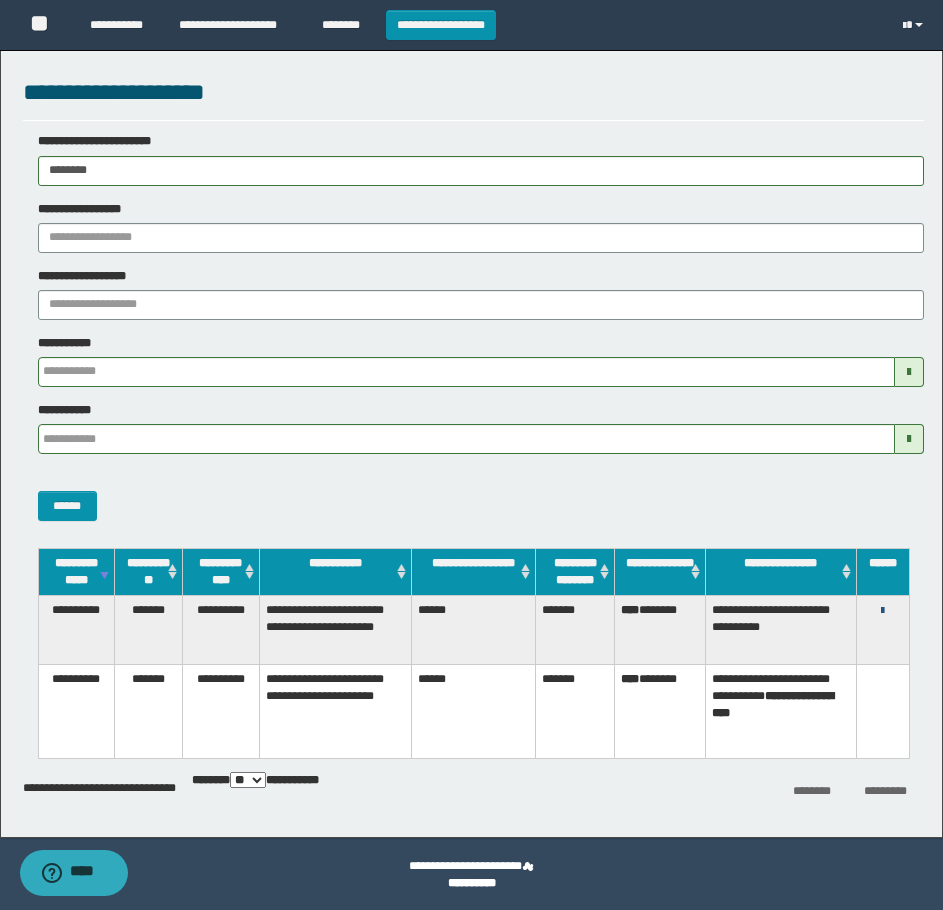 click at bounding box center (882, 611) 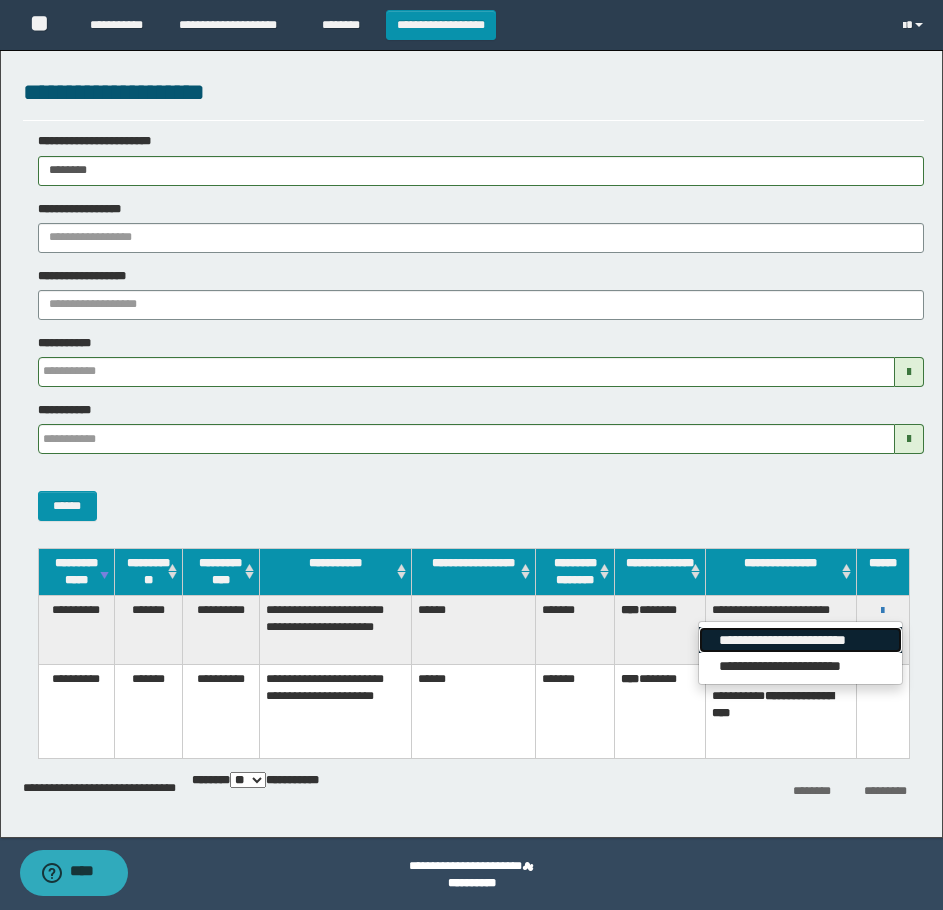 click on "**********" at bounding box center (800, 640) 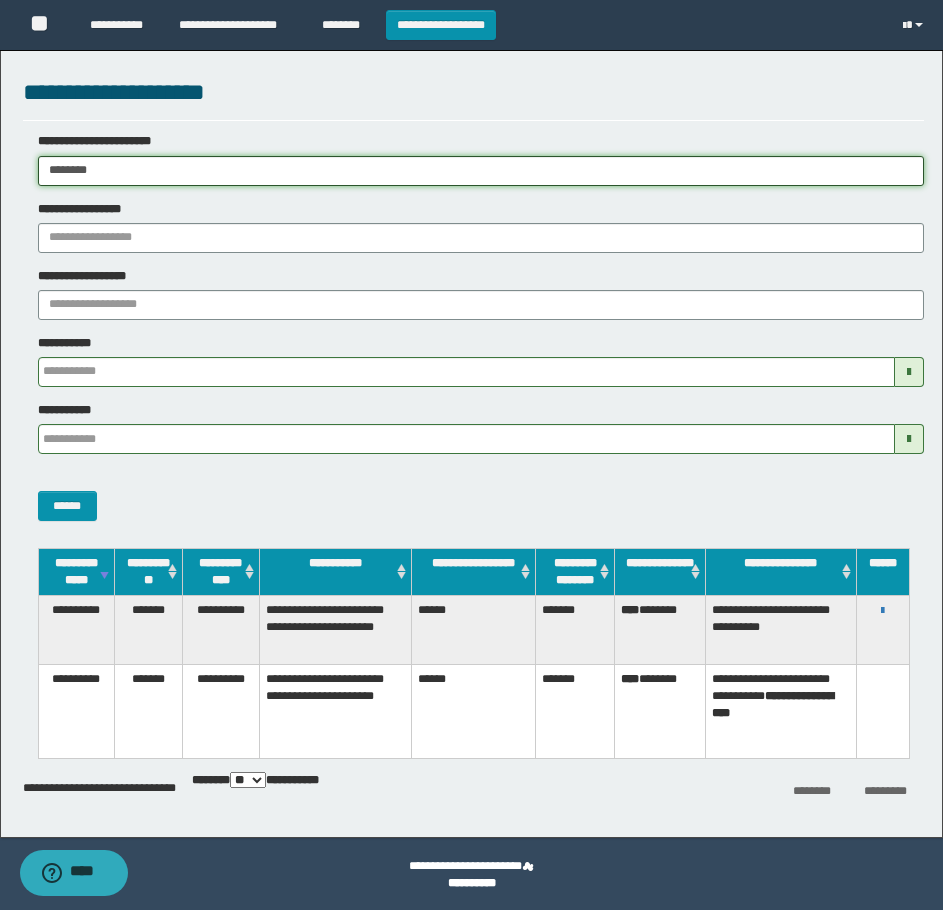 drag, startPoint x: 108, startPoint y: 168, endPoint x: 3, endPoint y: 221, distance: 117.61803 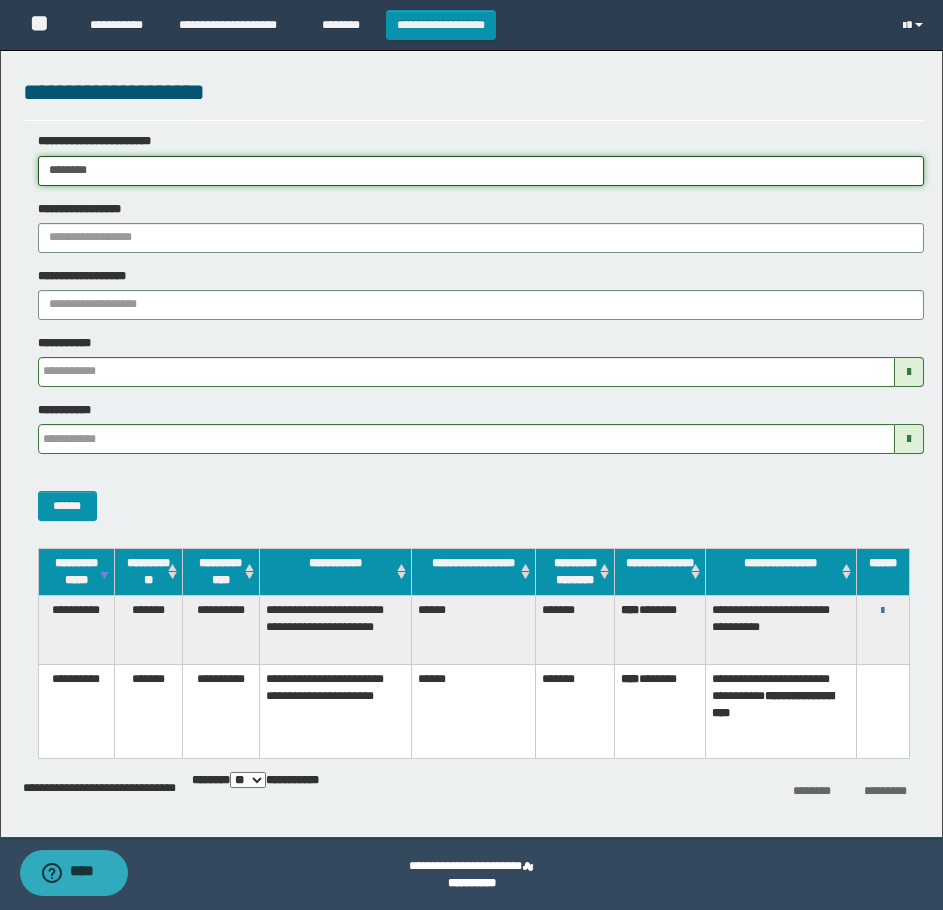 click on "**********" at bounding box center [471, 439] 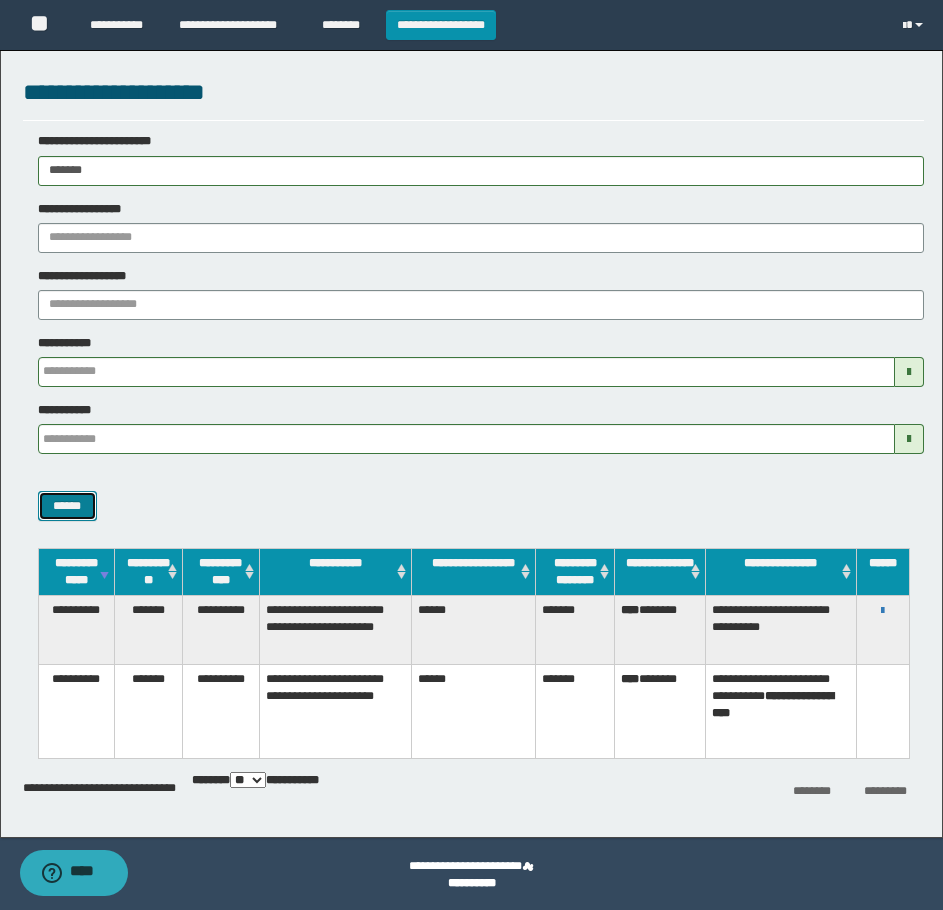 click on "******" at bounding box center (67, 506) 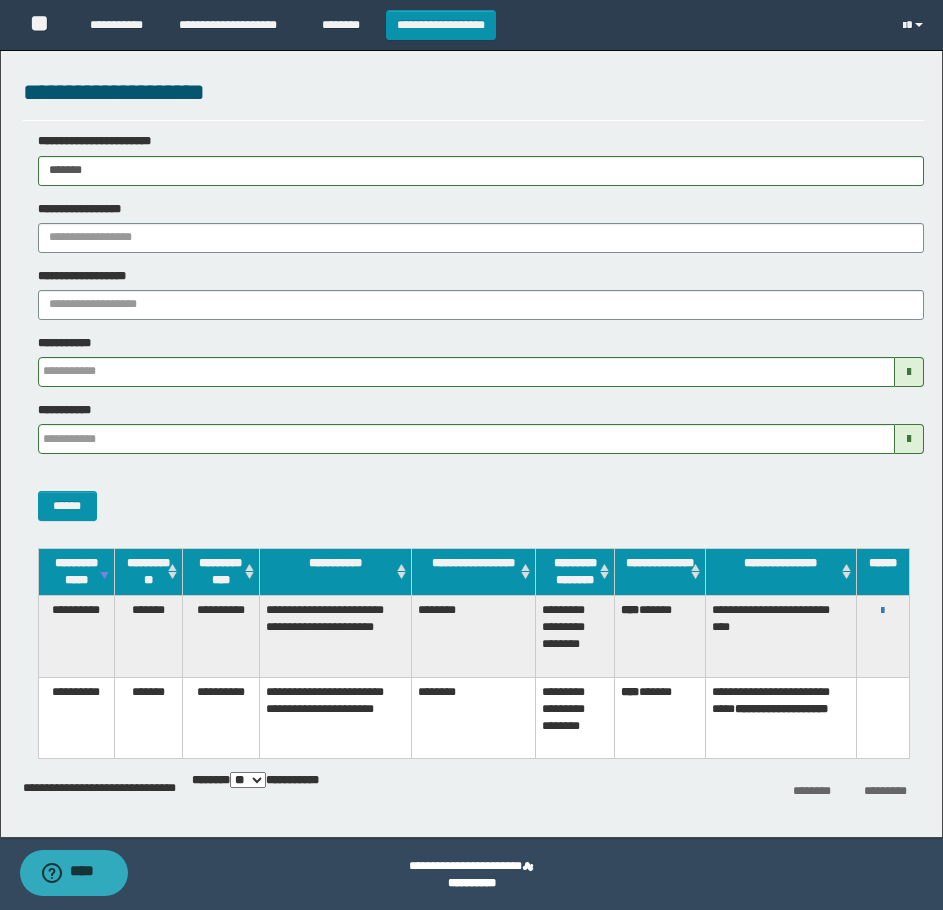 click on "**********" at bounding box center [883, 610] 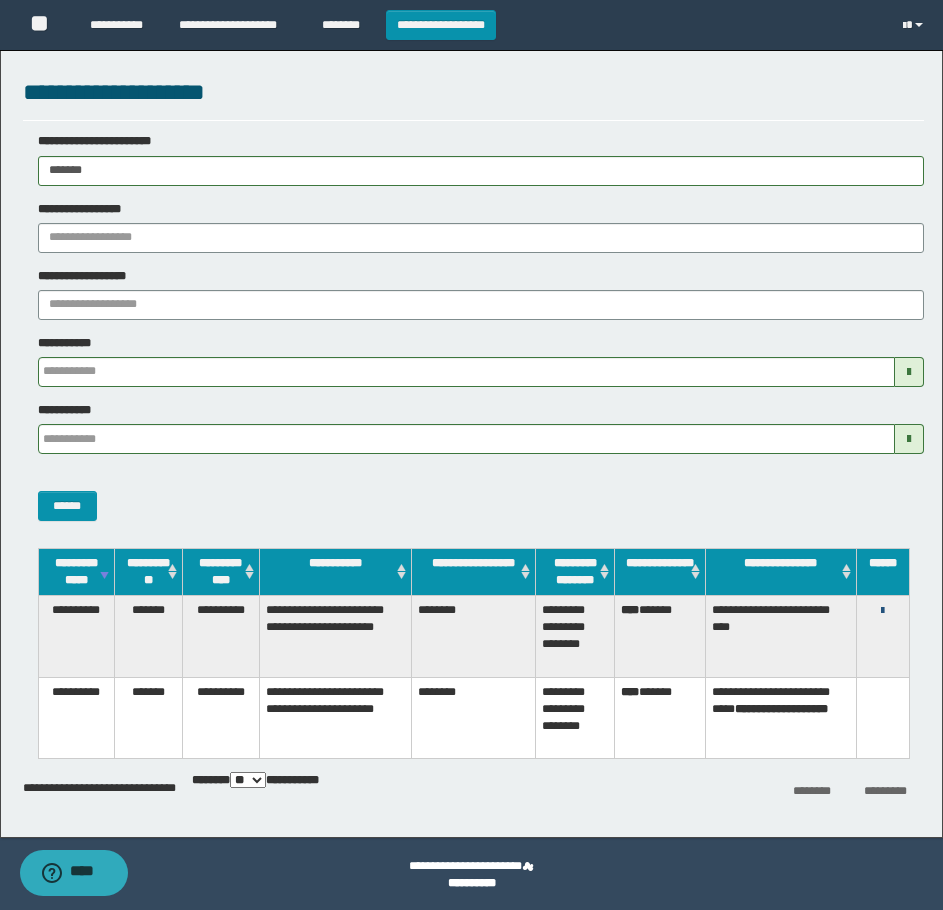 click at bounding box center (882, 611) 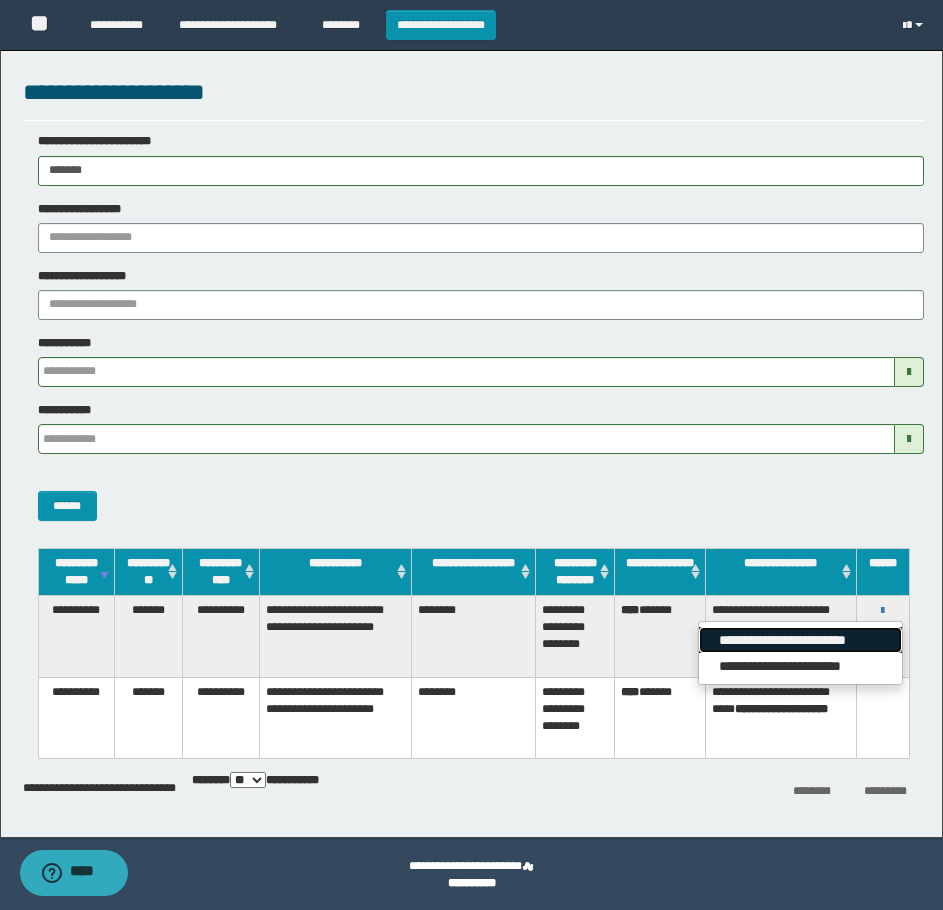 click on "**********" at bounding box center (800, 640) 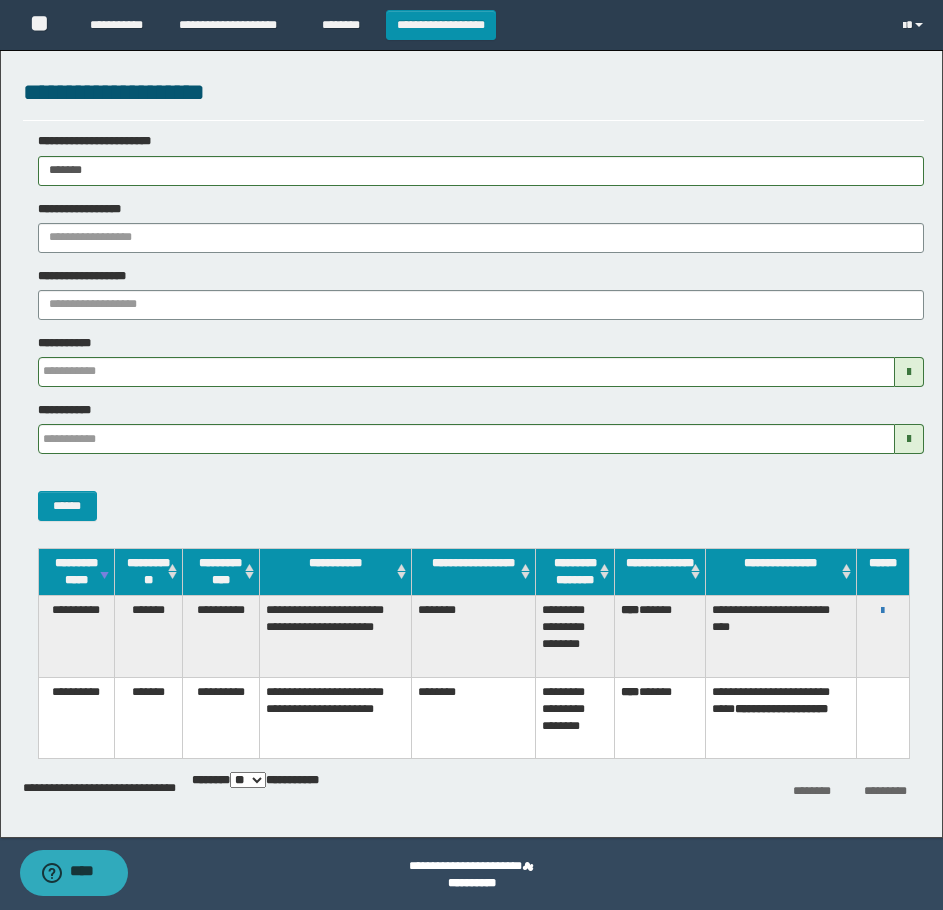 drag, startPoint x: 127, startPoint y: 165, endPoint x: 3, endPoint y: 163, distance: 124.01613 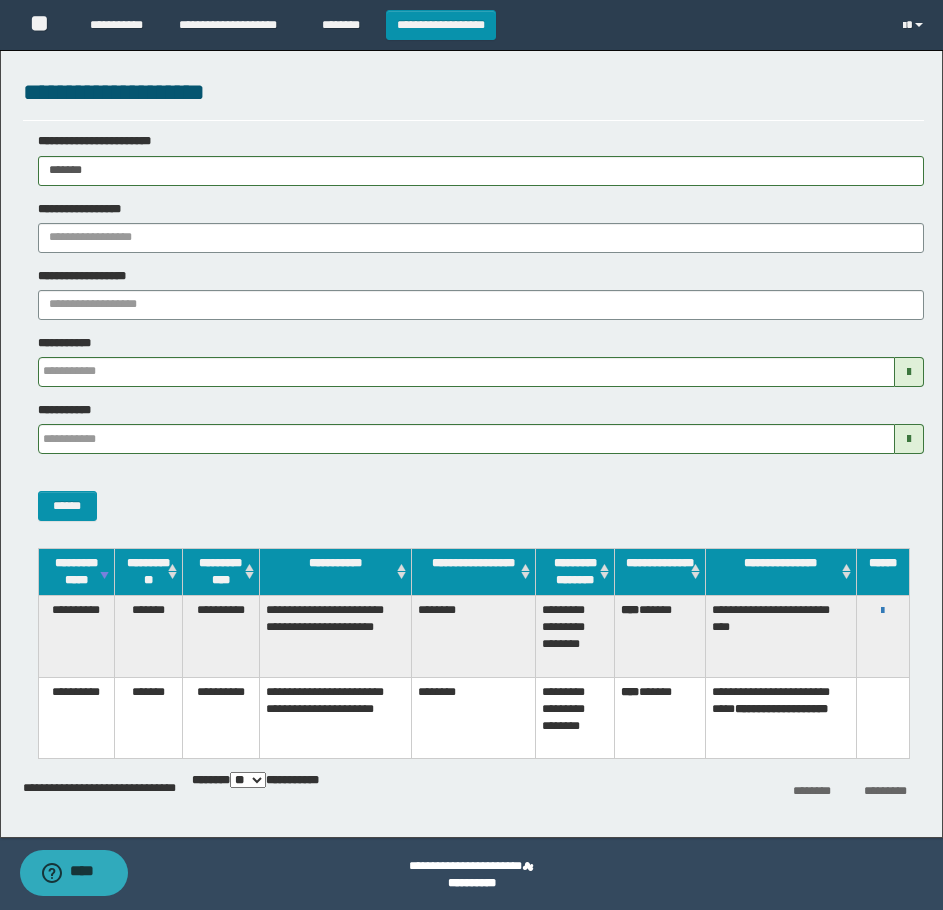 click on "**********" at bounding box center [471, 439] 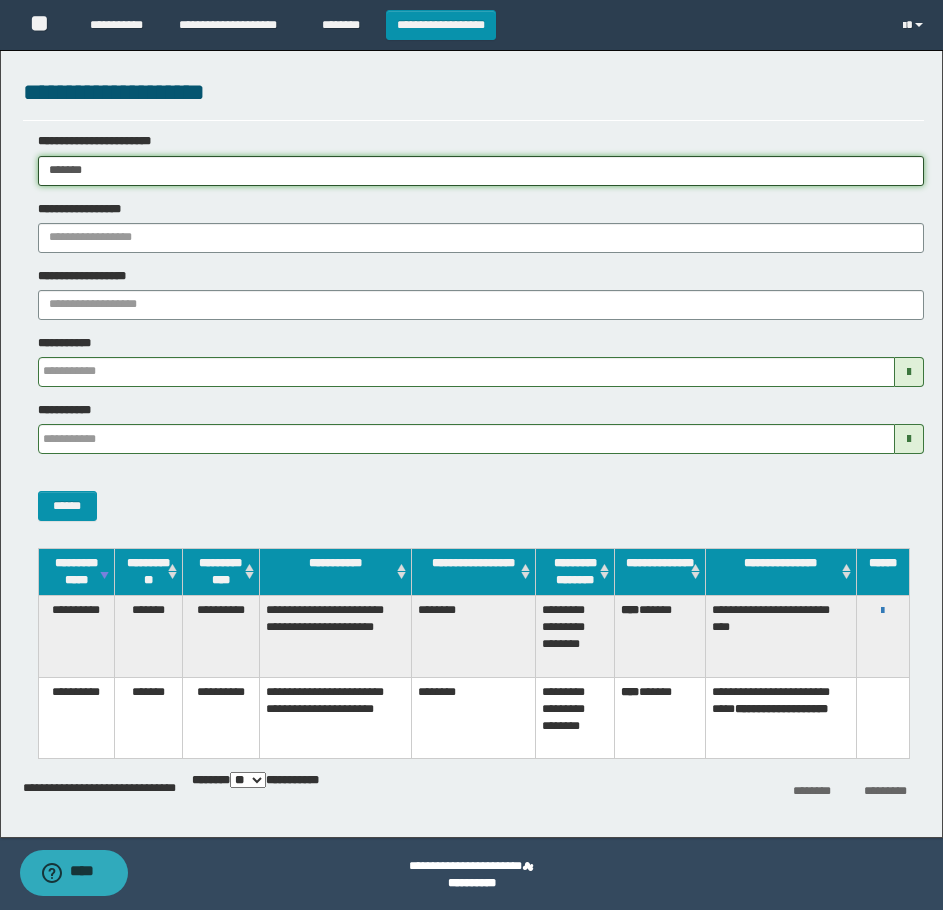 paste 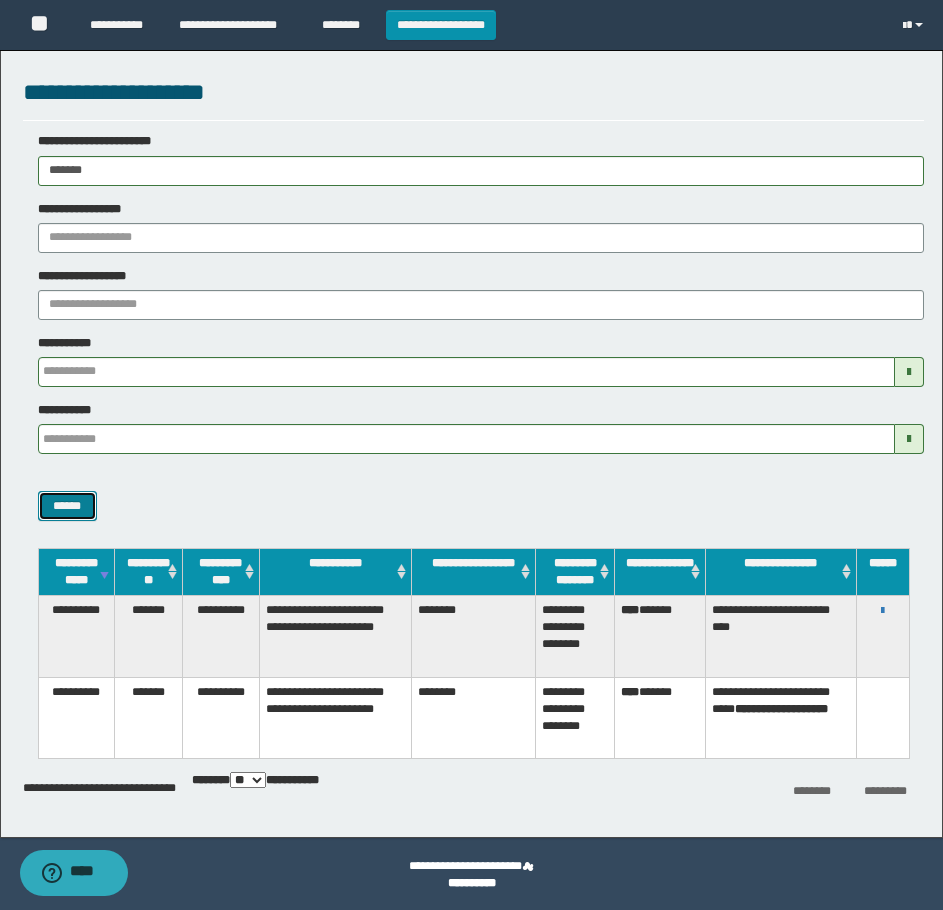click on "******" at bounding box center [67, 506] 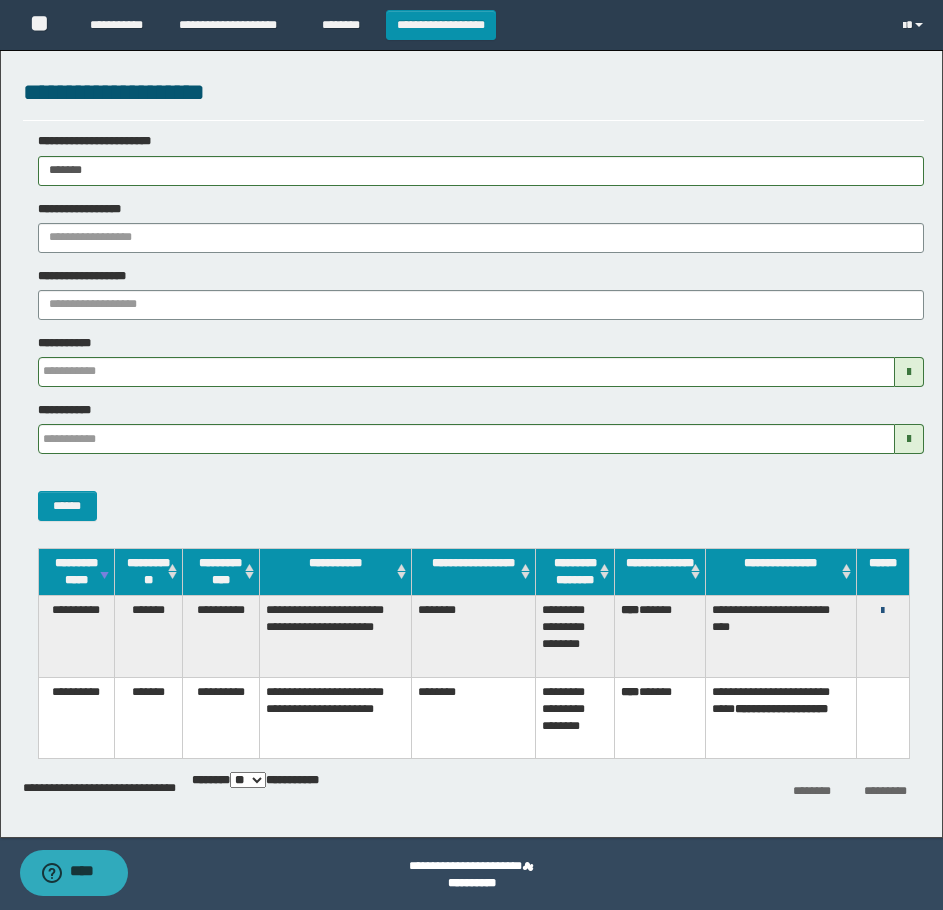 click at bounding box center [882, 611] 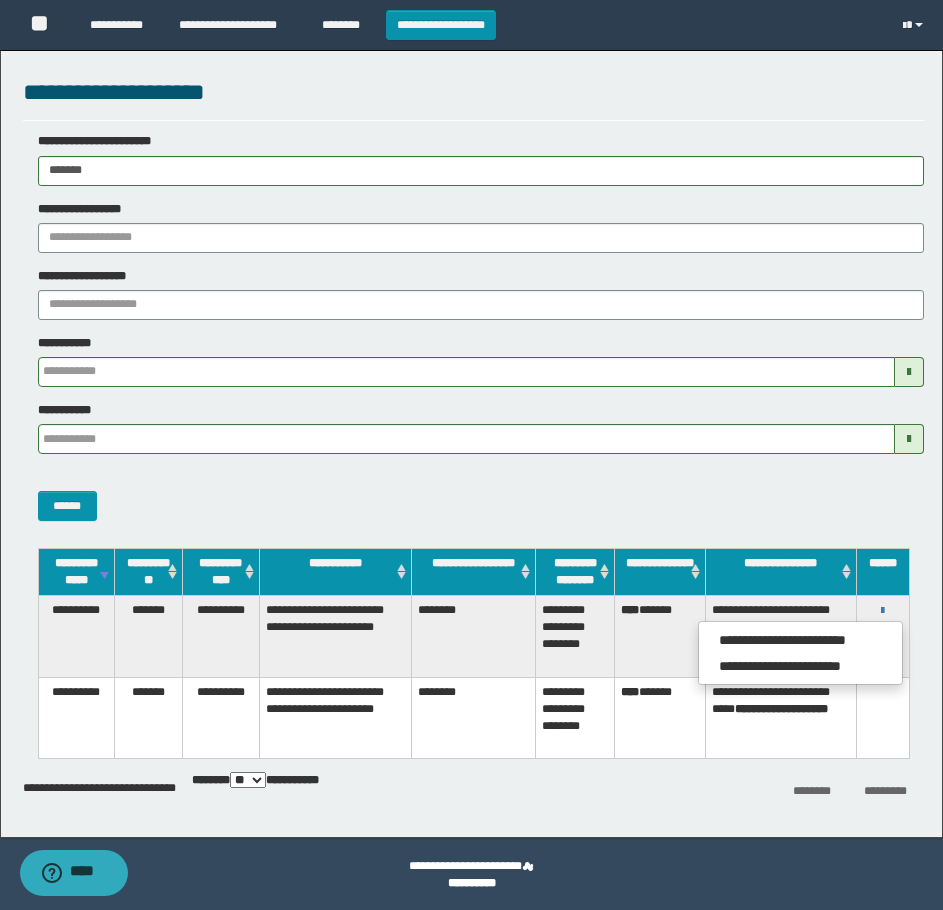 click on "**********" at bounding box center [800, 653] 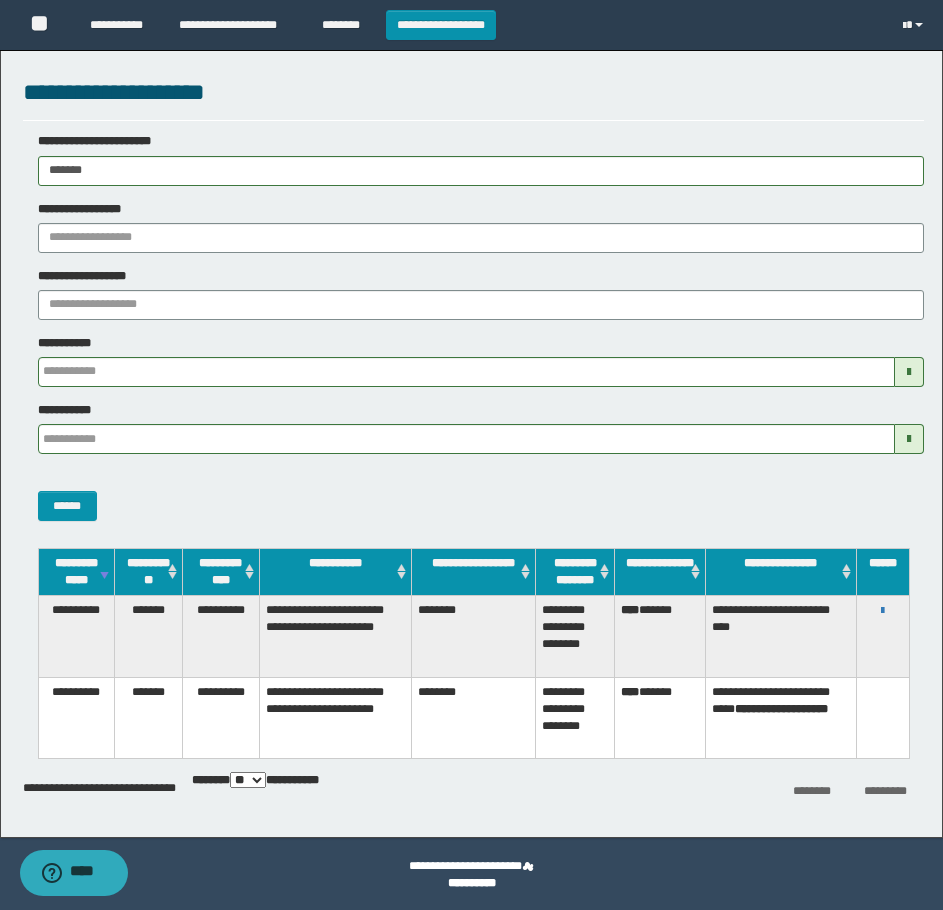 click on "**********" at bounding box center (883, 610) 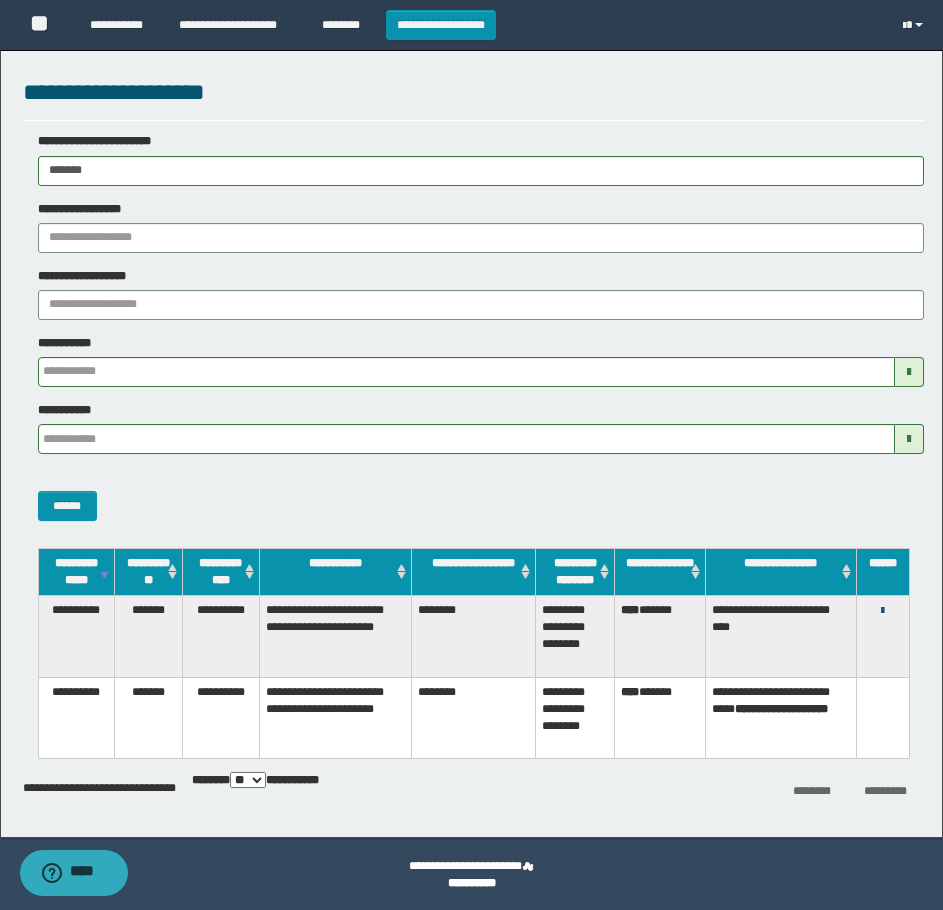 click at bounding box center [882, 611] 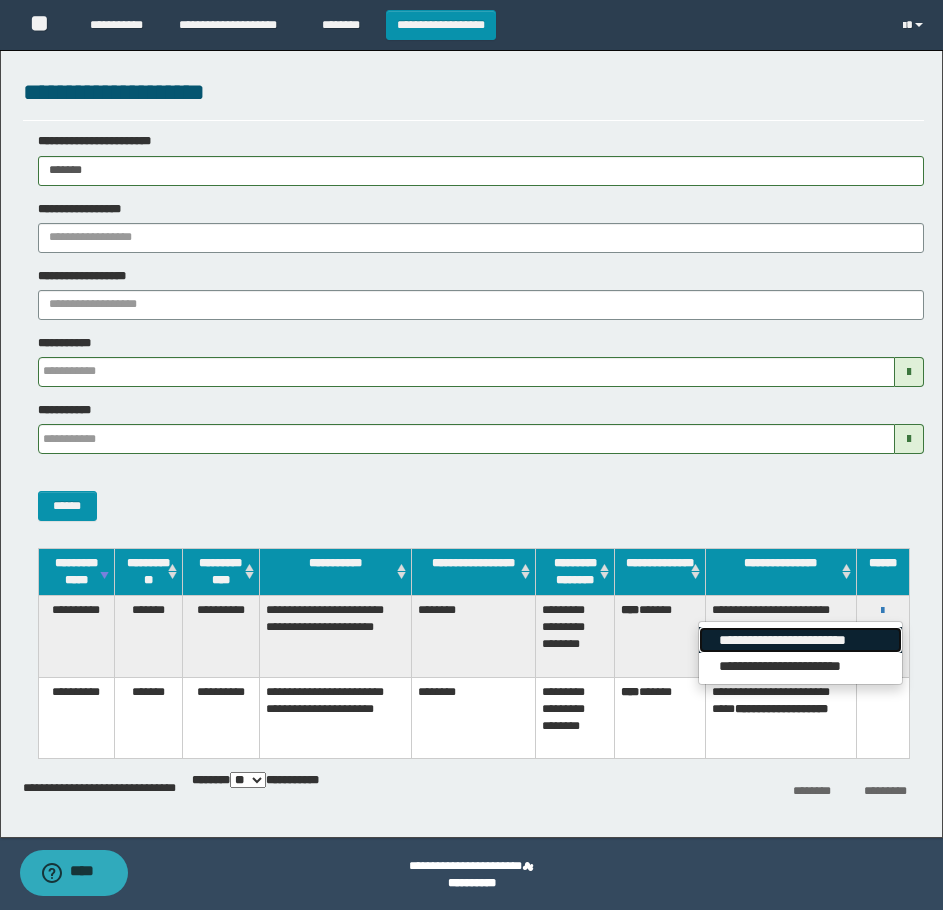click on "**********" at bounding box center (800, 640) 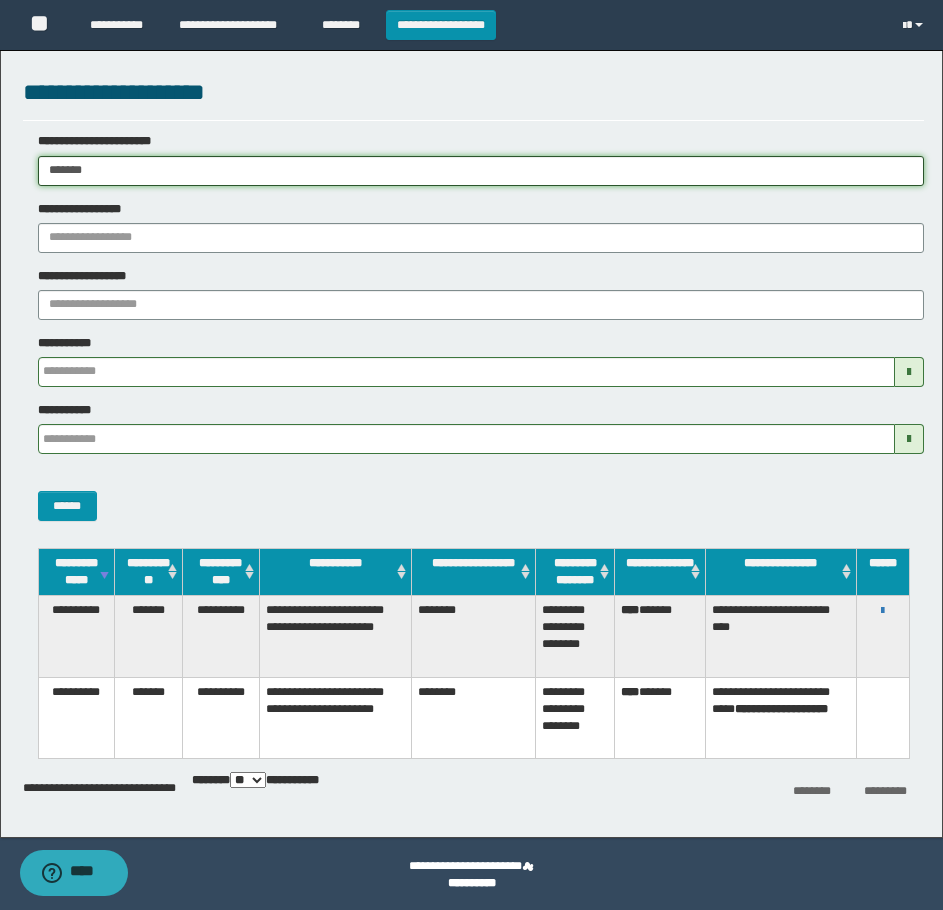 drag, startPoint x: 165, startPoint y: 179, endPoint x: 3, endPoint y: 173, distance: 162.11107 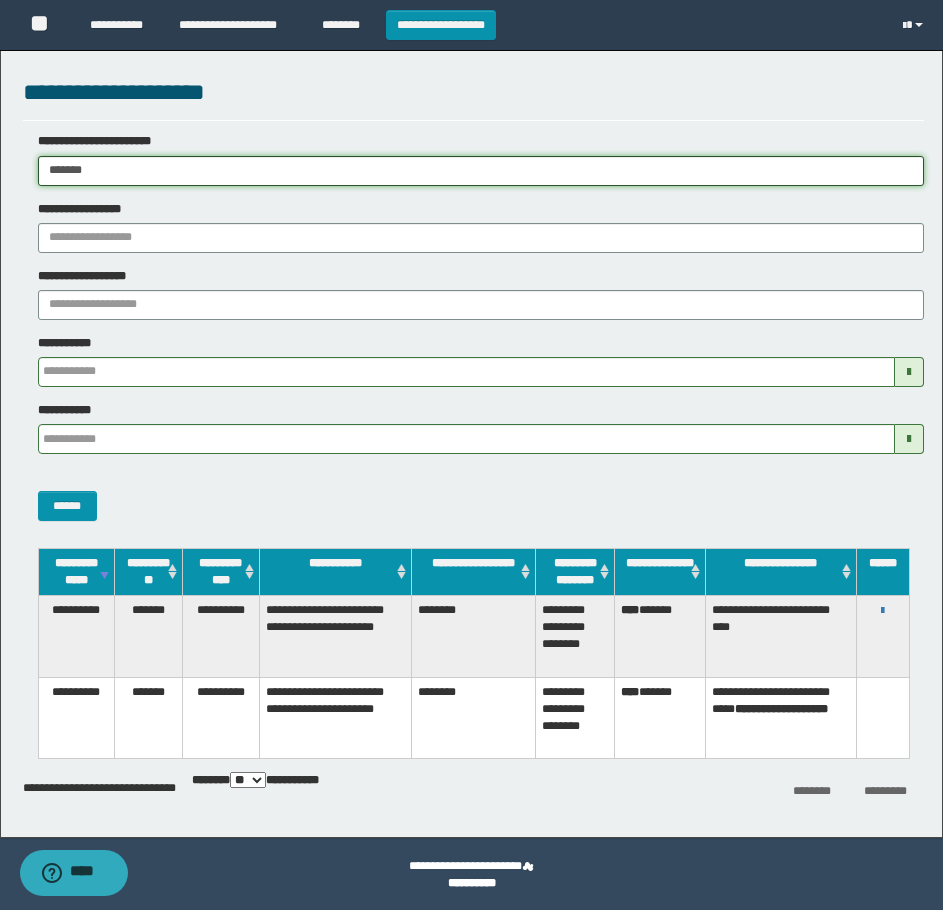 click on "**********" at bounding box center [471, 439] 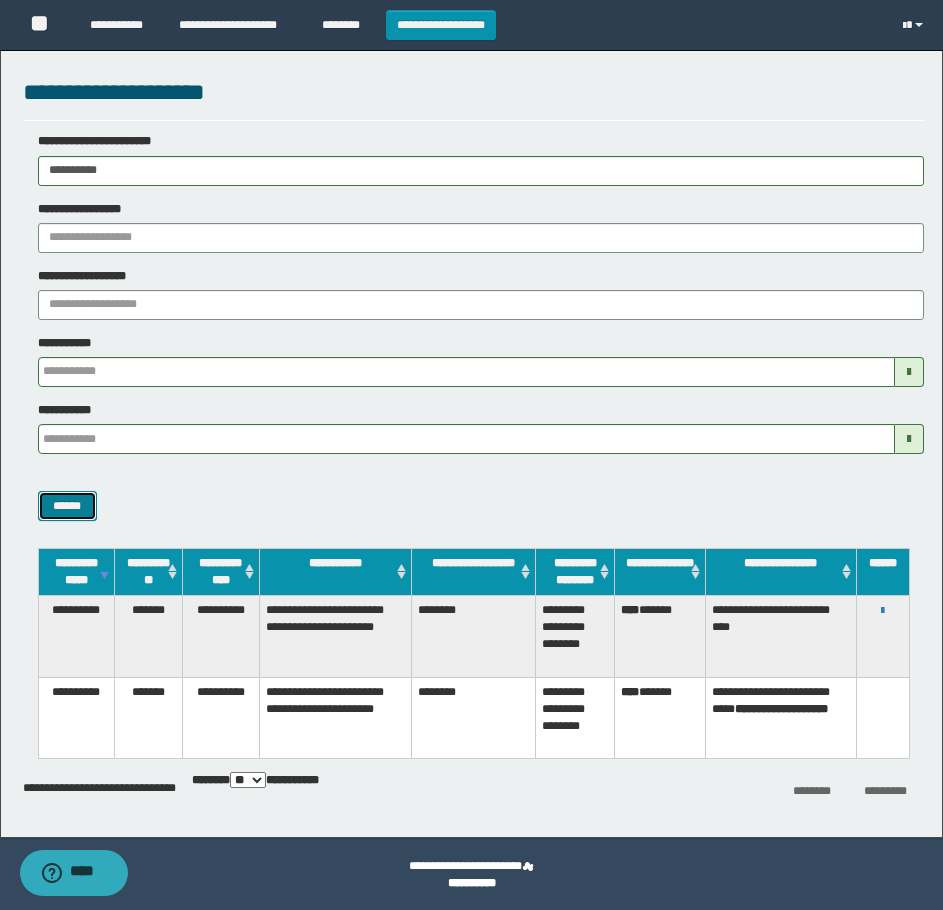 click on "******" at bounding box center [67, 506] 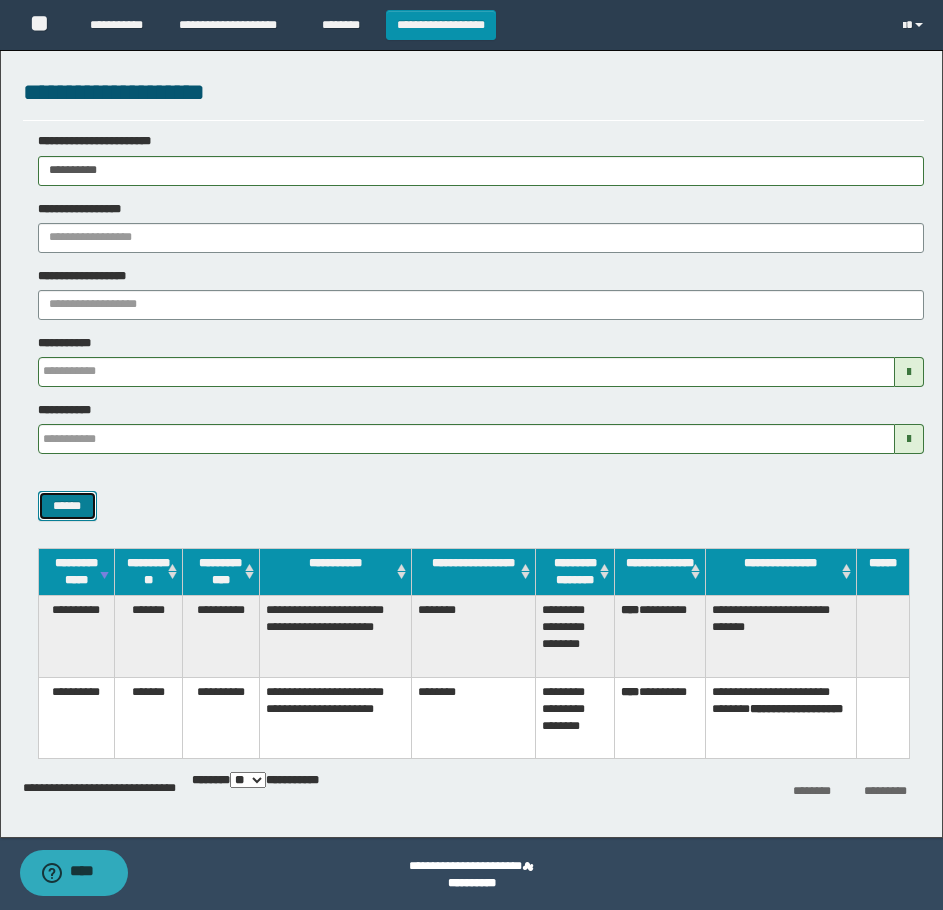 click on "******" at bounding box center (67, 506) 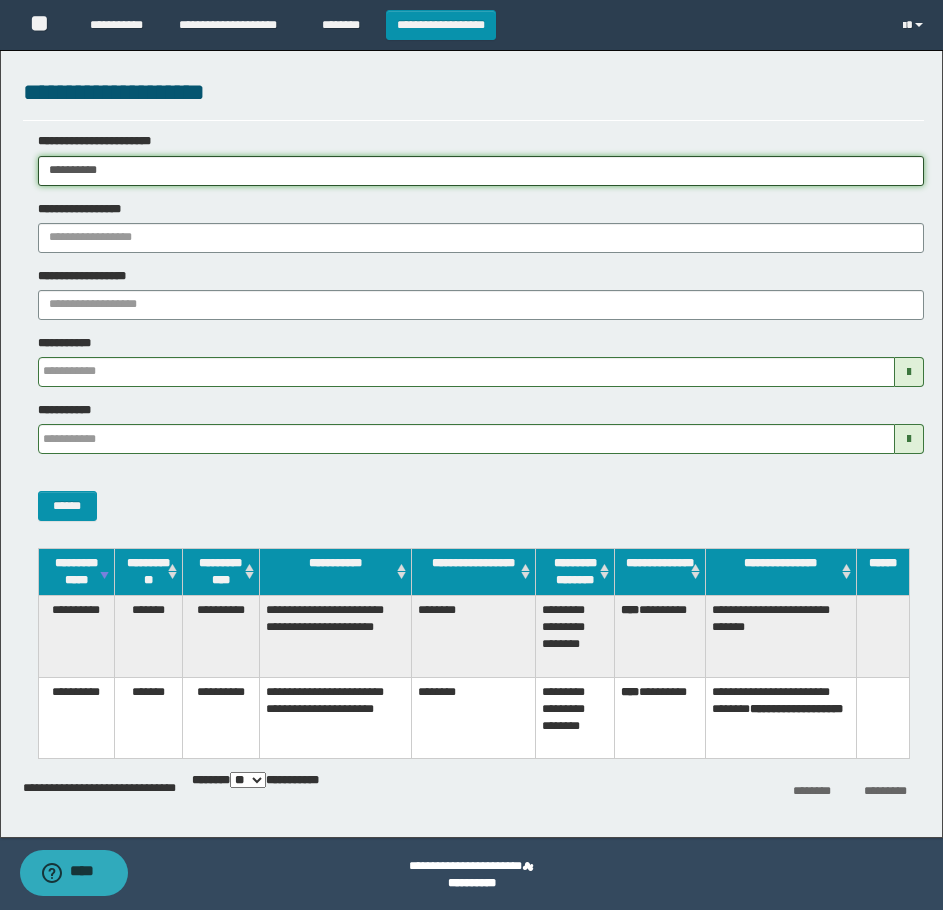 drag, startPoint x: 166, startPoint y: 167, endPoint x: 3, endPoint y: 168, distance: 163.00307 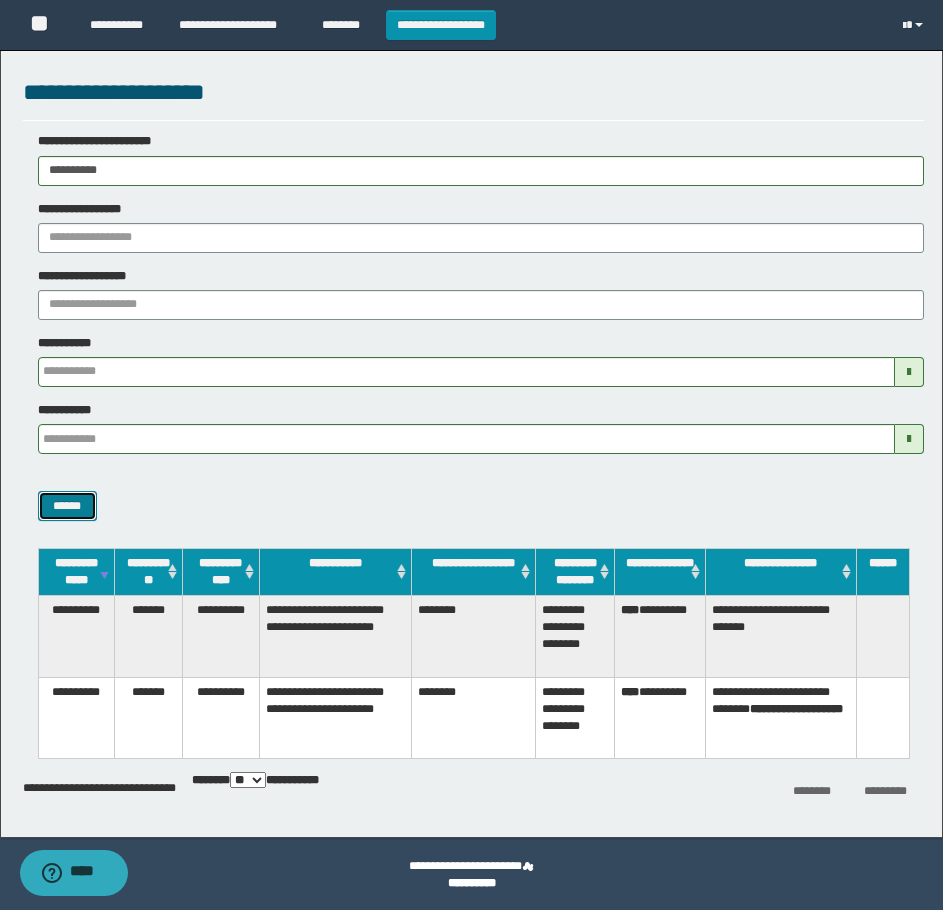click on "******" at bounding box center (67, 506) 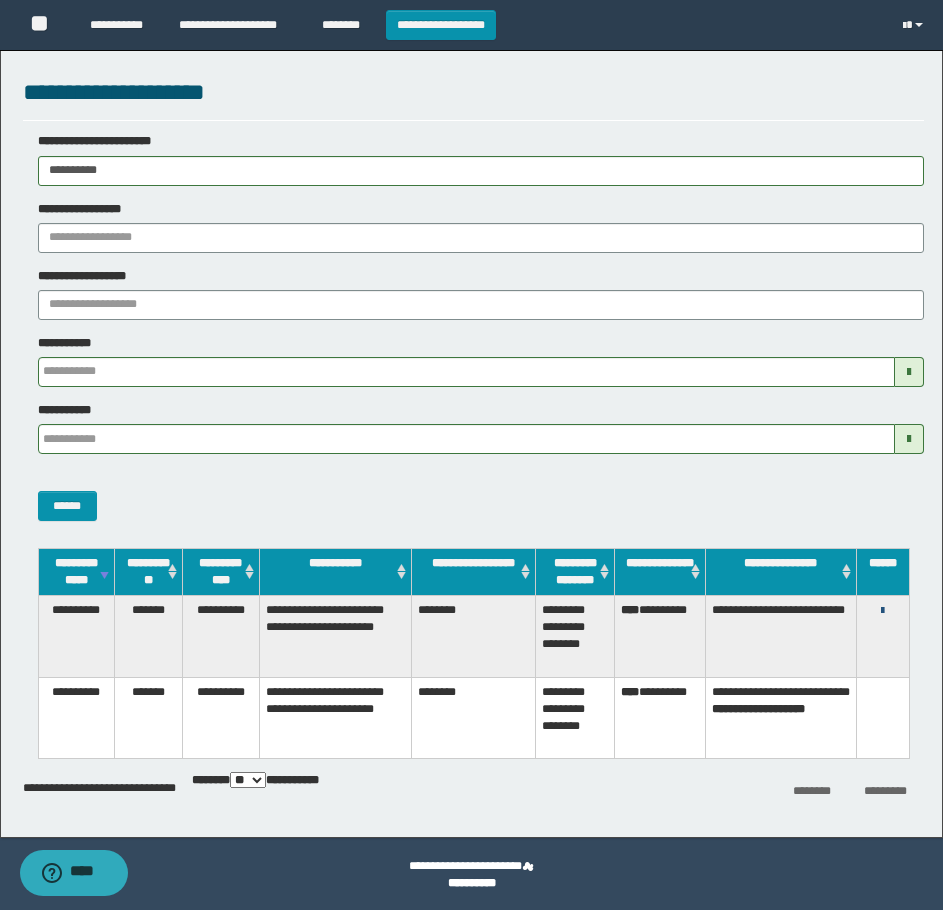 click at bounding box center [882, 611] 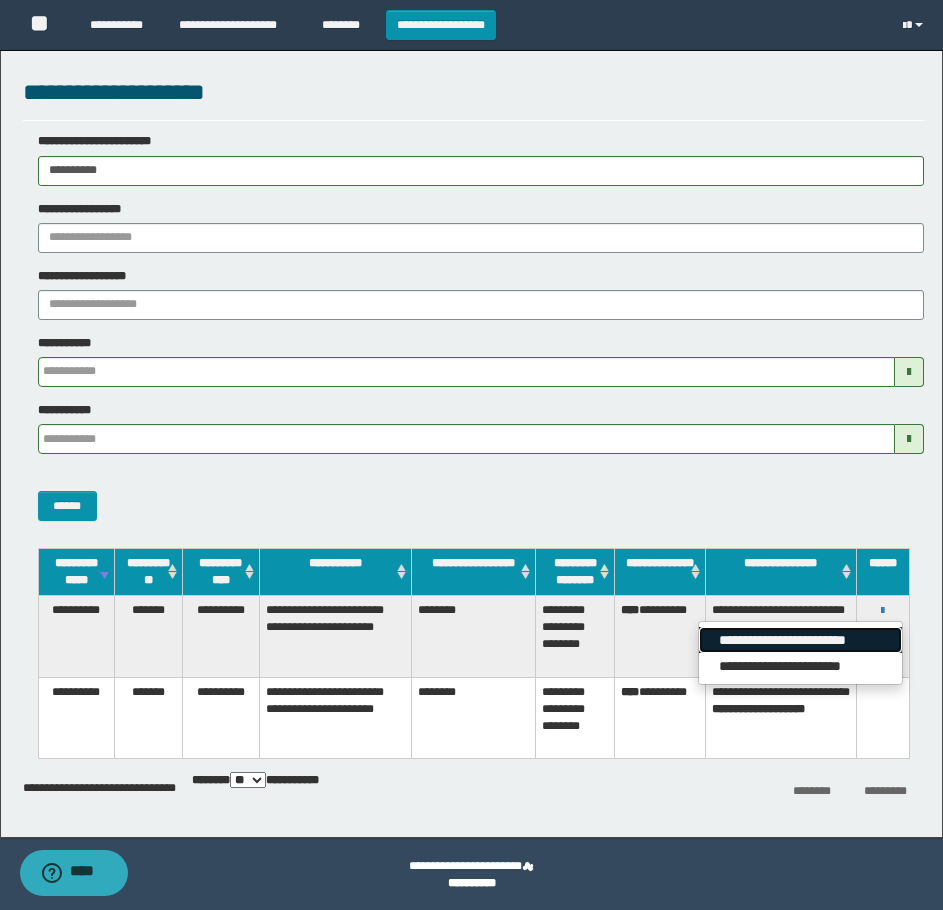 click on "**********" at bounding box center (800, 640) 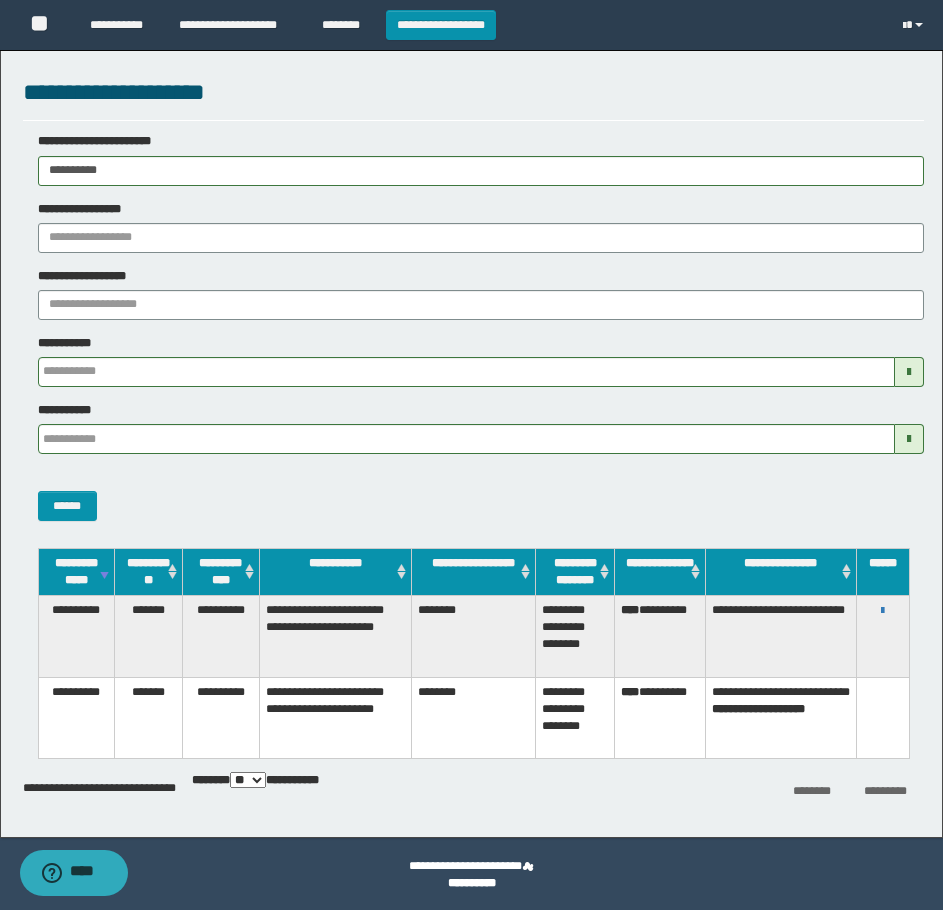 drag, startPoint x: 153, startPoint y: 166, endPoint x: 42, endPoint y: 291, distance: 167.17058 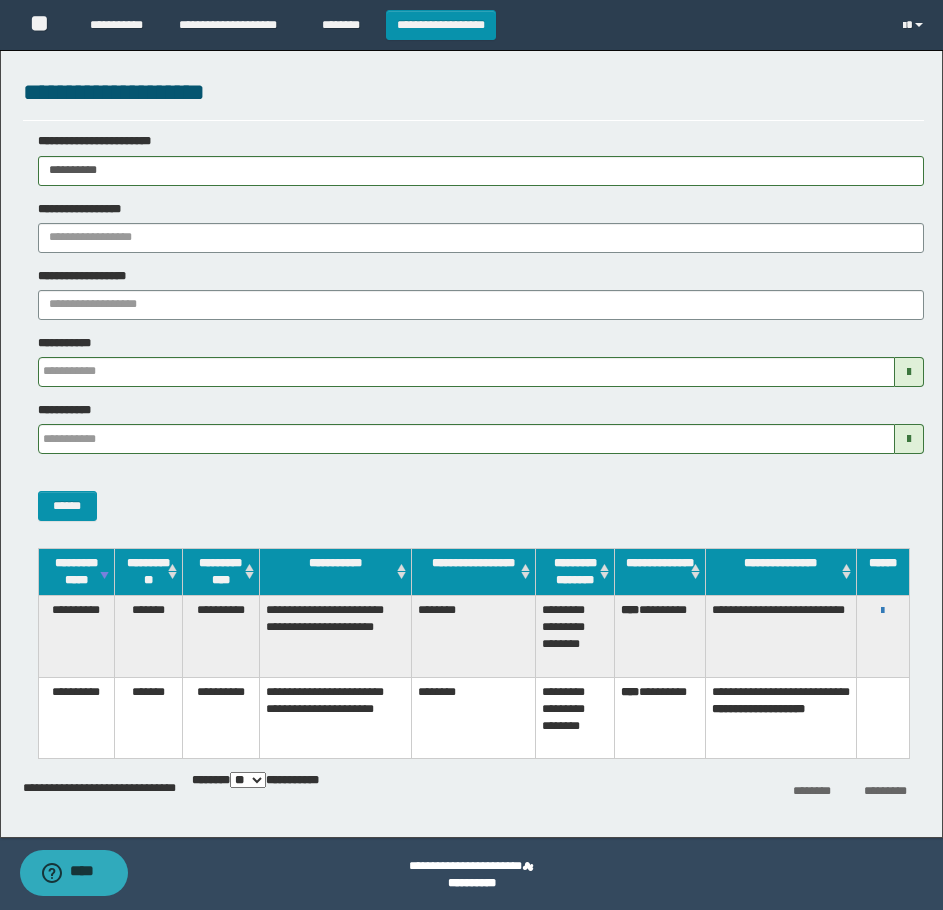 click on "**********" at bounding box center (471, 439) 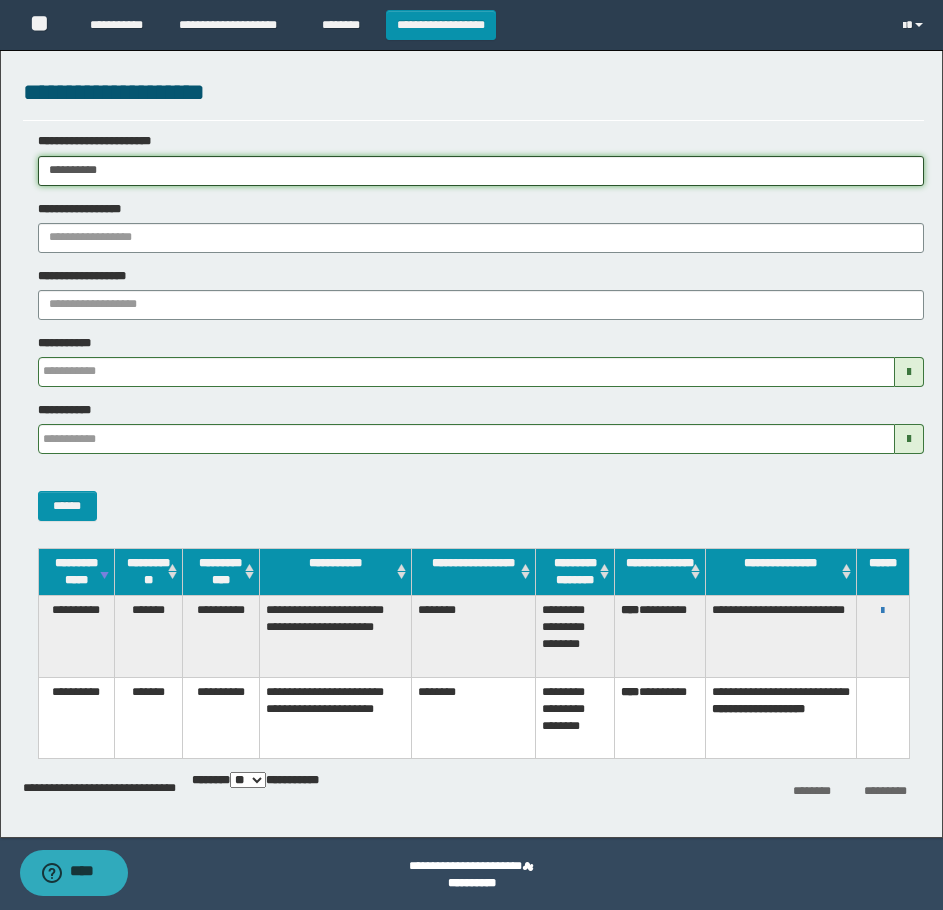 paste 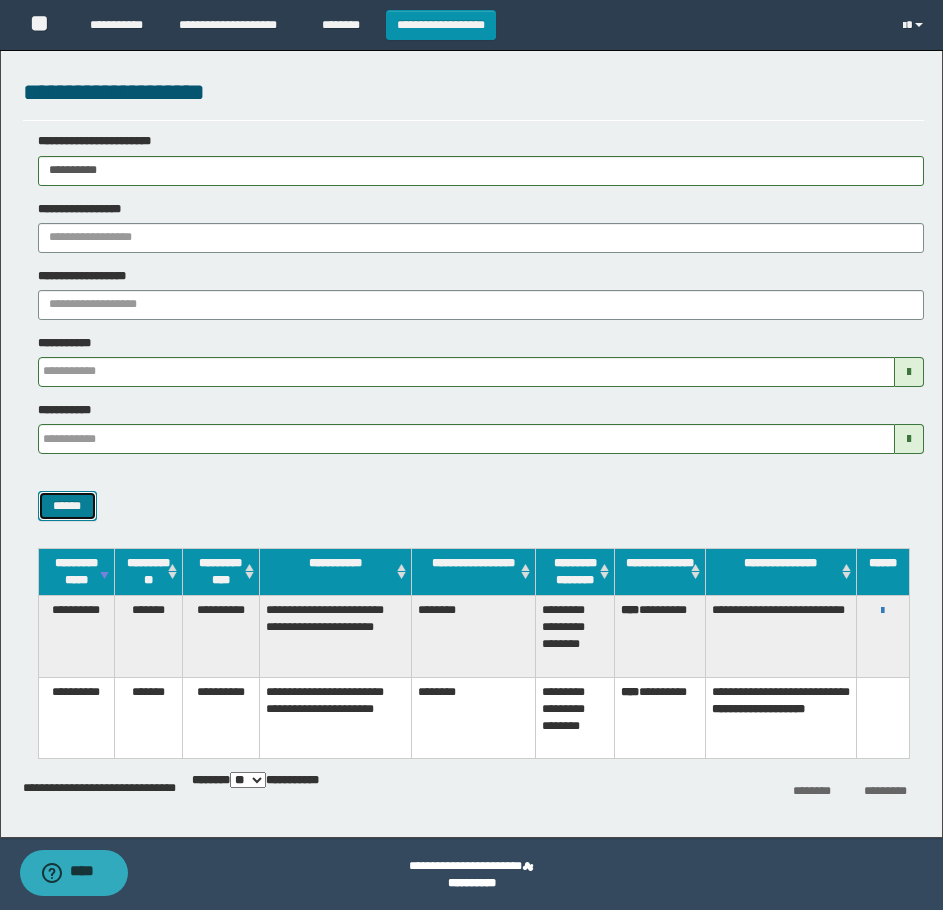 click on "******" at bounding box center [67, 506] 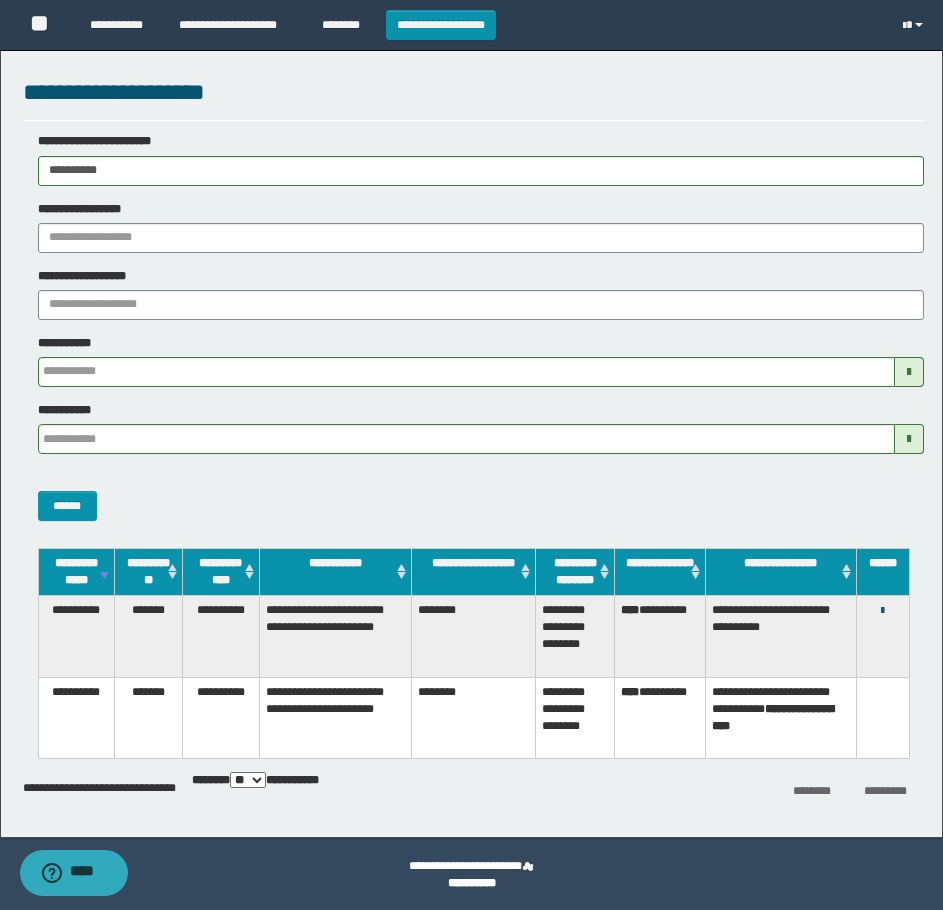 click at bounding box center (882, 611) 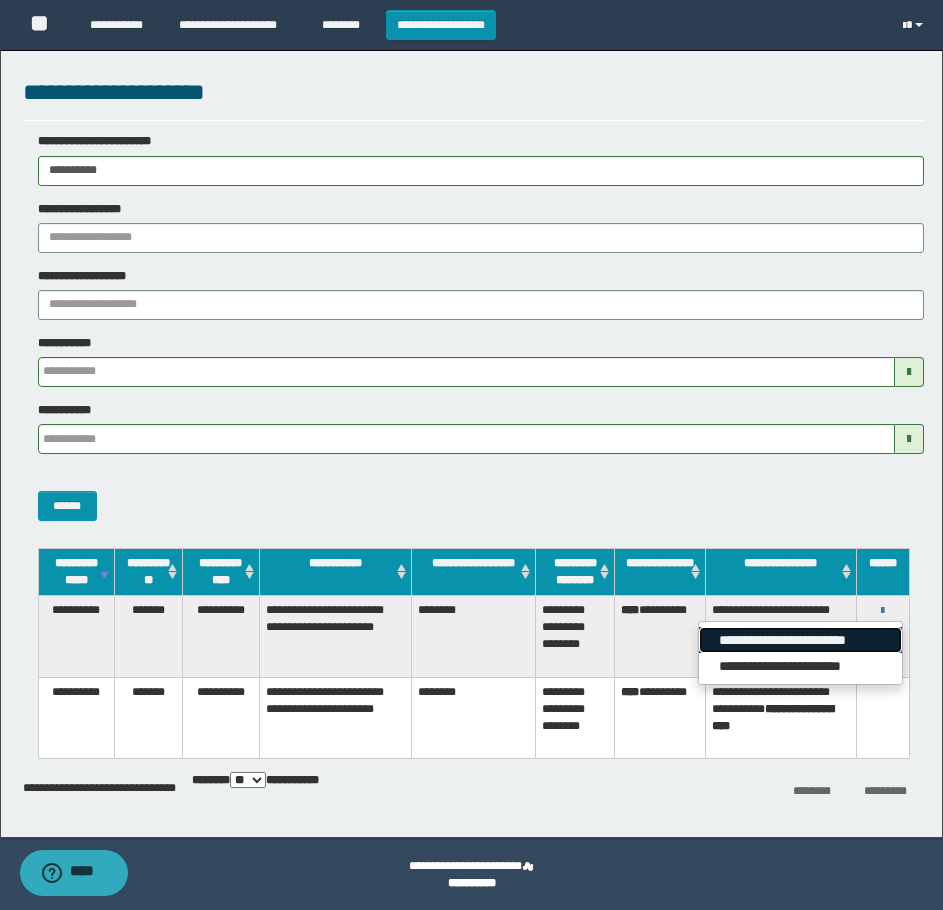 click on "**********" at bounding box center (800, 640) 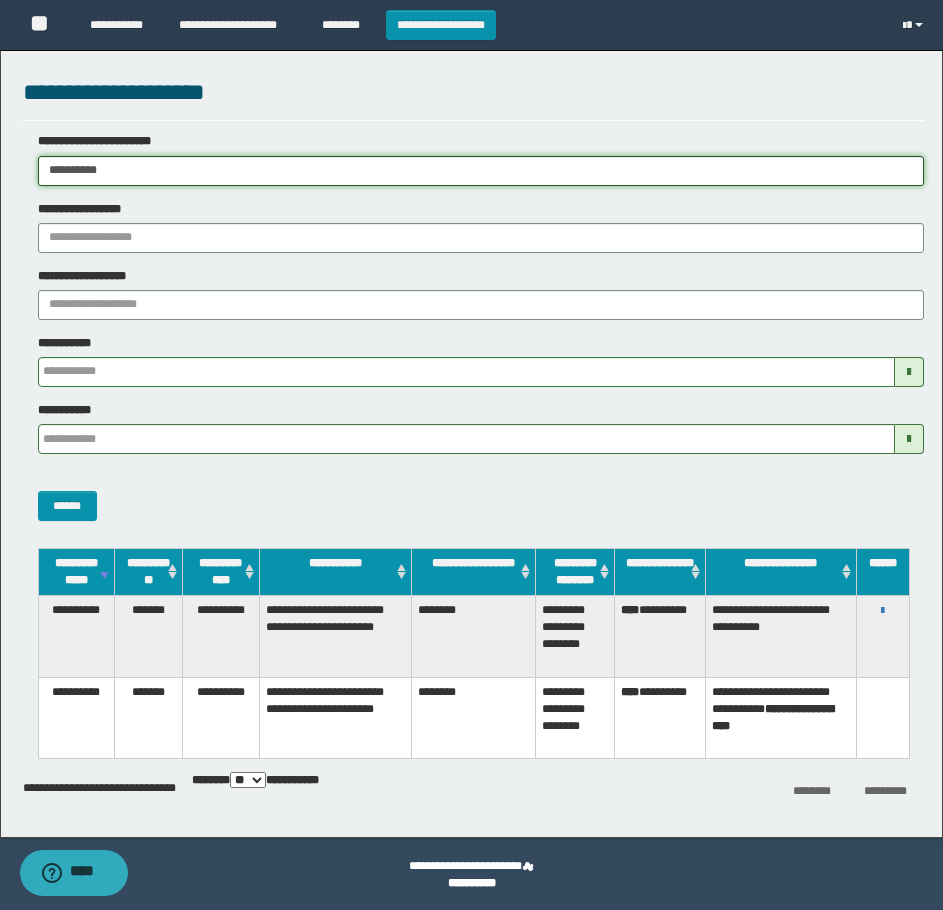 drag, startPoint x: 169, startPoint y: 164, endPoint x: 3, endPoint y: 189, distance: 167.87198 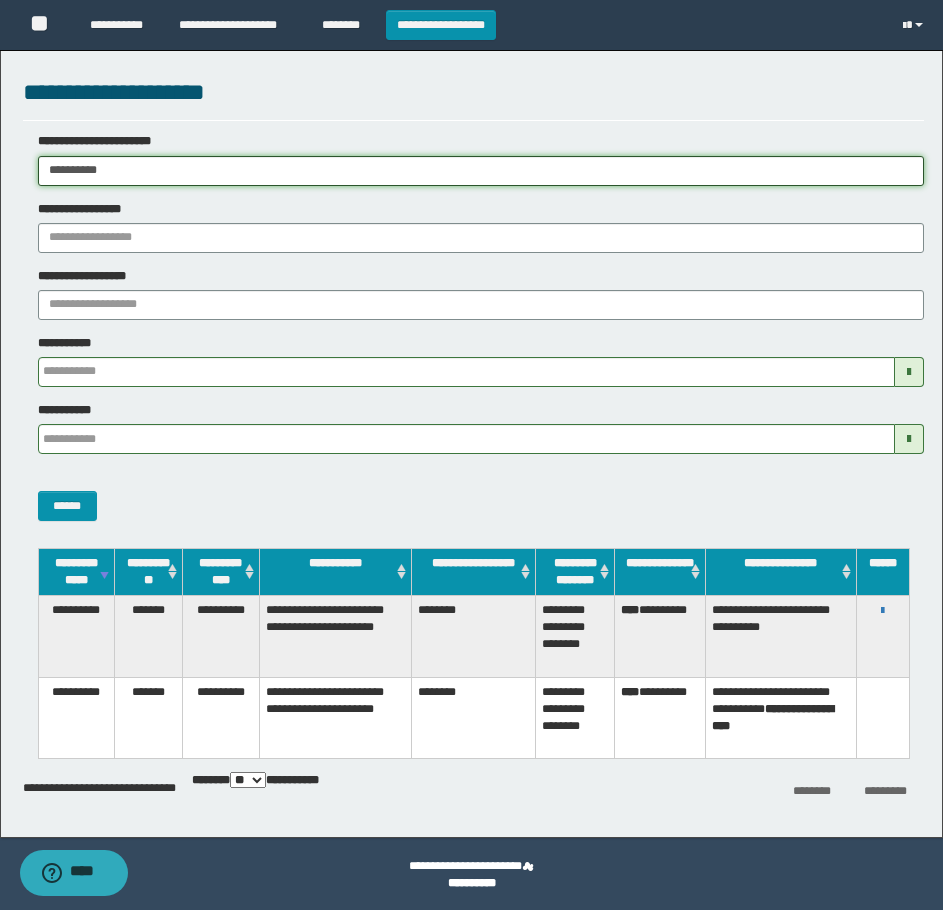 click on "**********" at bounding box center [471, 439] 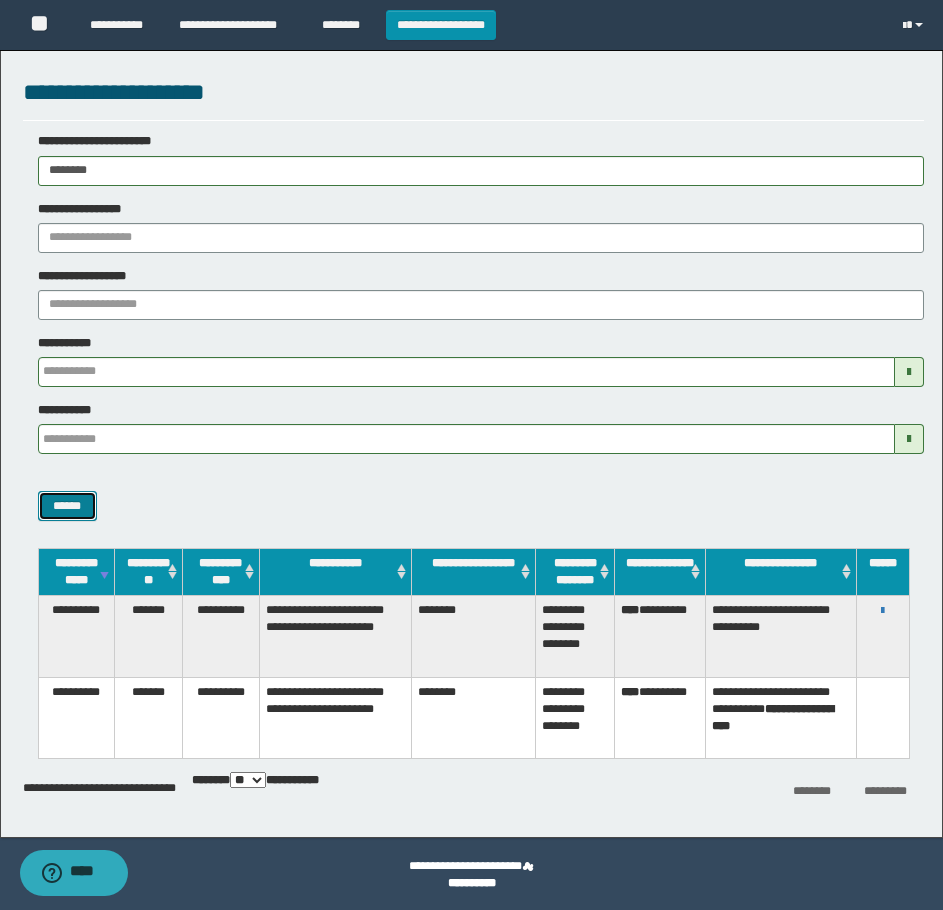 click on "******" at bounding box center [67, 506] 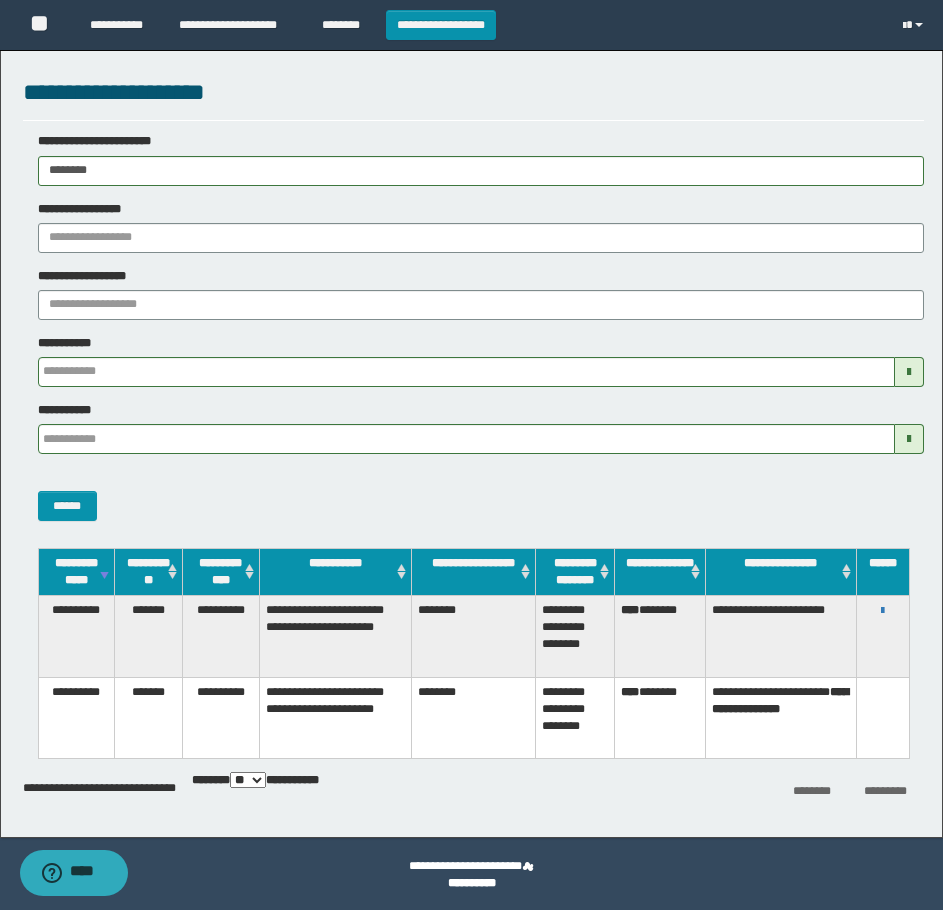 click on "**********" at bounding box center (883, 610) 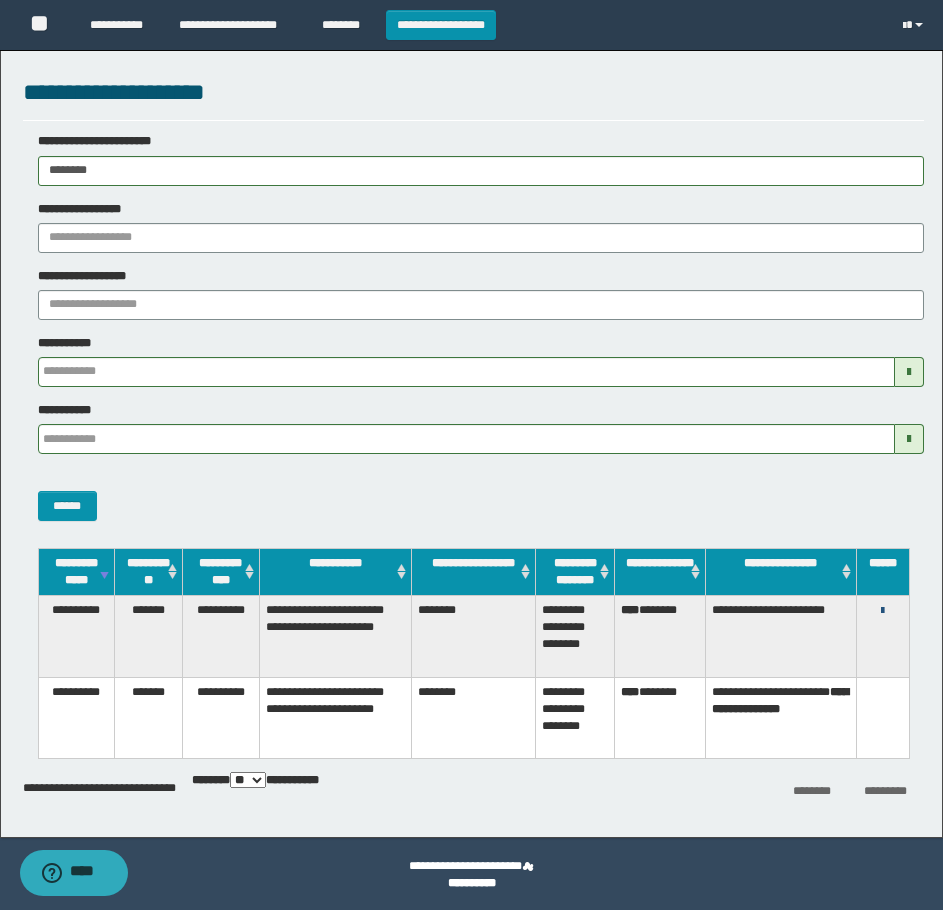 click at bounding box center [882, 611] 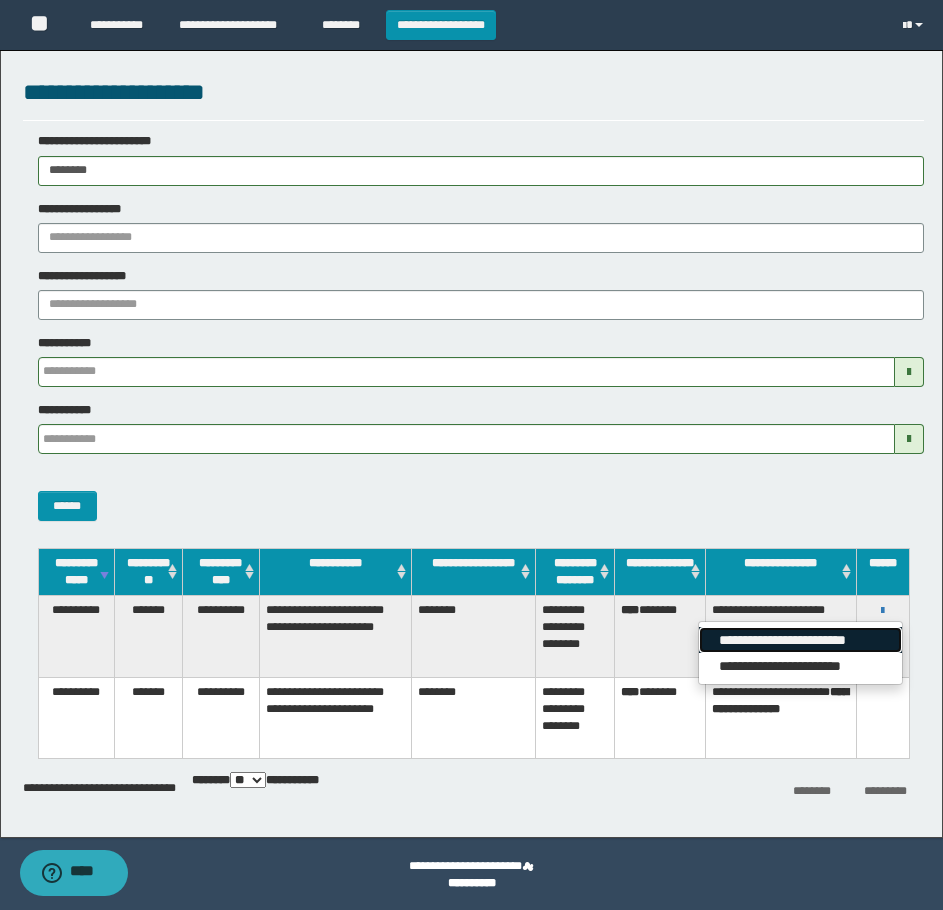 click on "**********" at bounding box center [800, 640] 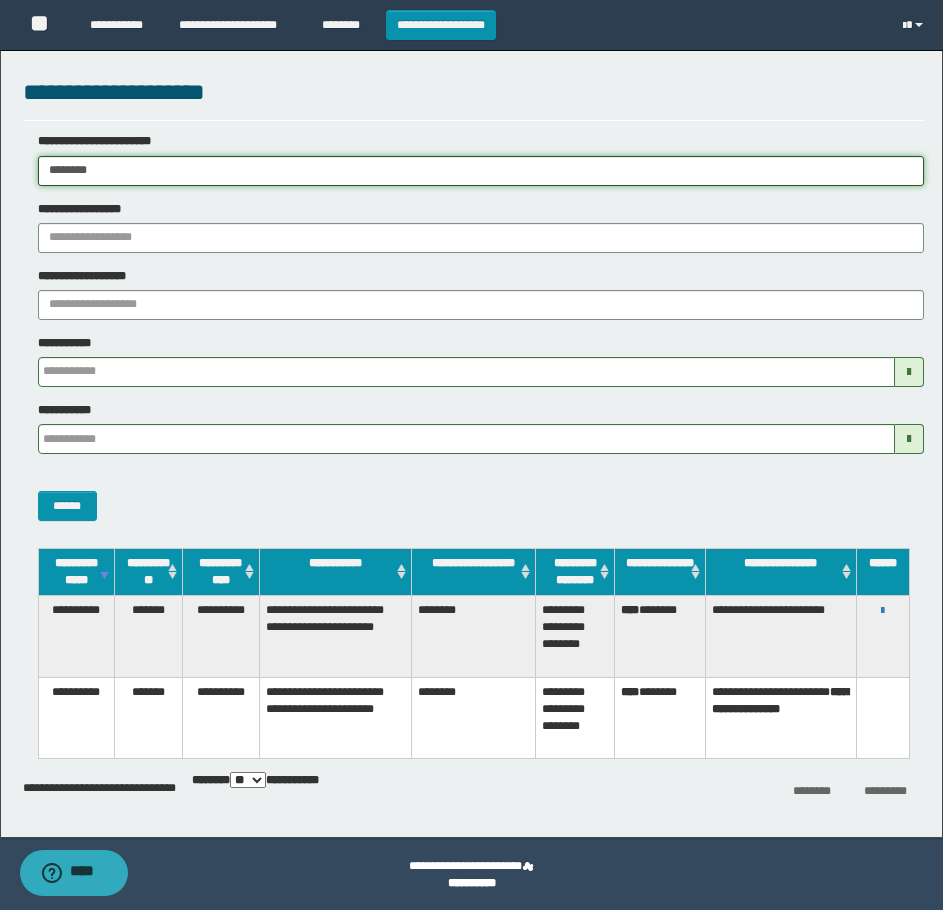 drag, startPoint x: 145, startPoint y: 168, endPoint x: 3, endPoint y: 180, distance: 142.50613 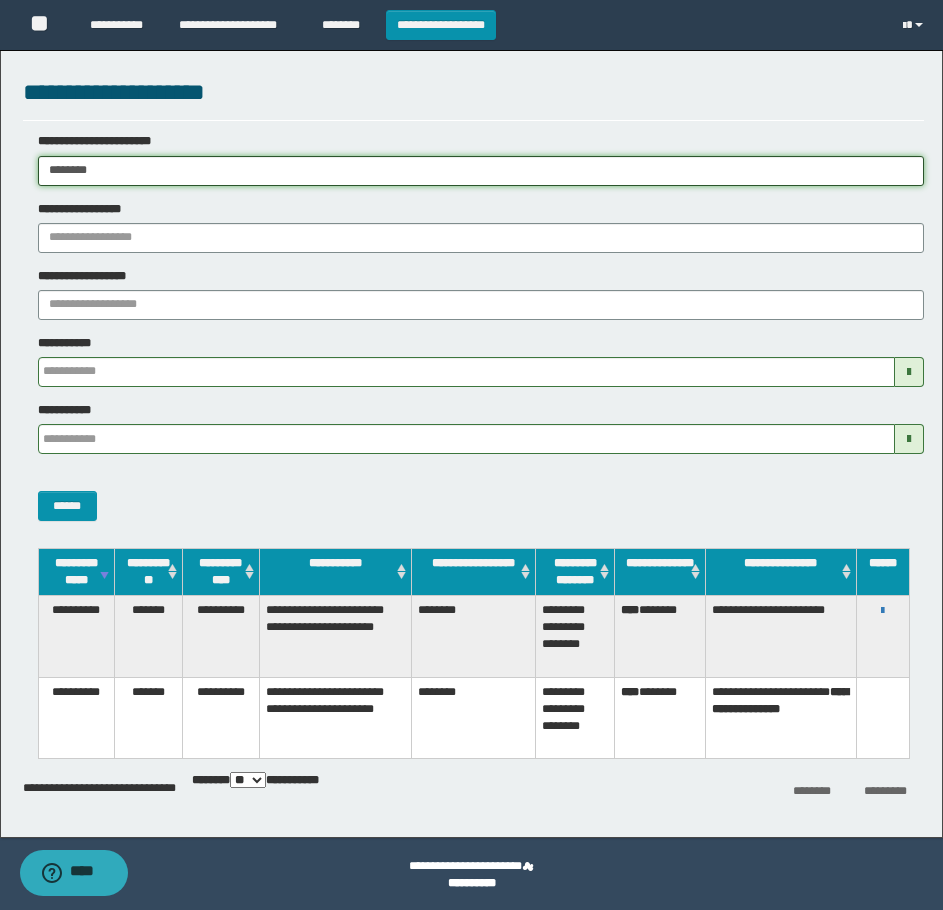 click on "**********" at bounding box center [471, 439] 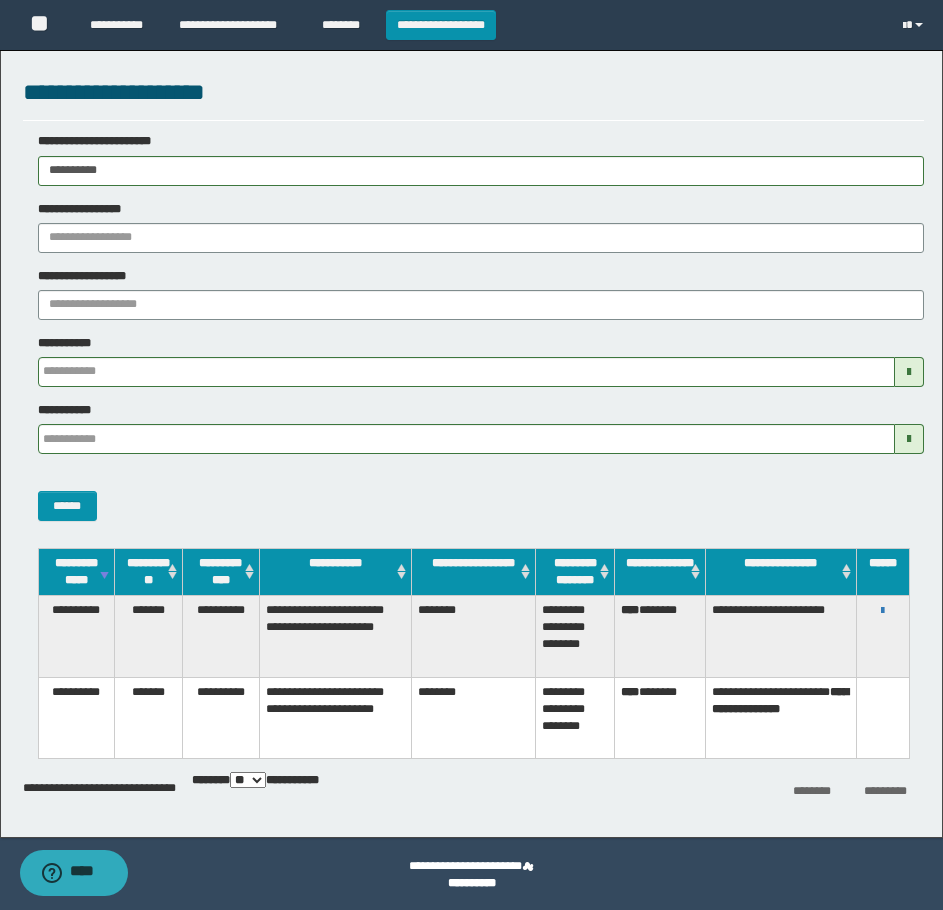 click on "******" at bounding box center [473, 495] 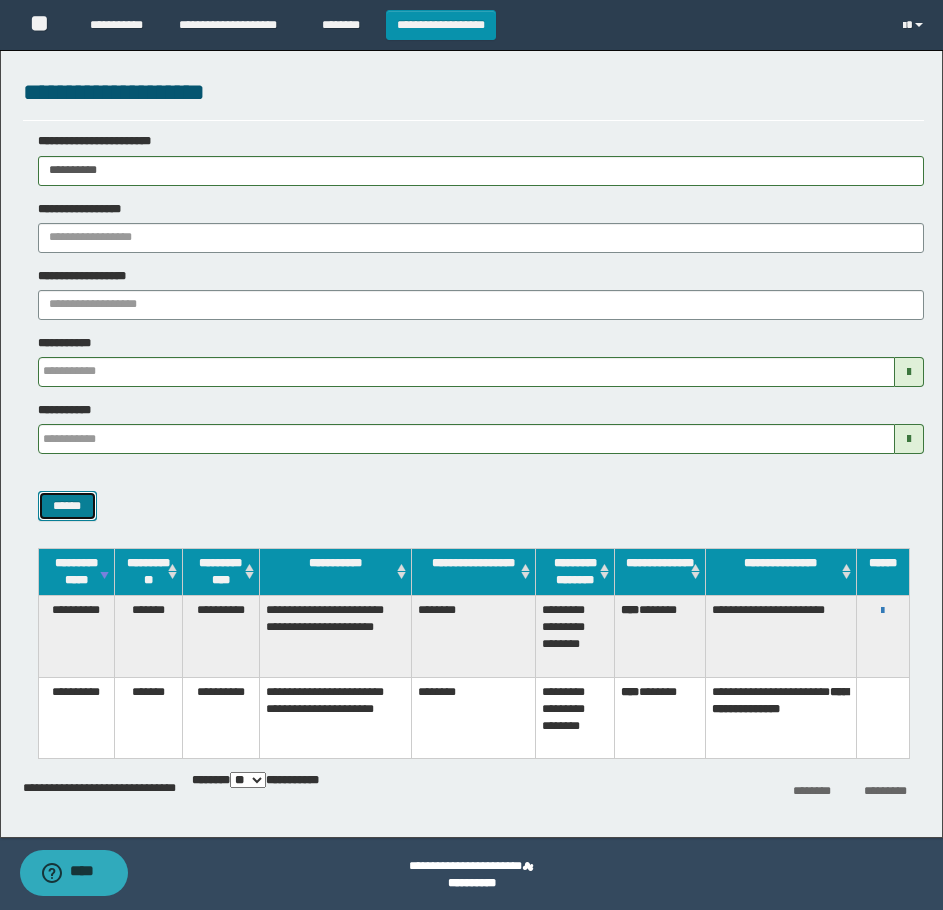 click on "******" at bounding box center [67, 506] 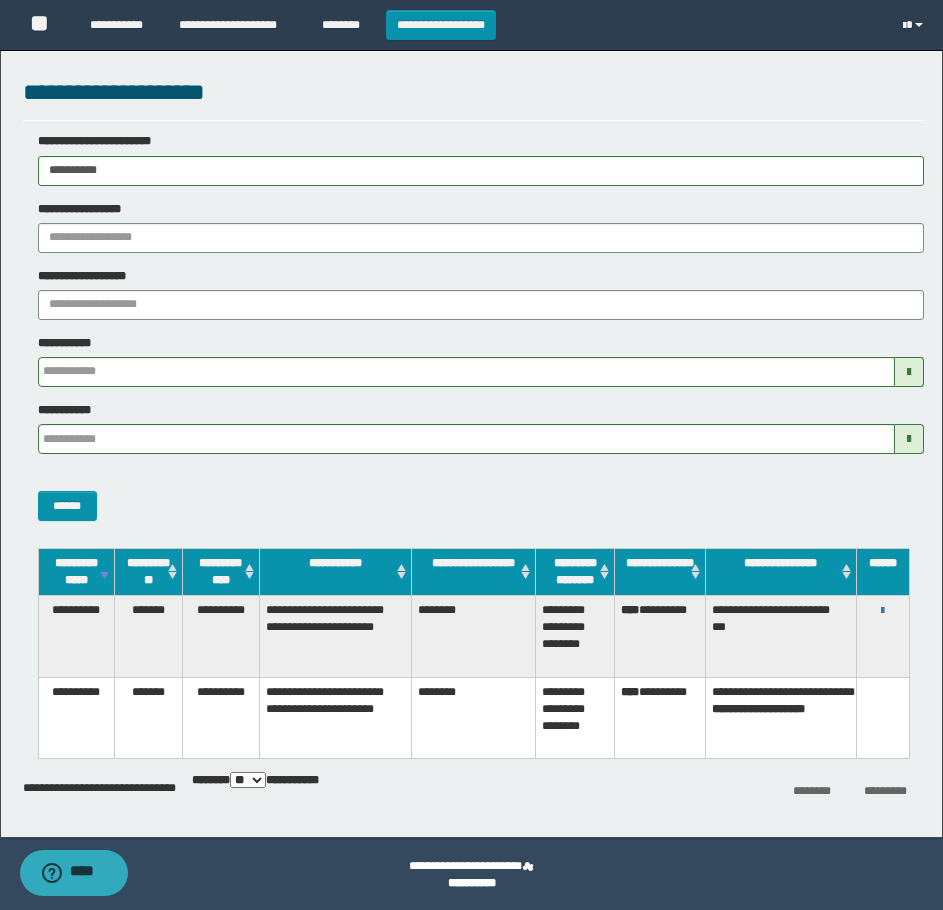 click on "**********" at bounding box center [883, 610] 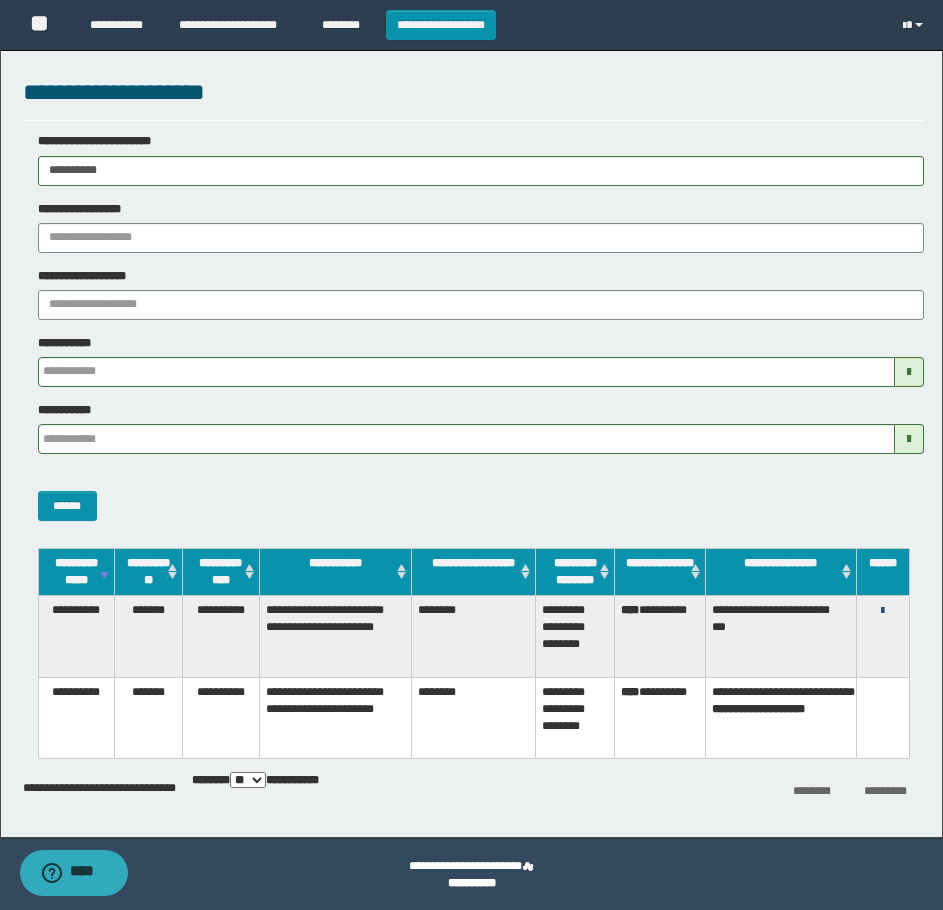 click at bounding box center (882, 611) 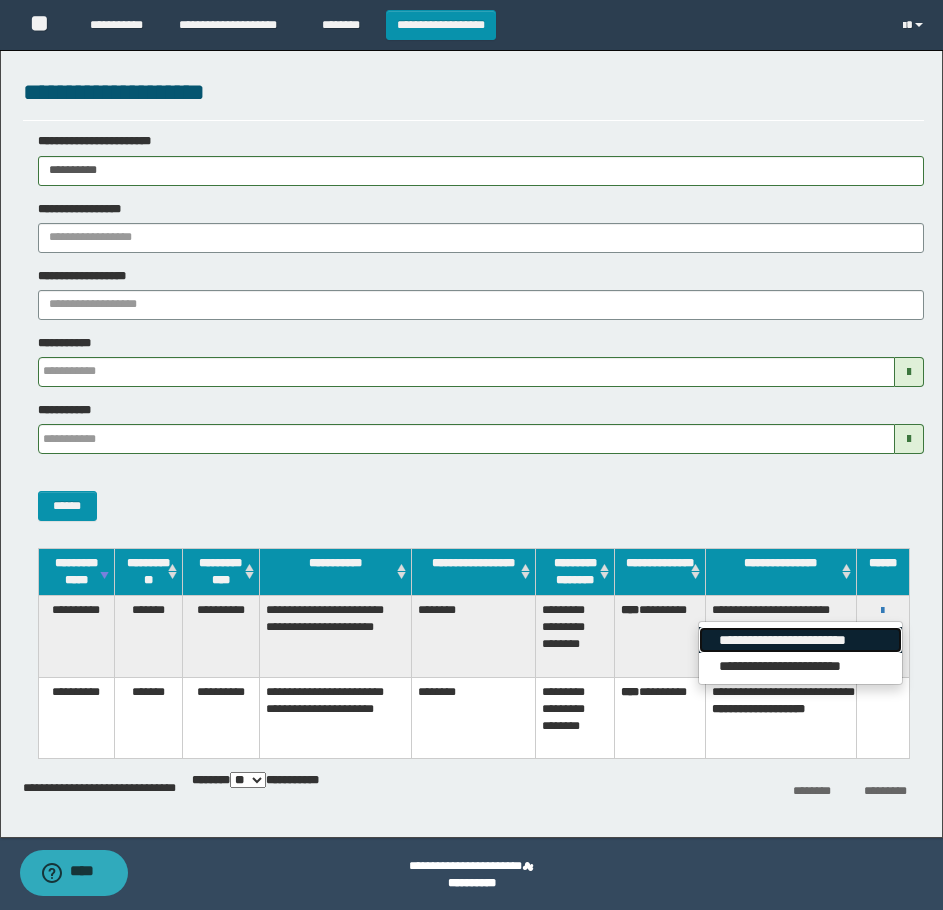 click on "**********" at bounding box center (800, 640) 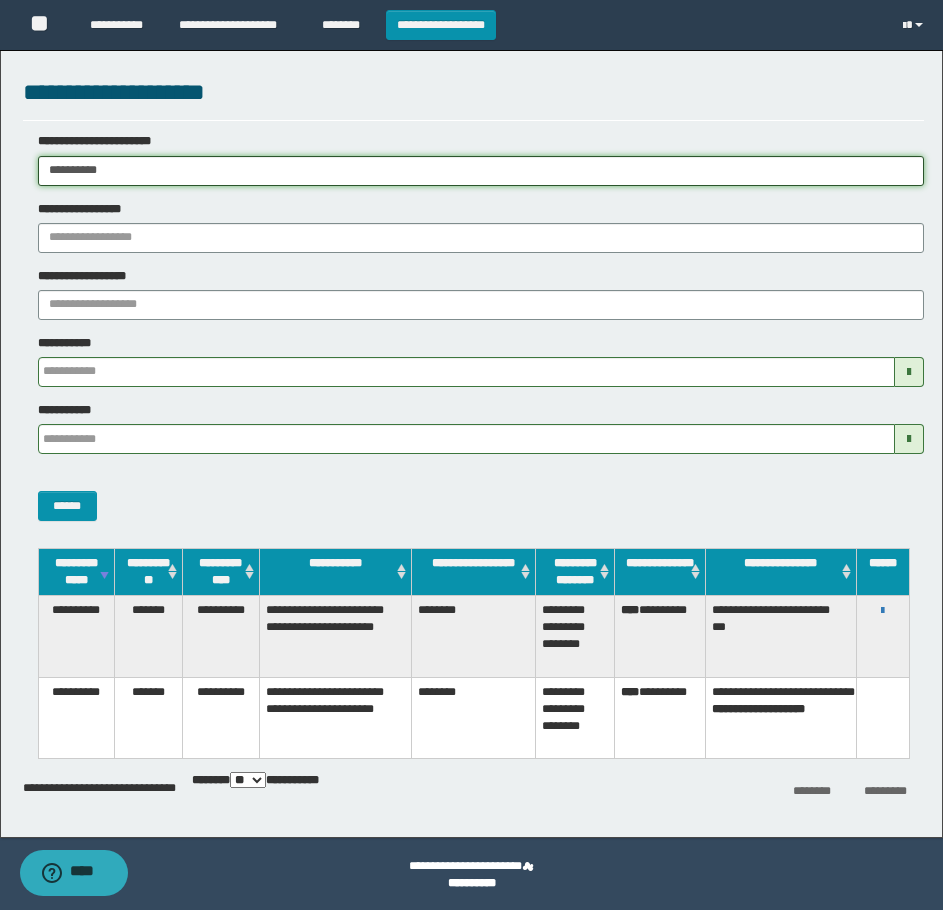 drag, startPoint x: 162, startPoint y: 161, endPoint x: 59, endPoint y: 199, distance: 109.786156 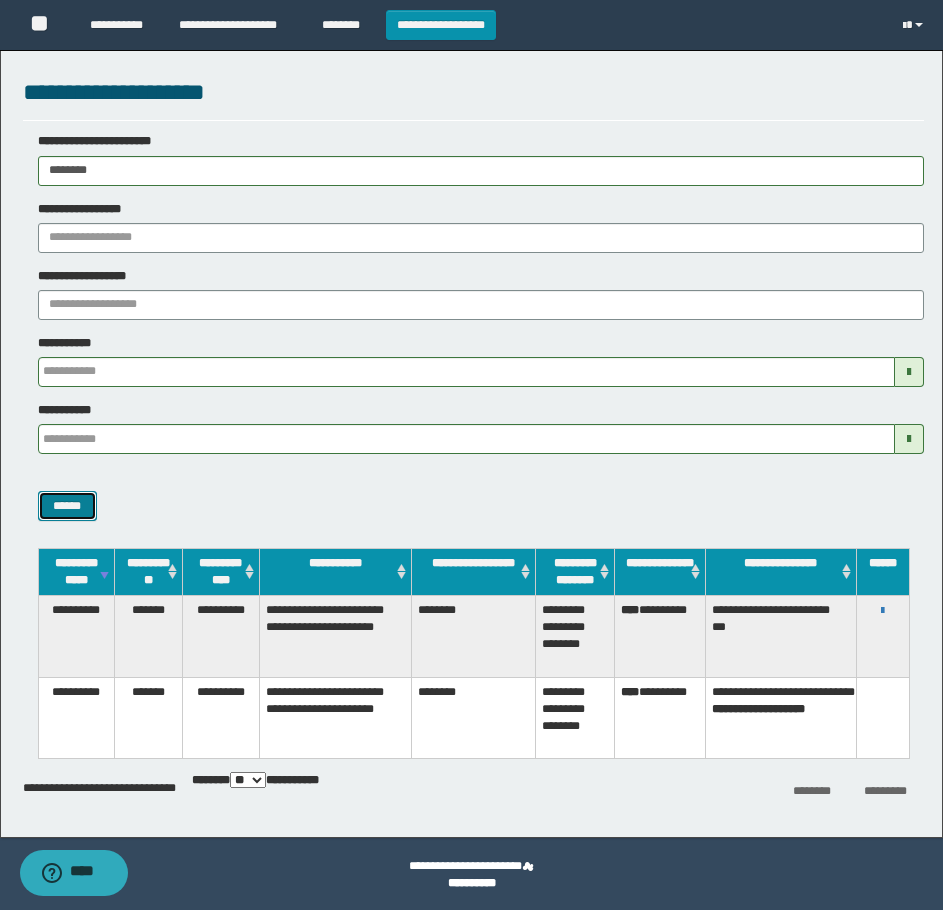 click on "******" at bounding box center [67, 506] 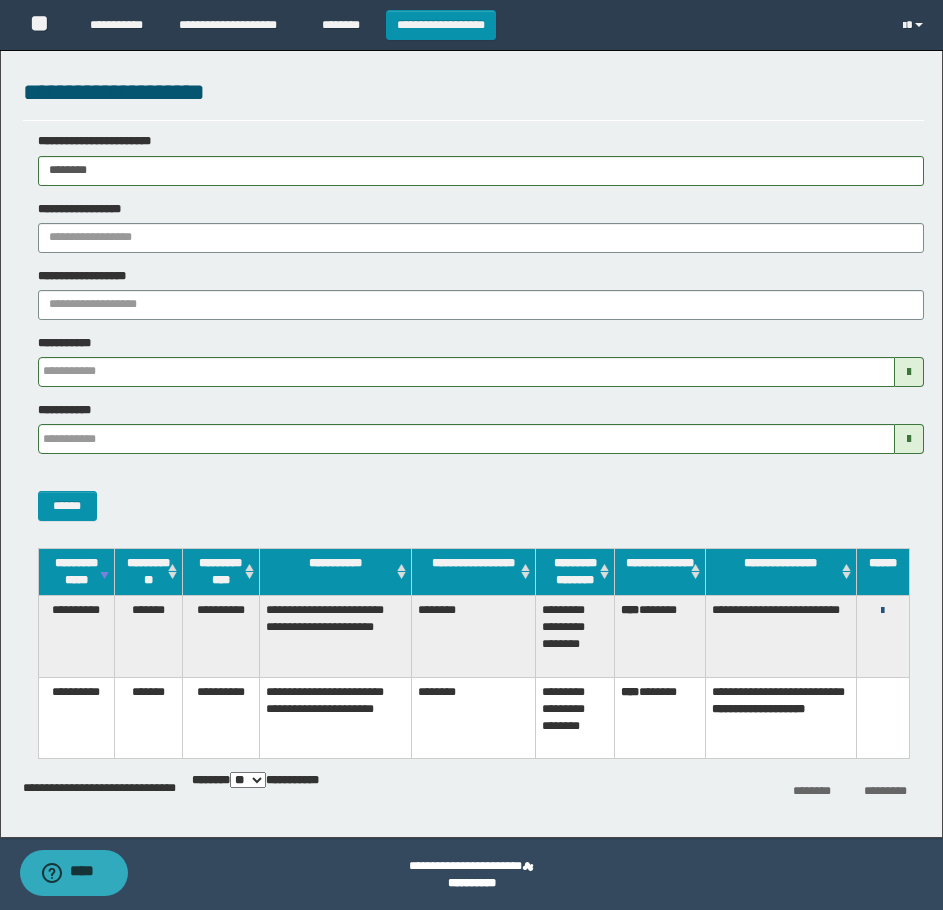 click at bounding box center [882, 611] 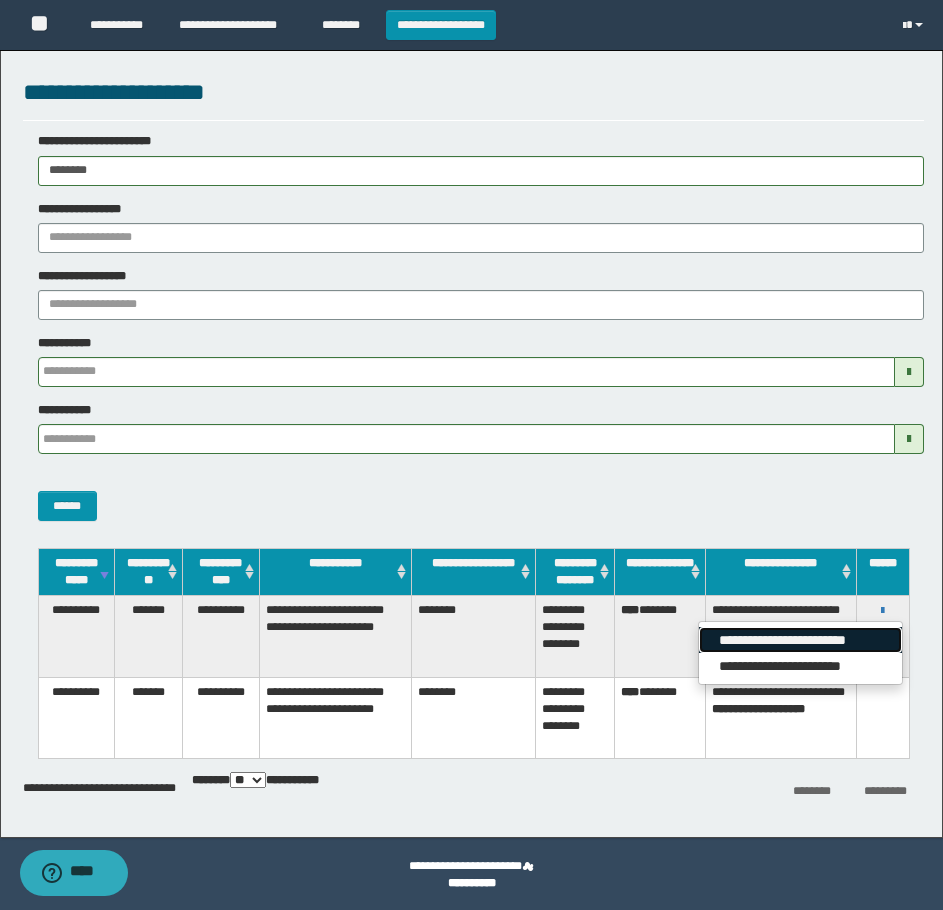 click on "**********" at bounding box center [800, 640] 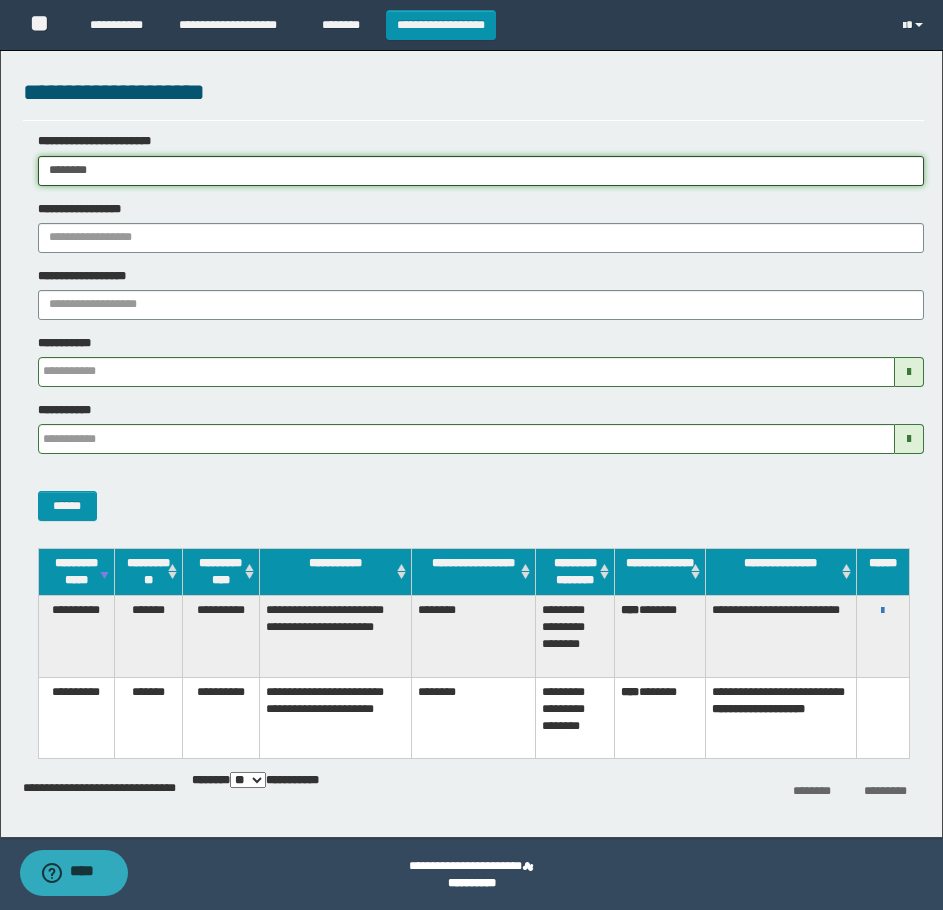 drag, startPoint x: 108, startPoint y: 172, endPoint x: 3, endPoint y: 172, distance: 105 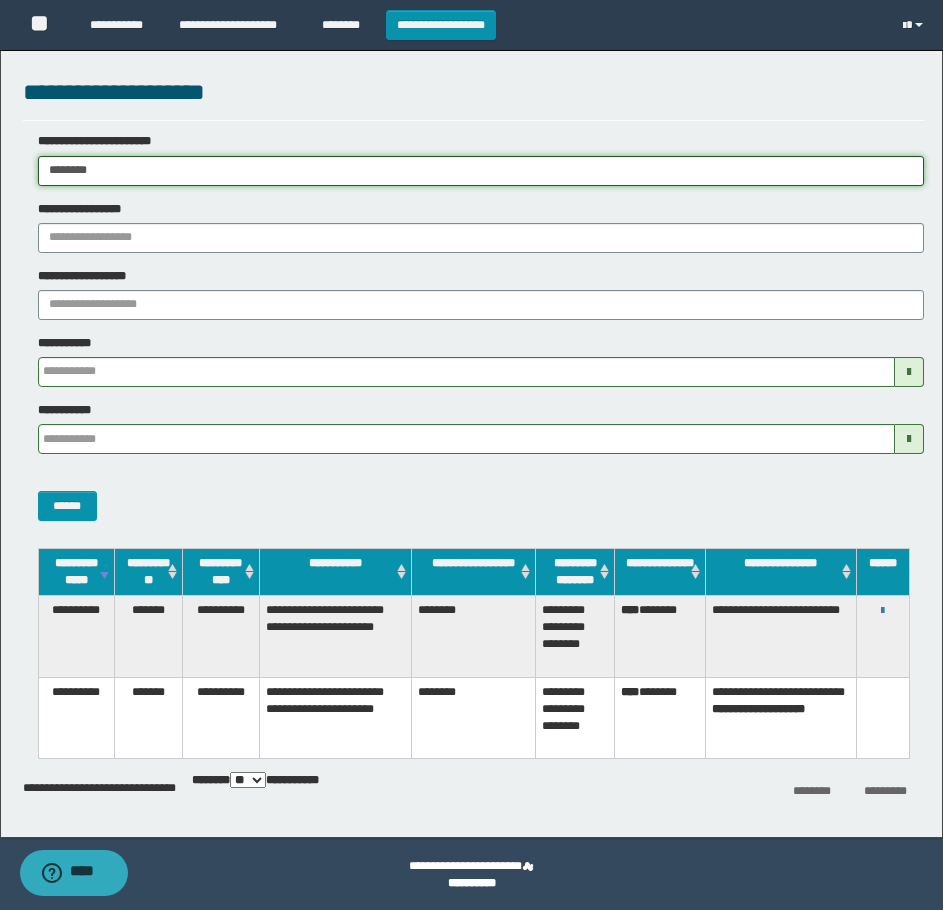 click on "**********" at bounding box center (471, 439) 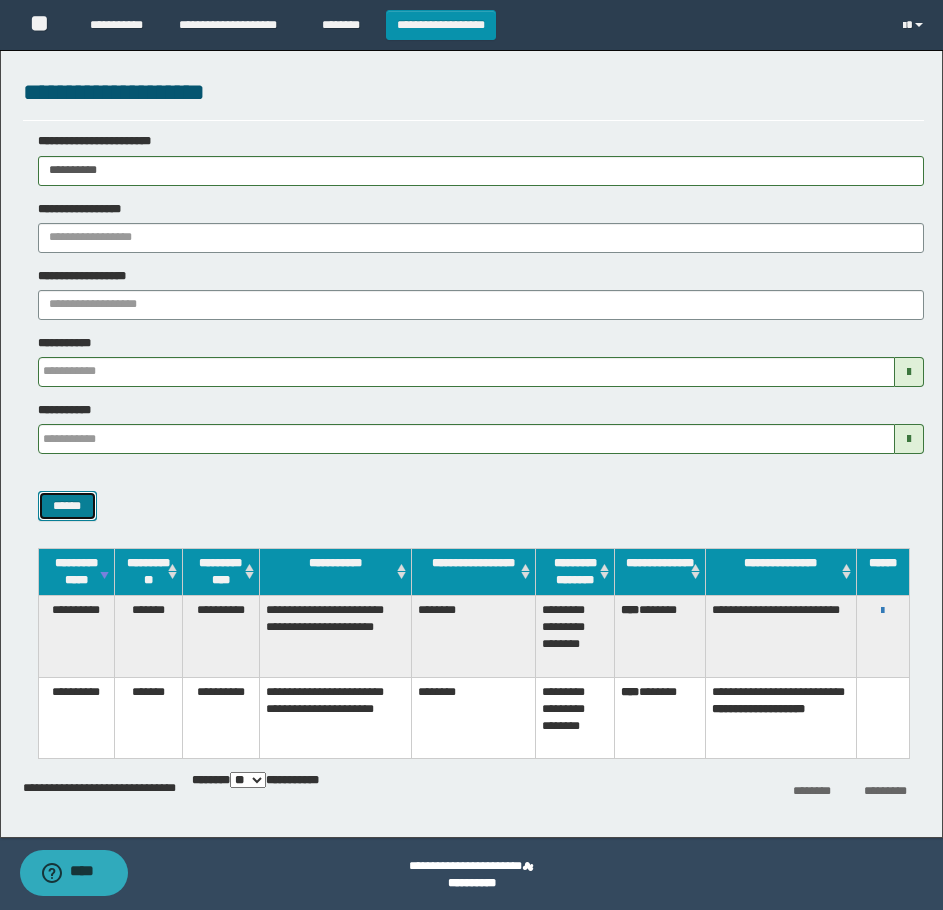 click on "******" at bounding box center (67, 506) 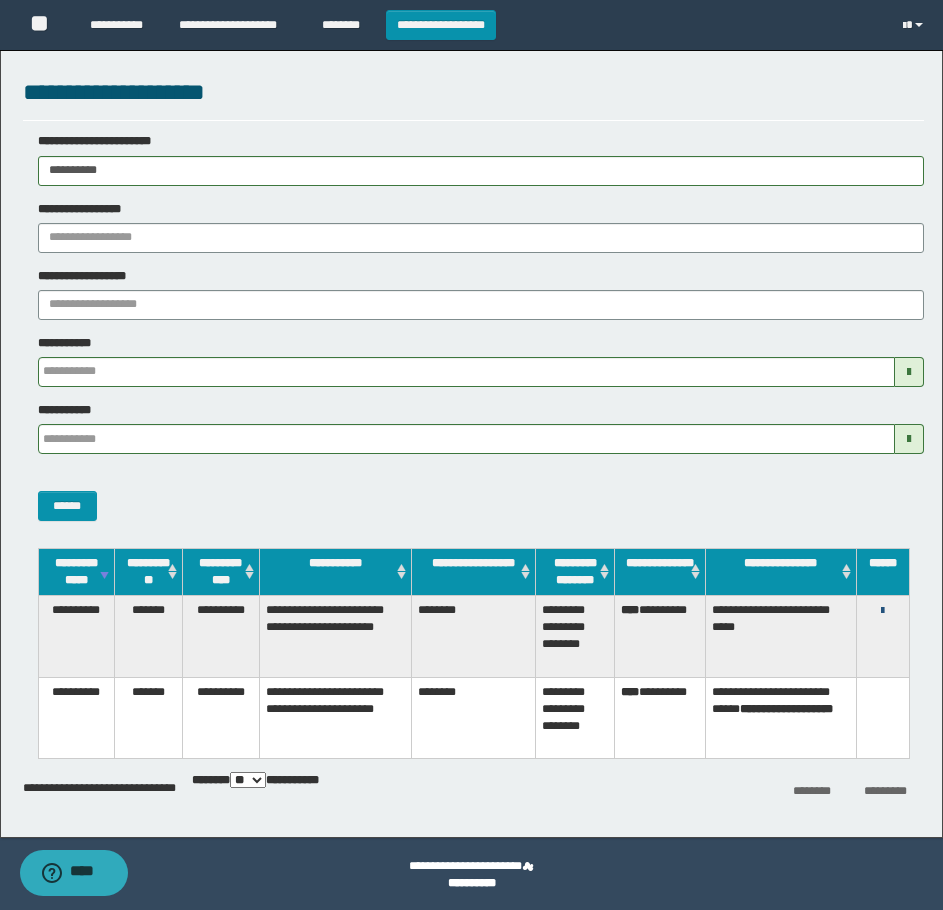 click at bounding box center [882, 611] 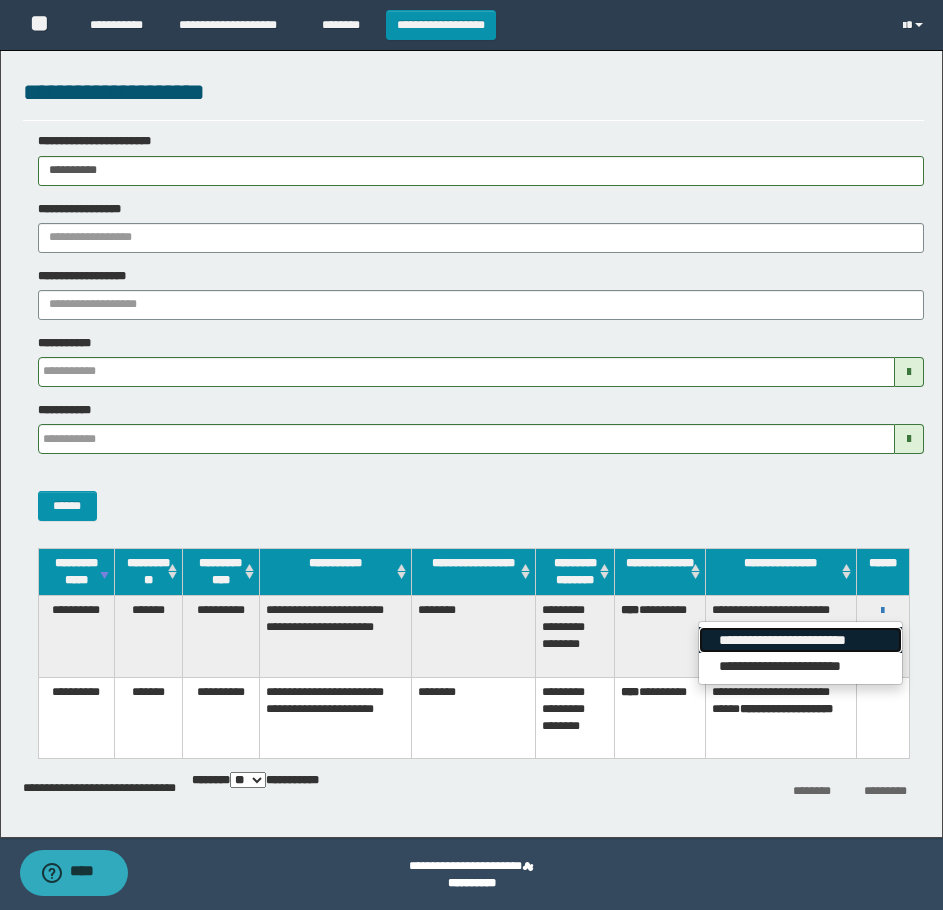 click on "**********" at bounding box center (800, 640) 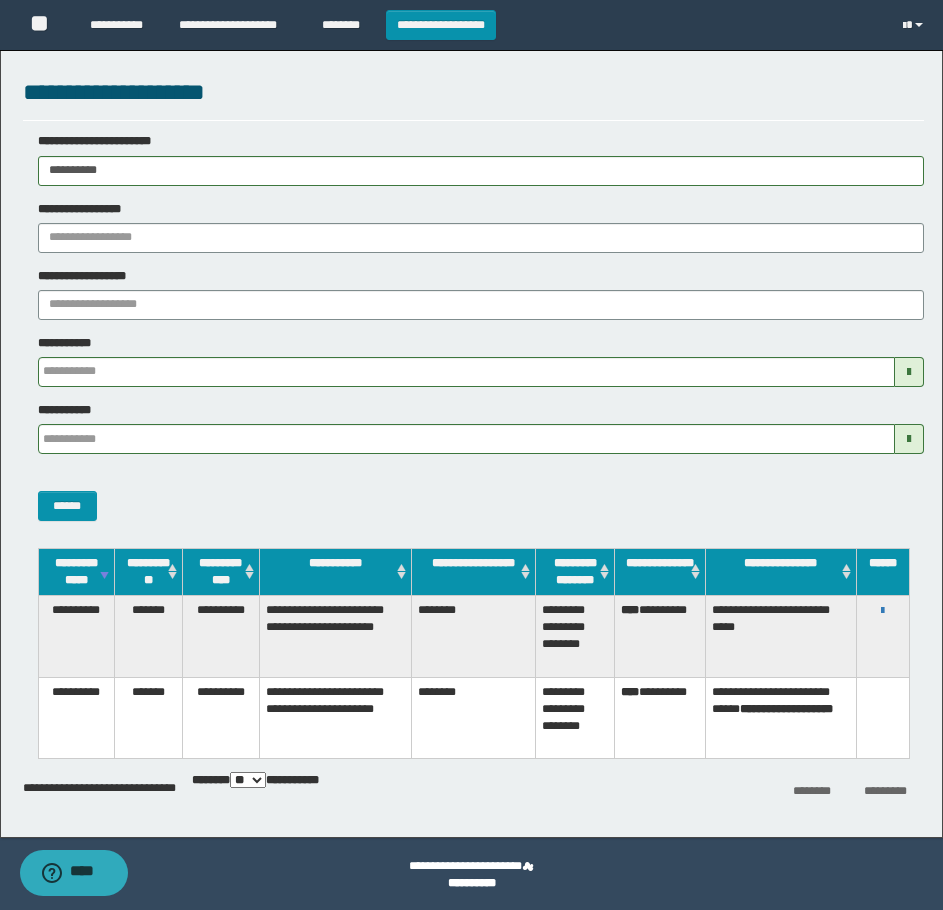 drag, startPoint x: 155, startPoint y: 173, endPoint x: 3, endPoint y: 178, distance: 152.08221 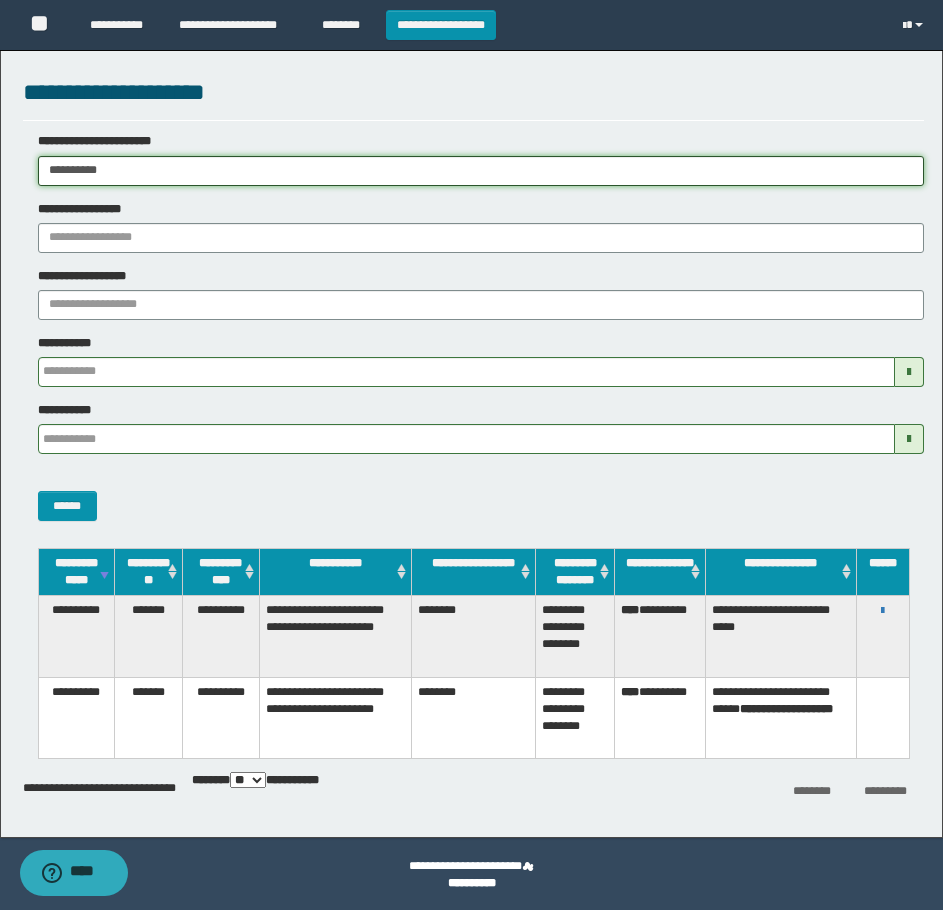 paste 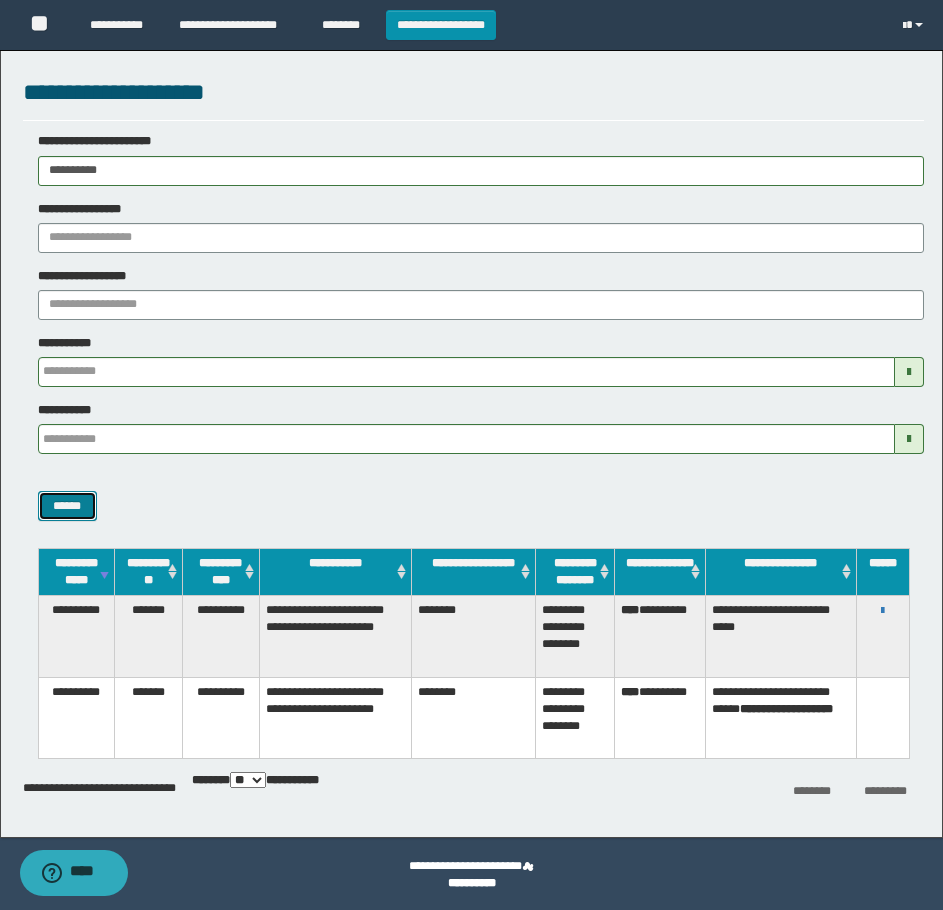 click on "******" at bounding box center [67, 506] 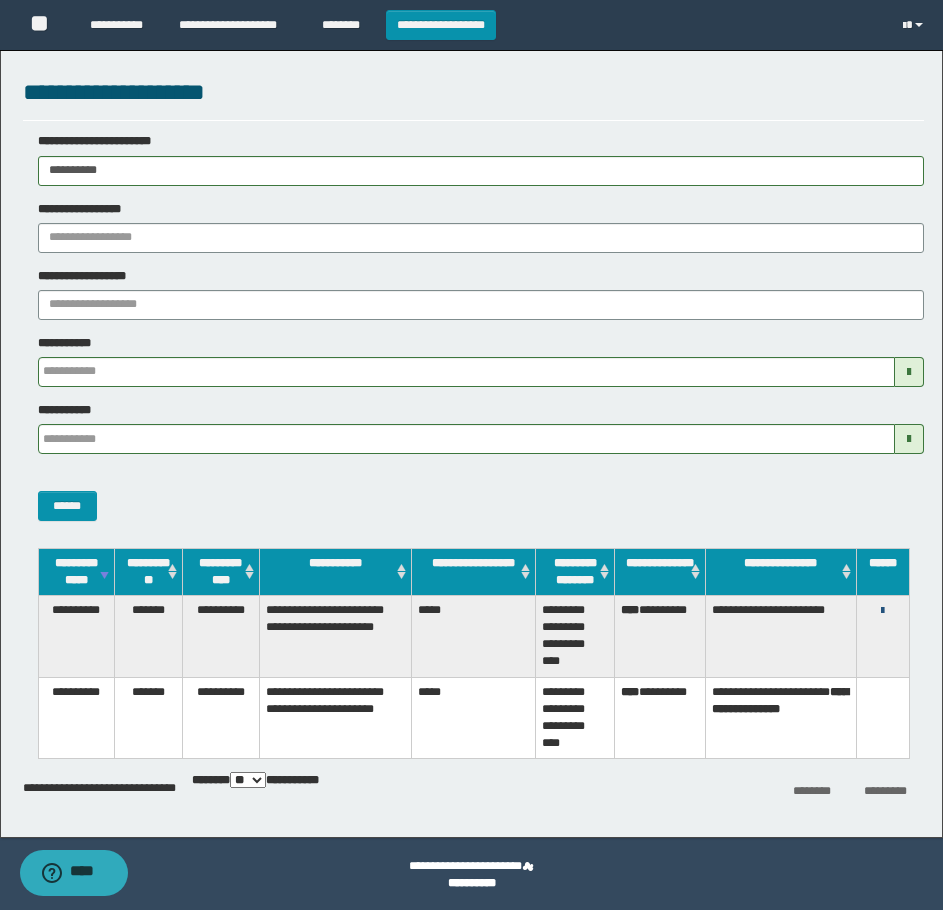 click at bounding box center [882, 611] 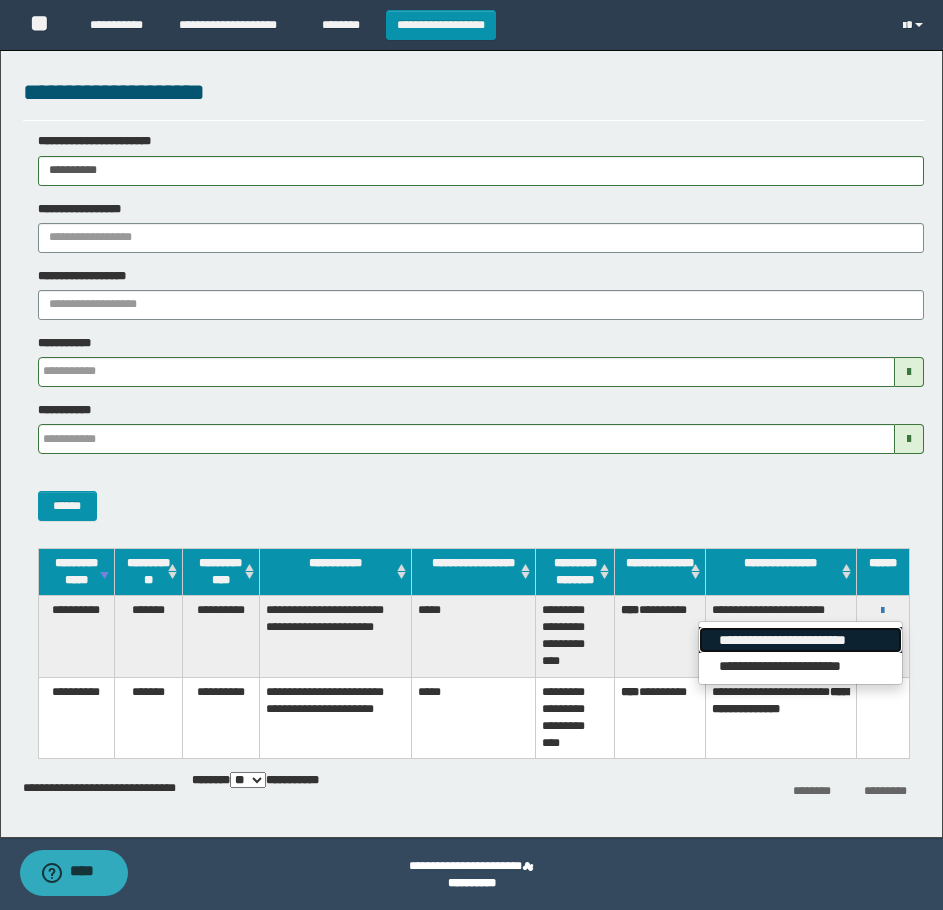 click on "**********" at bounding box center (800, 640) 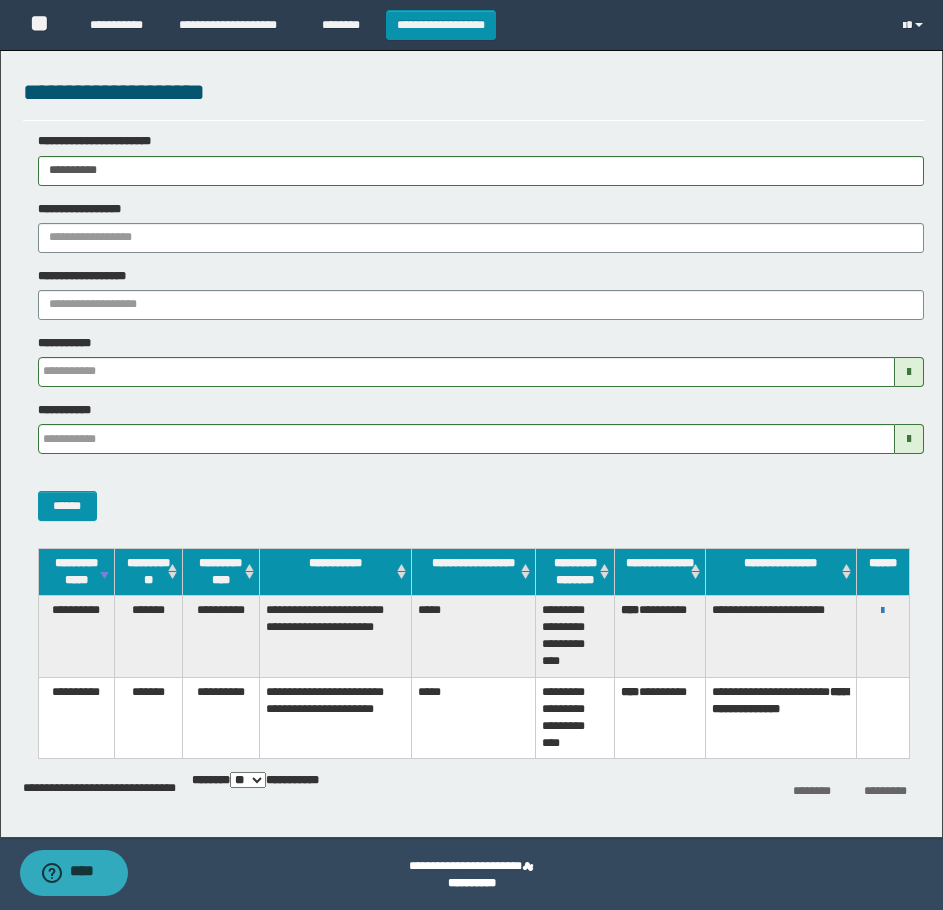 drag, startPoint x: 195, startPoint y: 164, endPoint x: 3, endPoint y: 208, distance: 196.97716 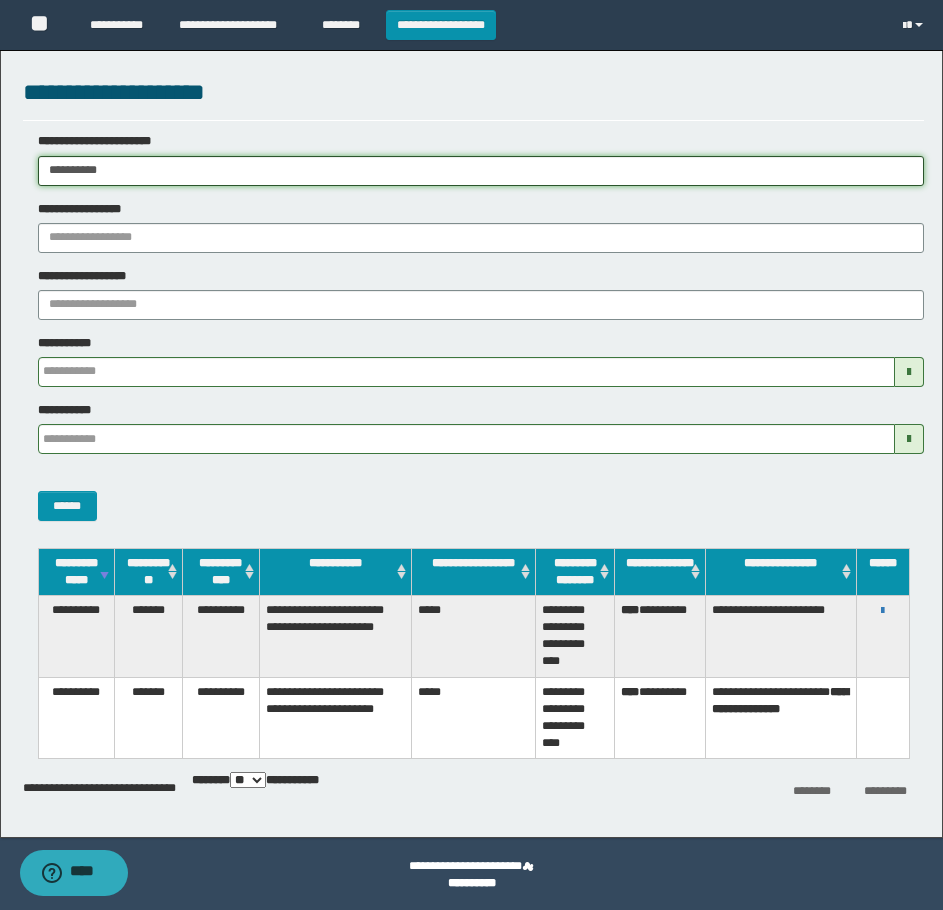 paste 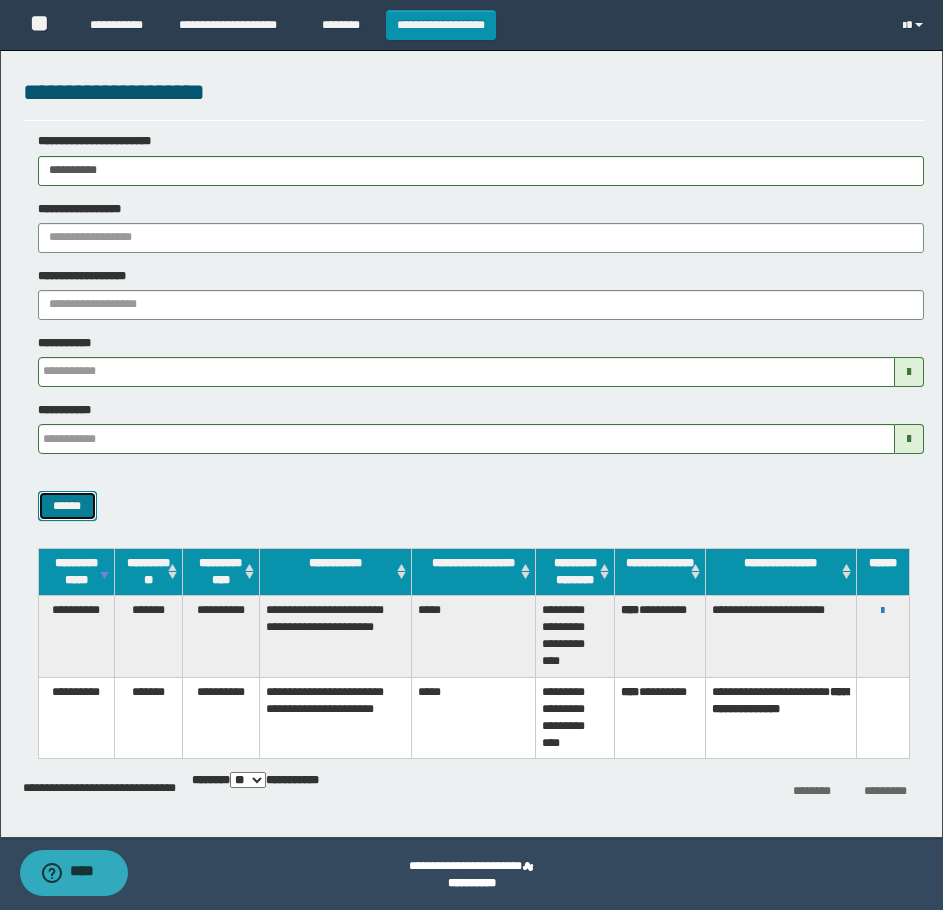 click on "******" at bounding box center (67, 506) 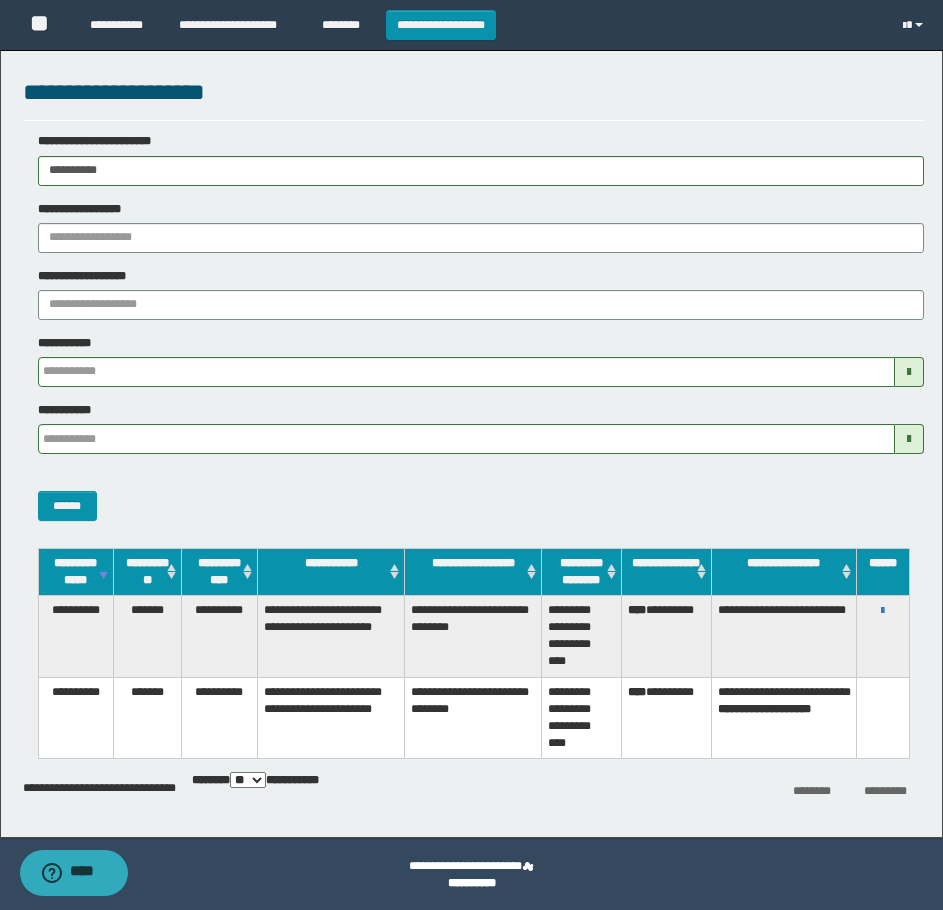 click on "**********" at bounding box center [882, 636] 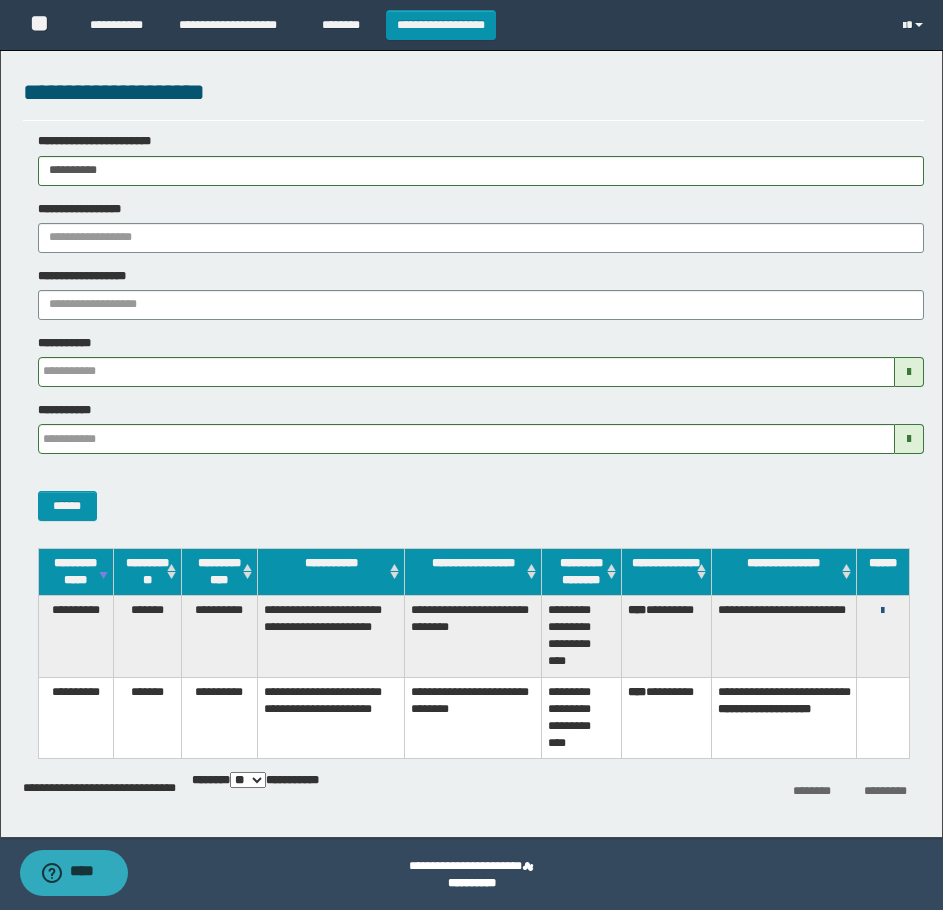 click at bounding box center (882, 611) 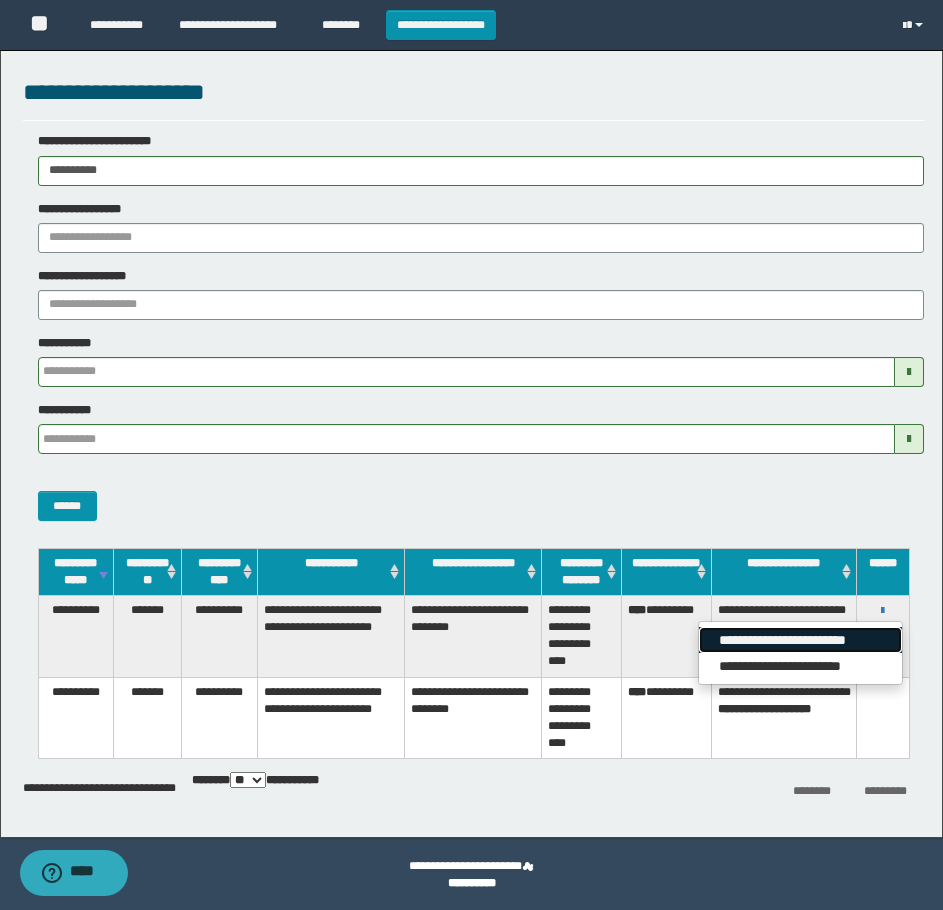 click on "**********" at bounding box center (800, 640) 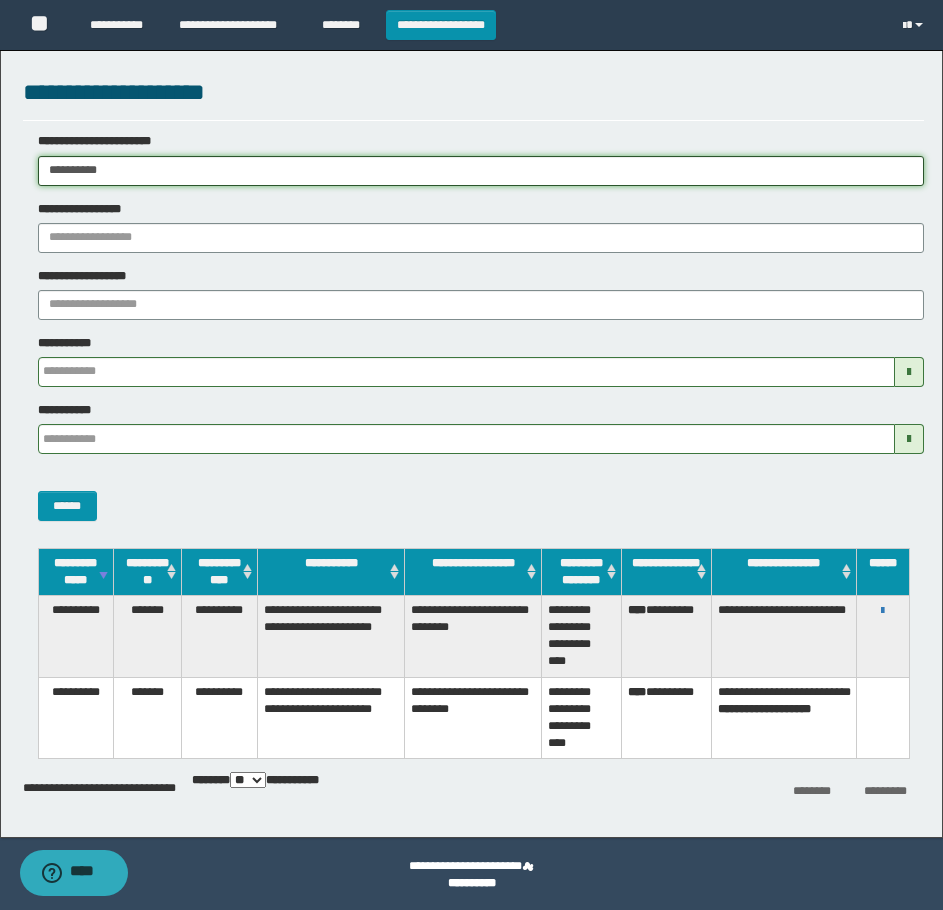 drag, startPoint x: 174, startPoint y: 171, endPoint x: 3, endPoint y: 192, distance: 172.28465 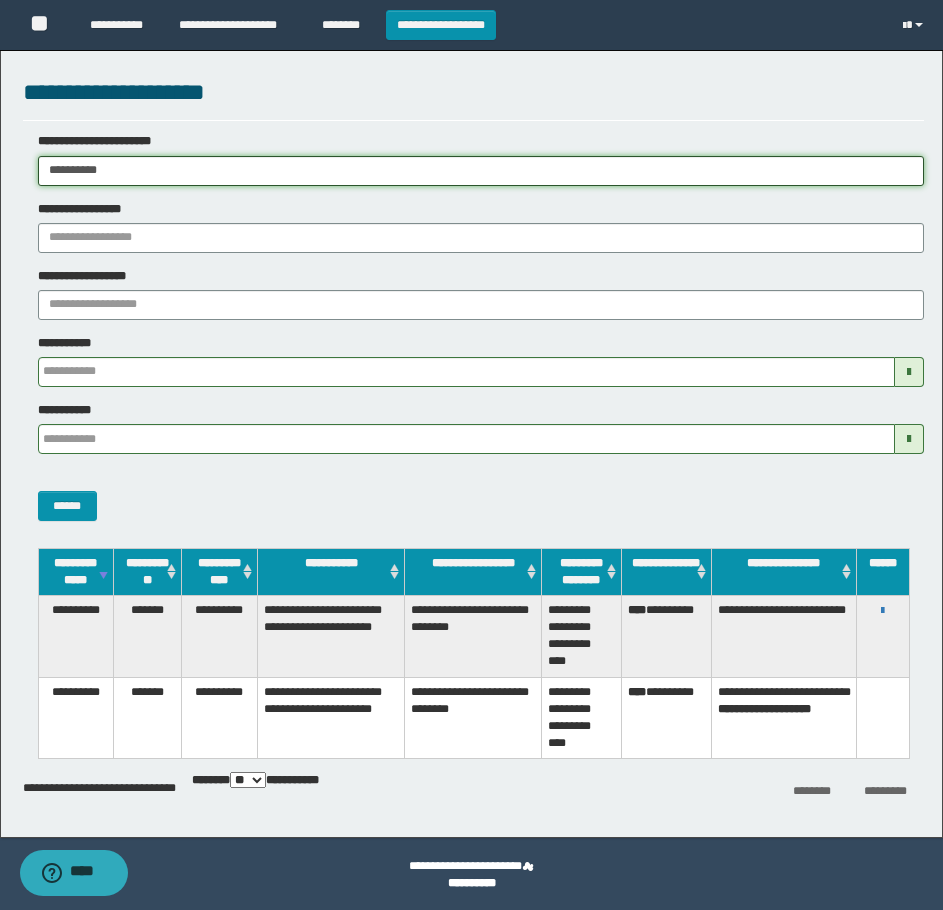click on "**********" at bounding box center (471, 439) 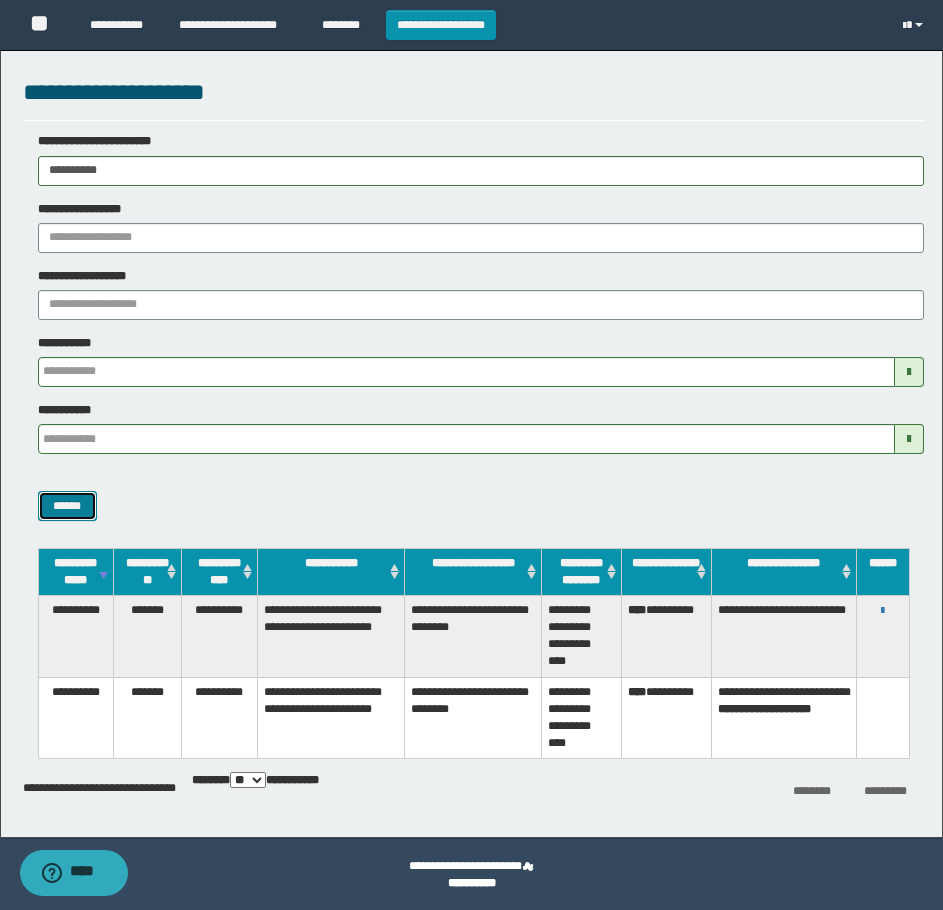 click on "******" at bounding box center [67, 506] 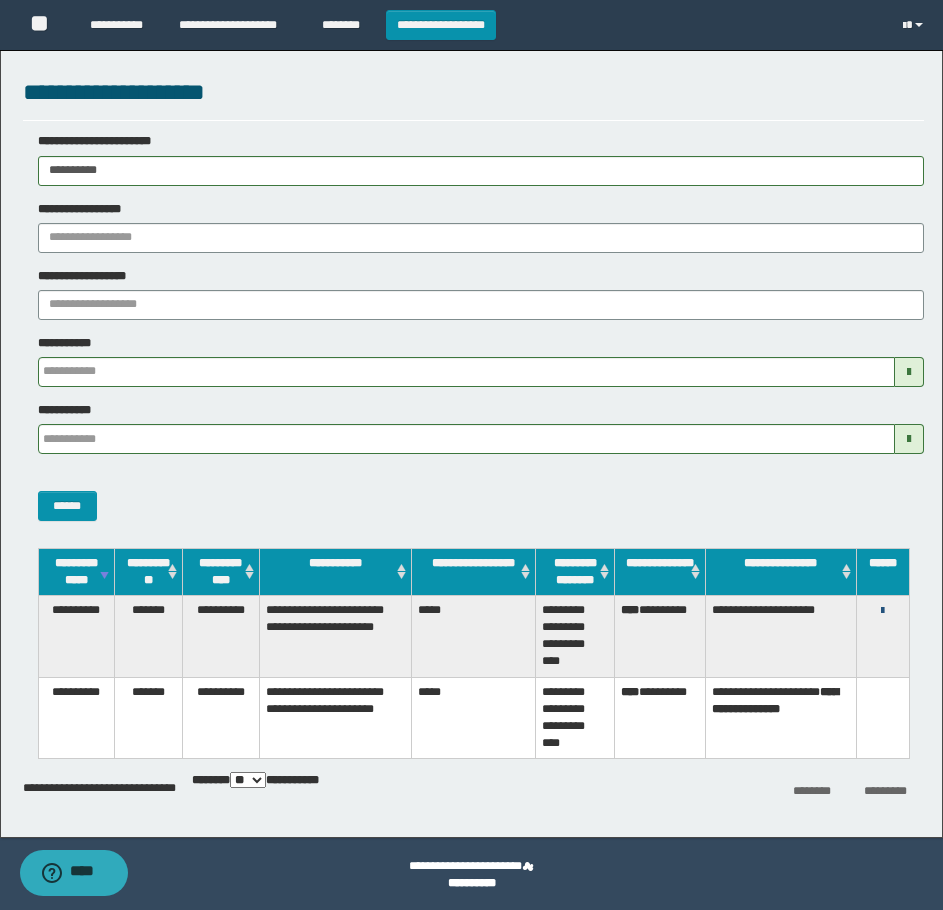 click on "**********" at bounding box center (883, 610) 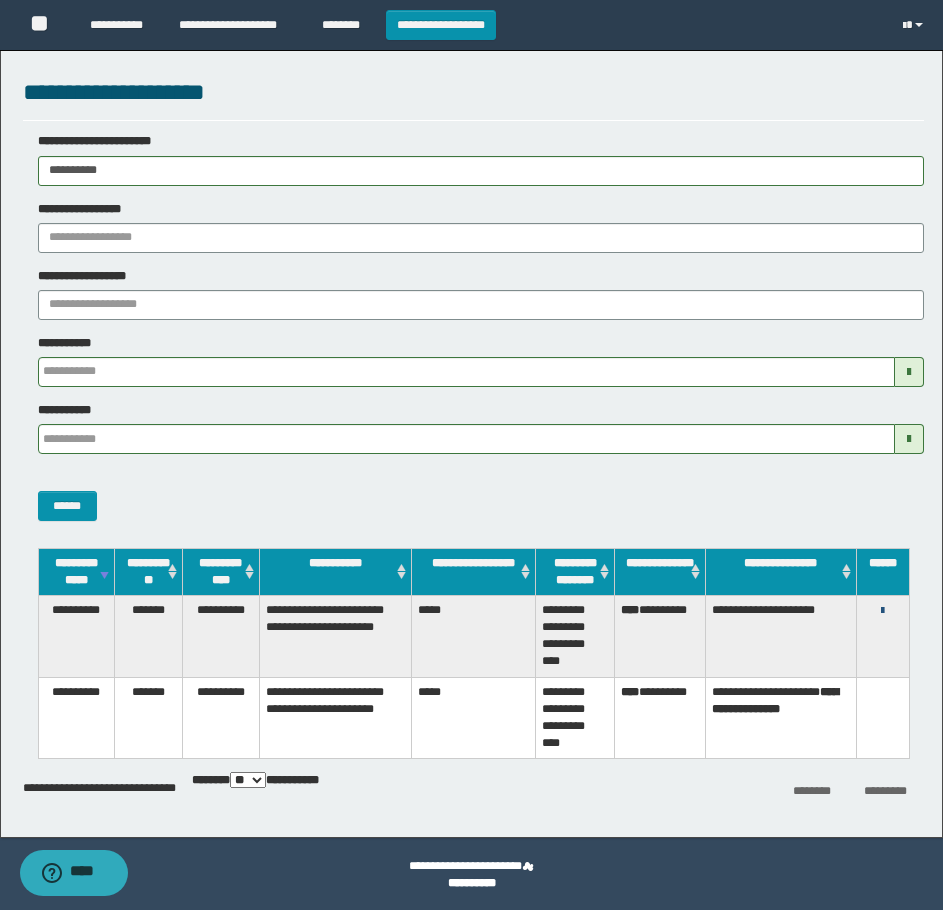 click at bounding box center [882, 611] 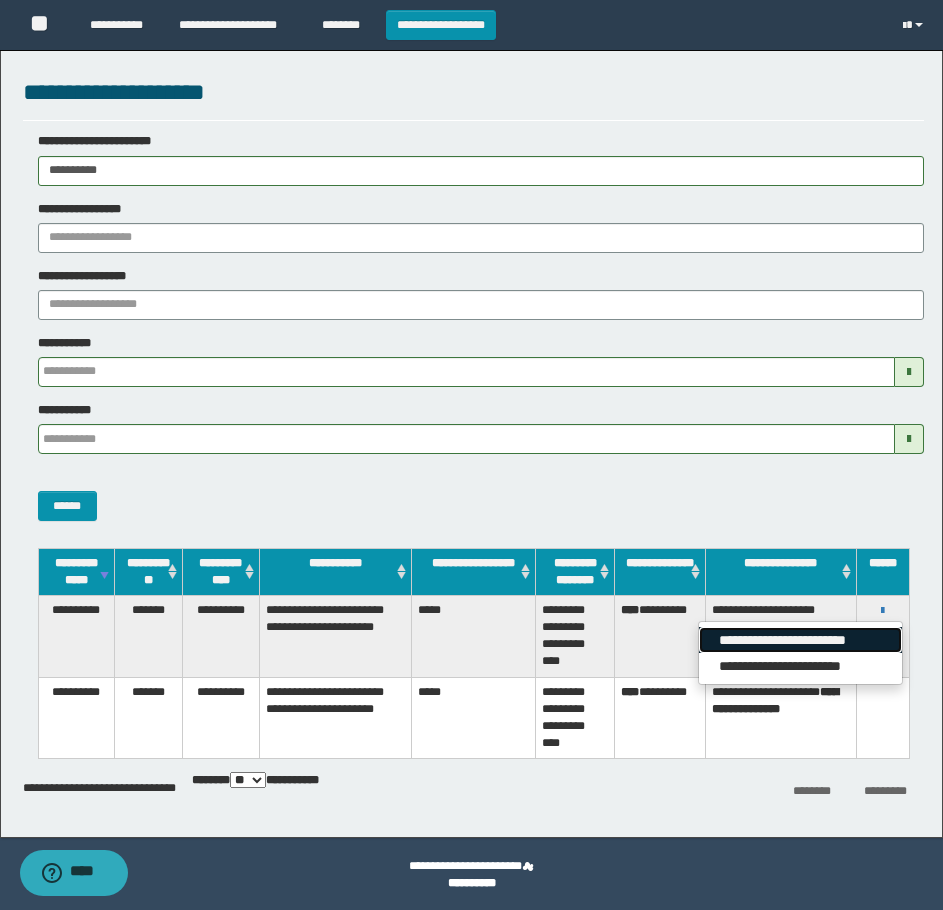 click on "**********" at bounding box center [800, 640] 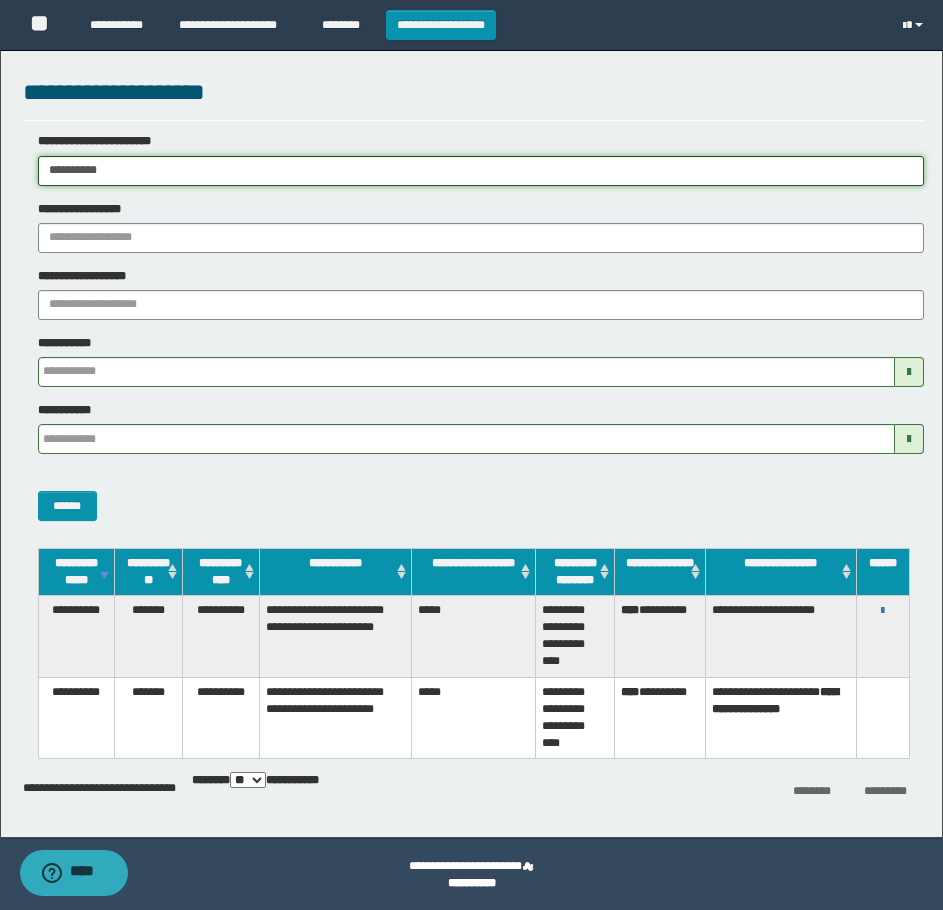 drag, startPoint x: 166, startPoint y: 166, endPoint x: 3, endPoint y: 161, distance: 163.07668 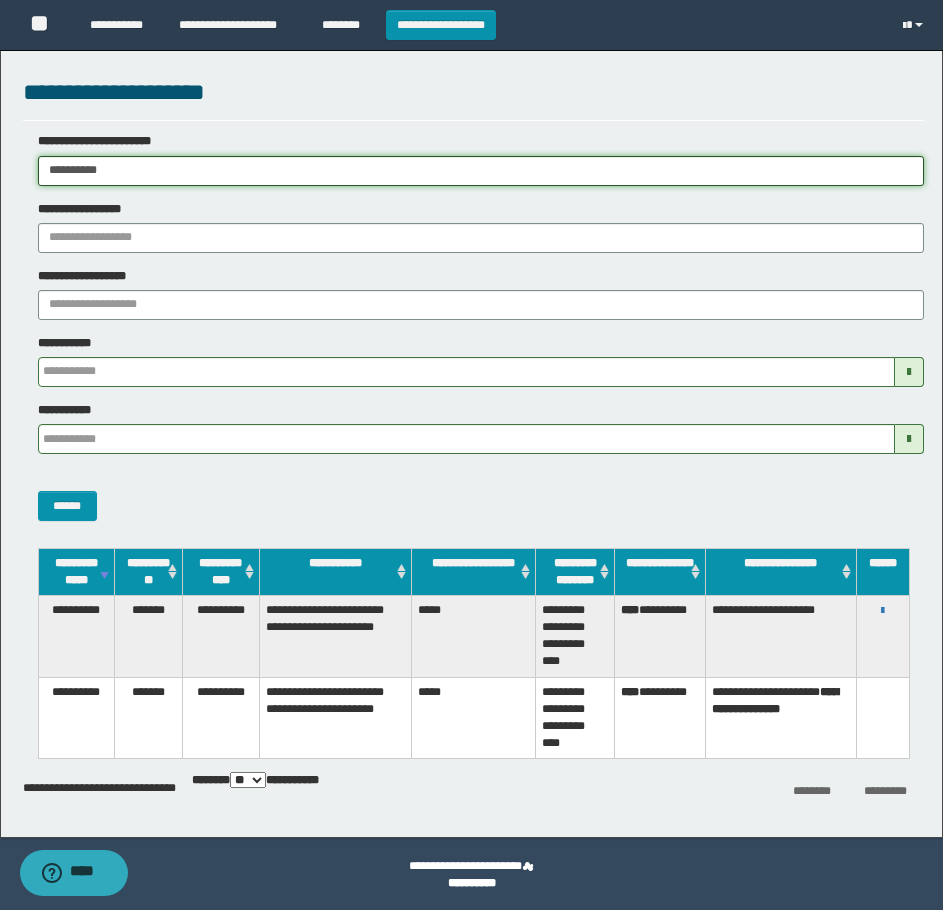 click on "**********" at bounding box center [471, 439] 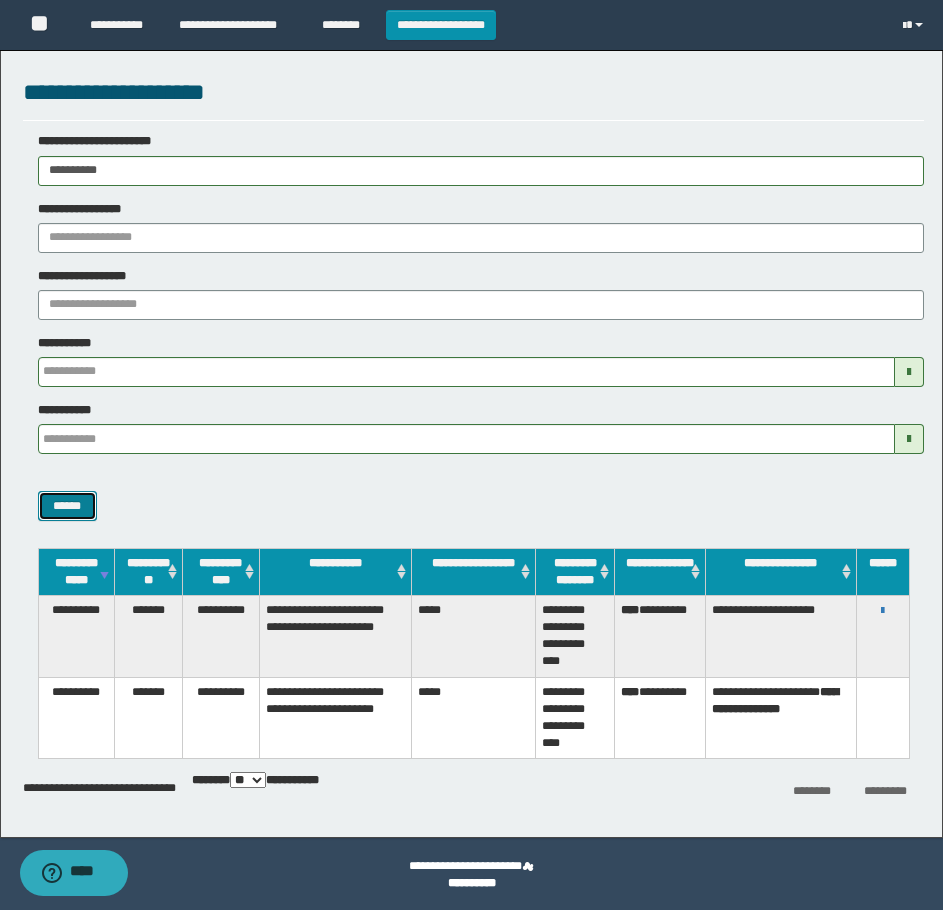 click on "******" at bounding box center (67, 506) 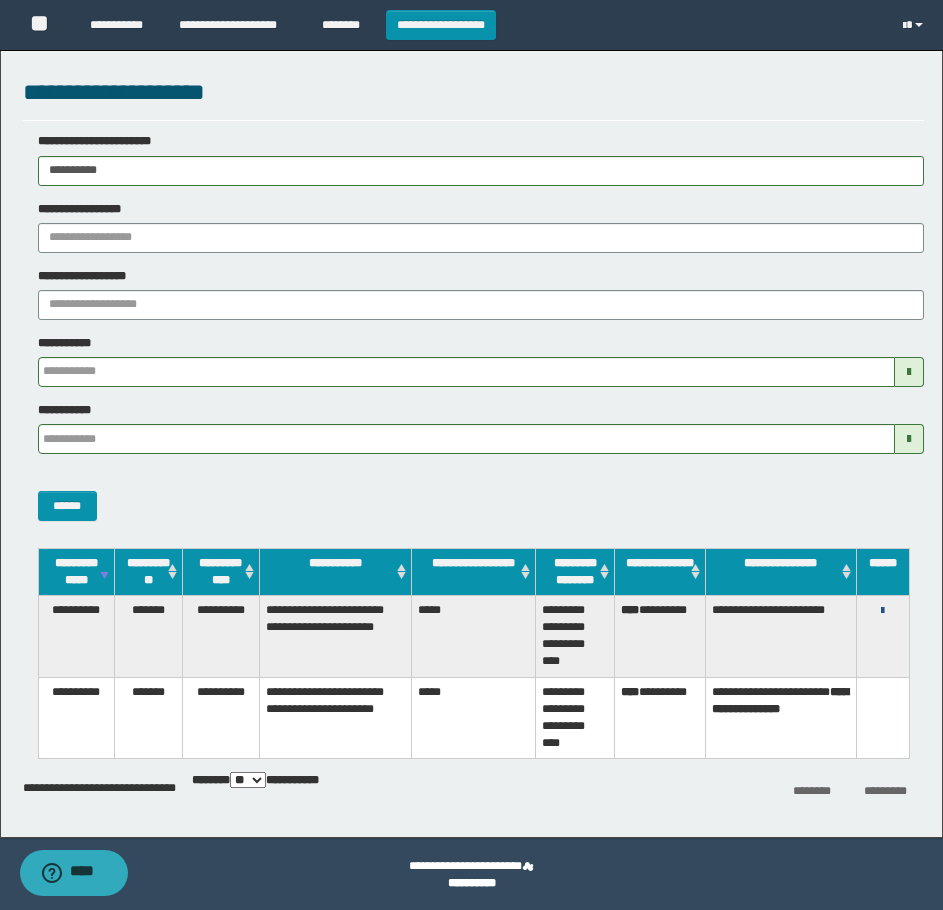click at bounding box center [882, 611] 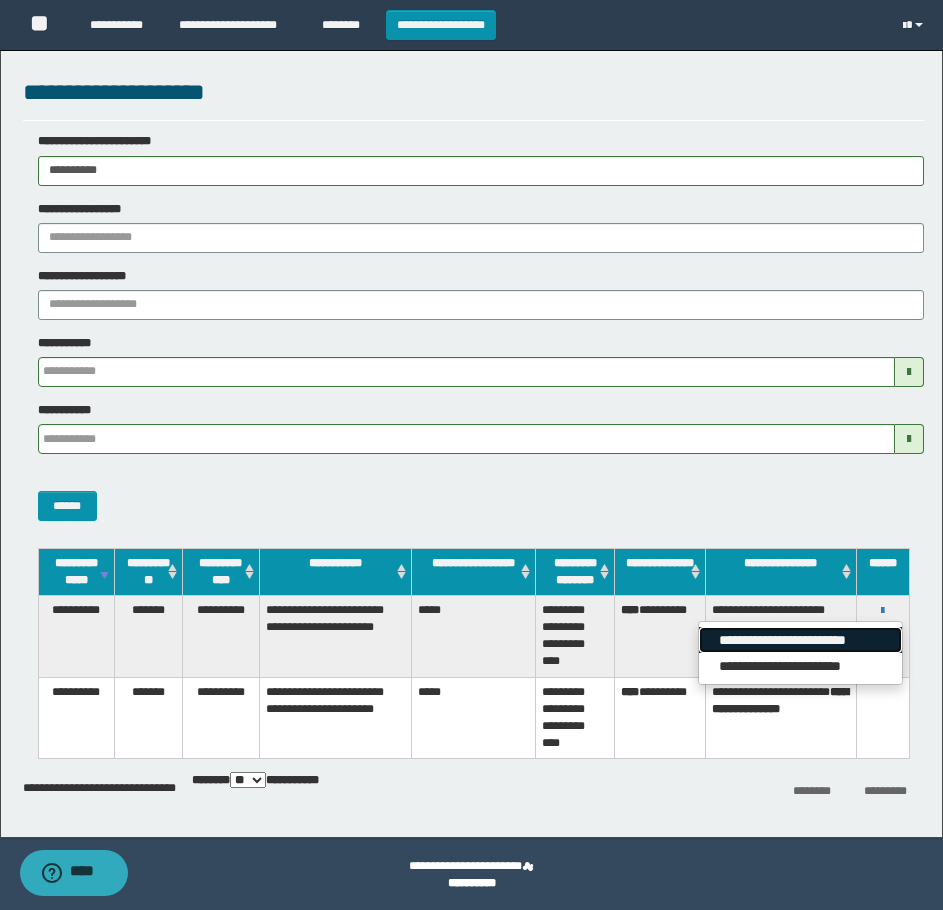 click on "**********" at bounding box center [800, 640] 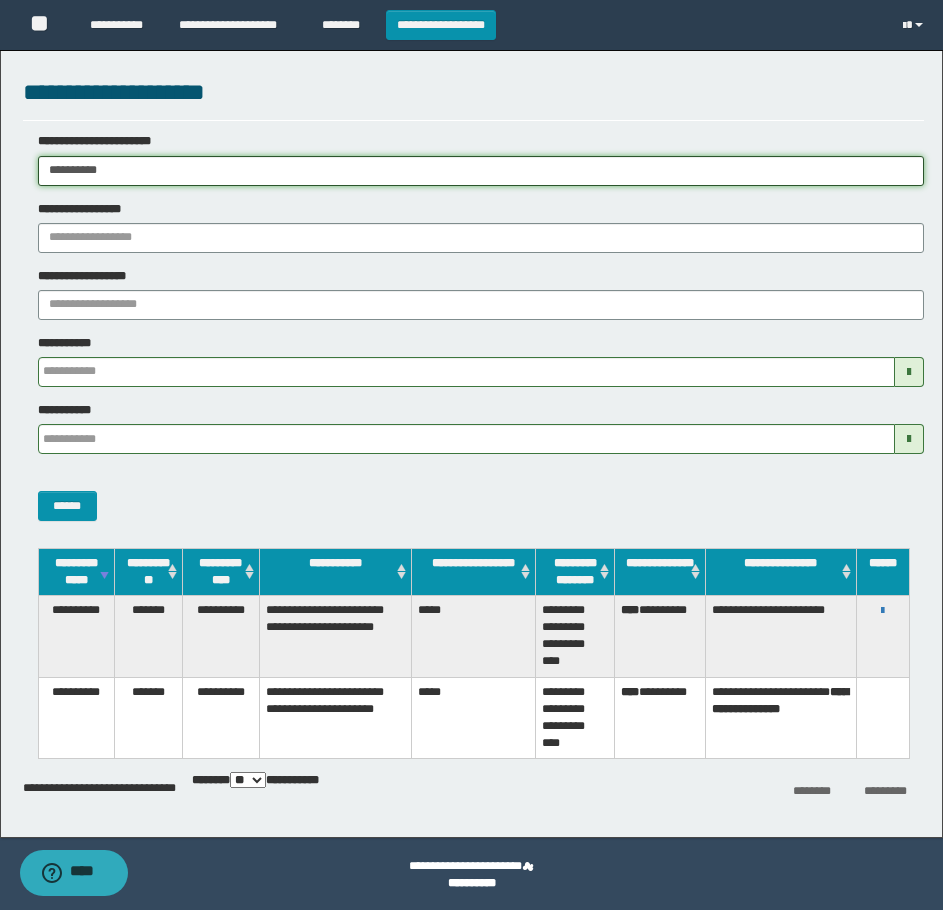 click on "**********" at bounding box center (481, 171) 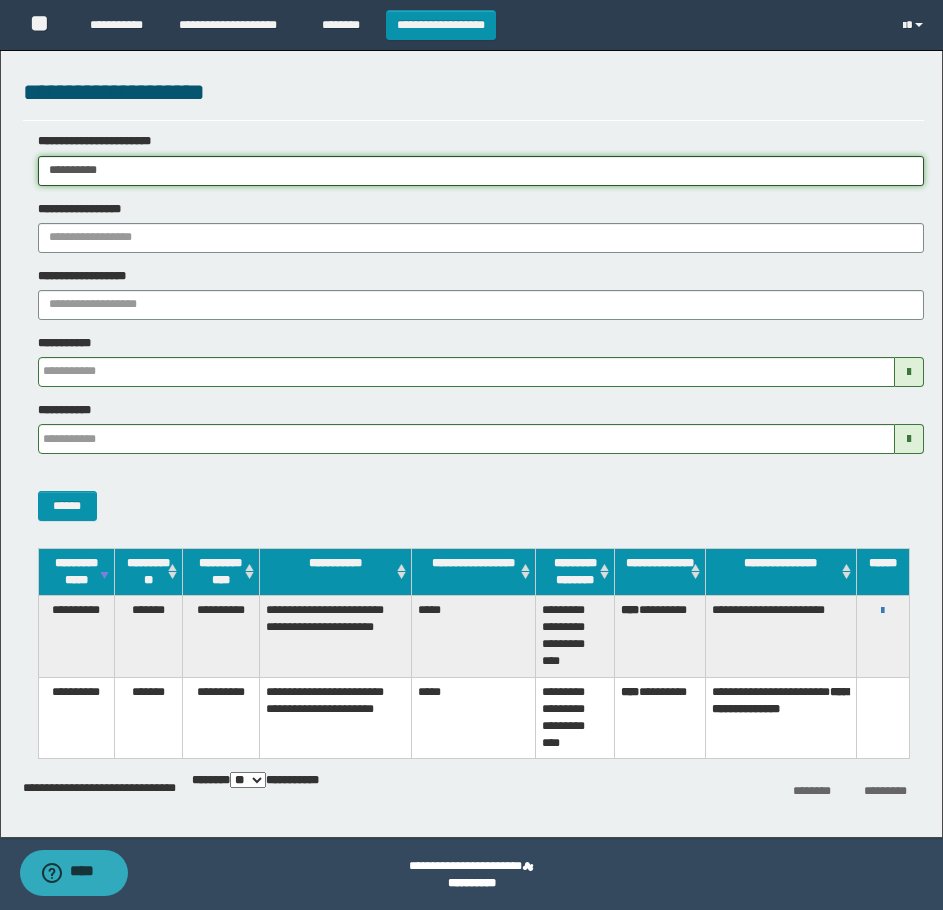 drag, startPoint x: 140, startPoint y: 170, endPoint x: 3, endPoint y: 162, distance: 137.23338 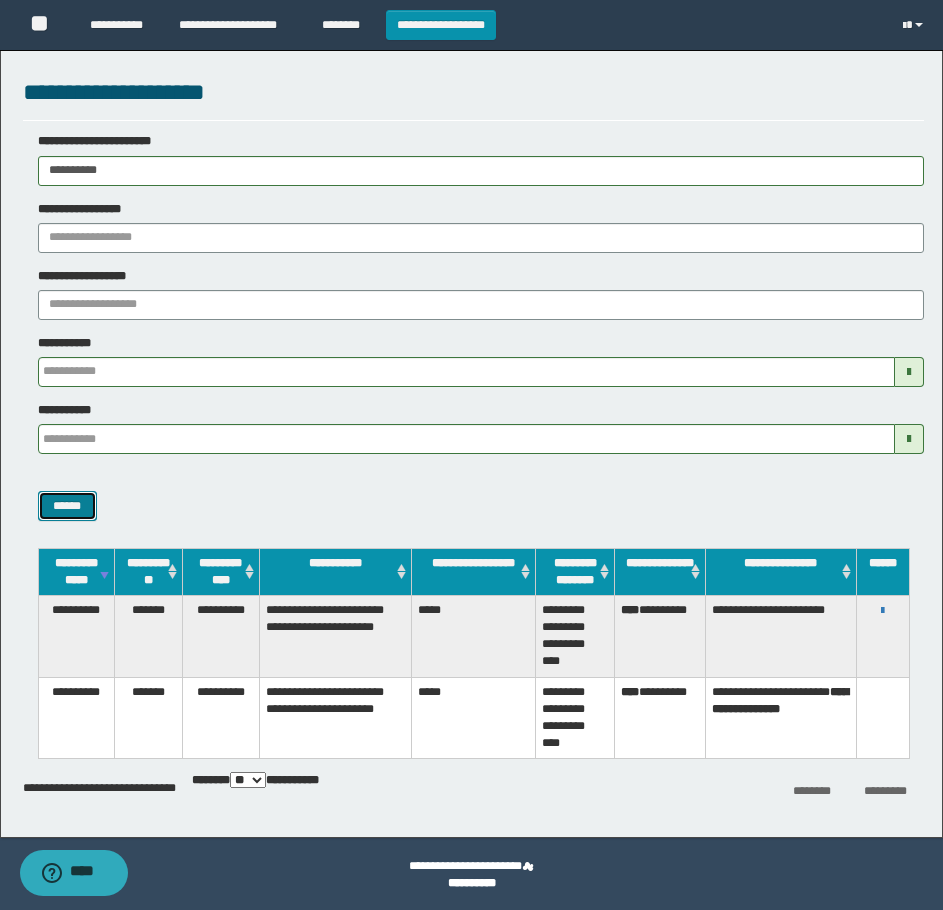 click on "******" at bounding box center [67, 506] 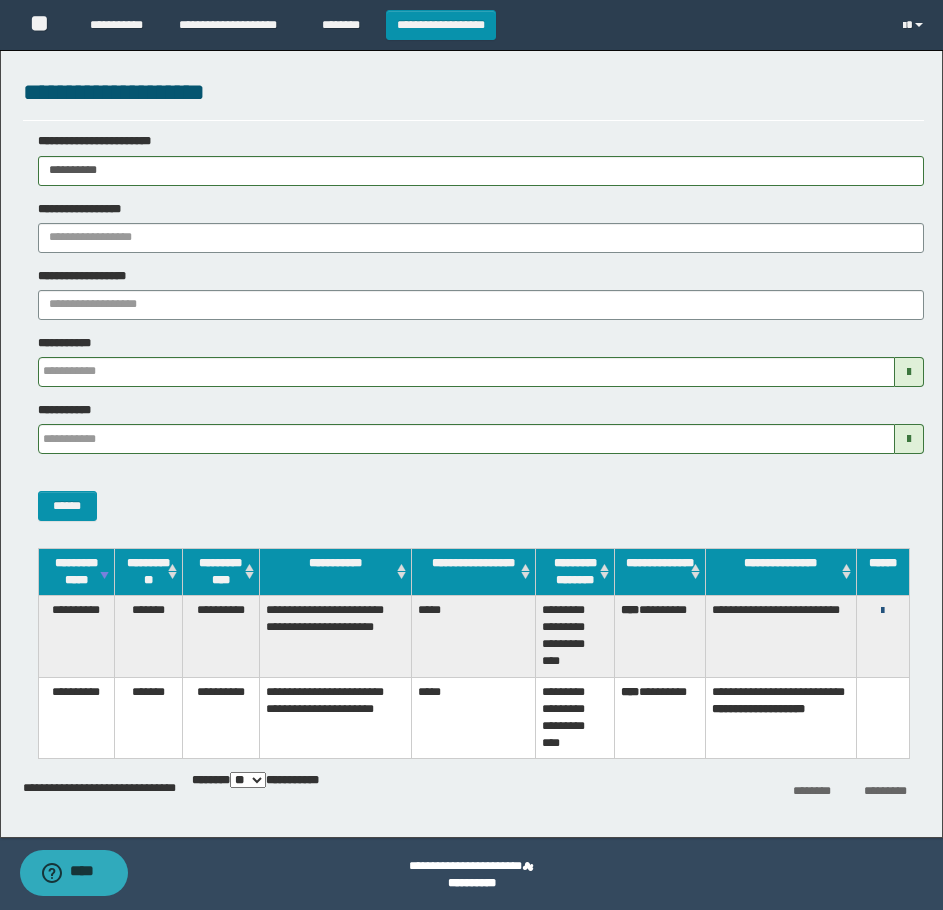 click at bounding box center (882, 611) 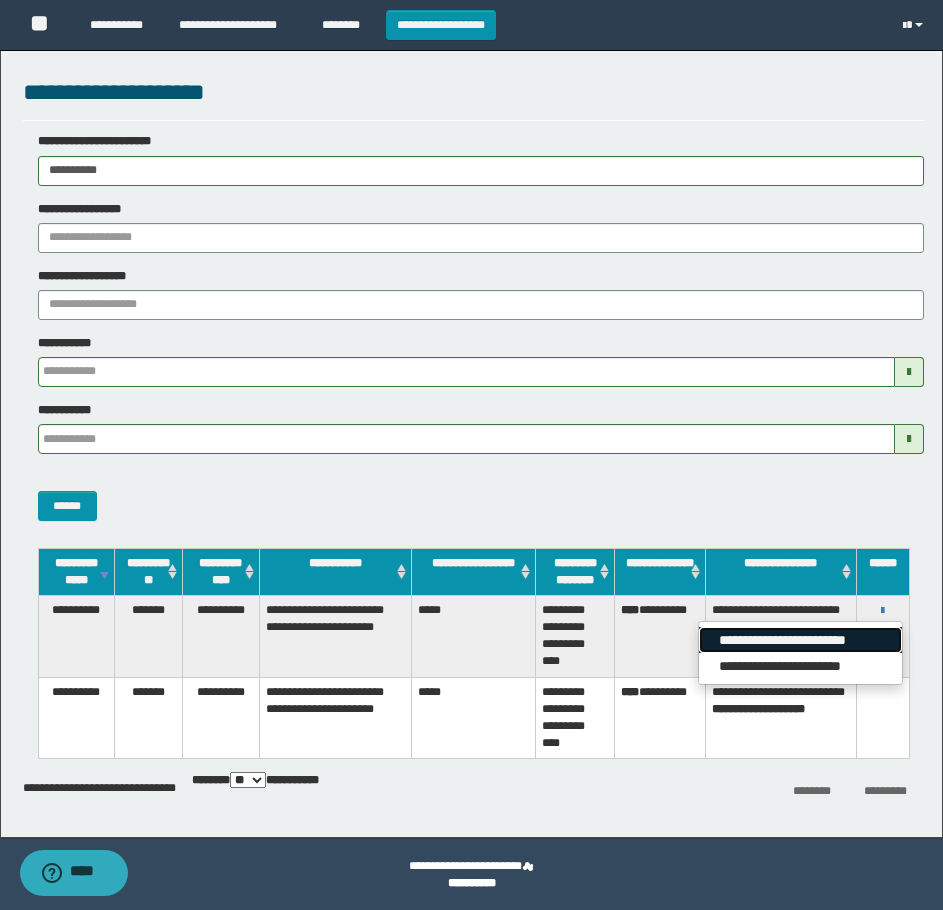 click on "**********" at bounding box center [800, 640] 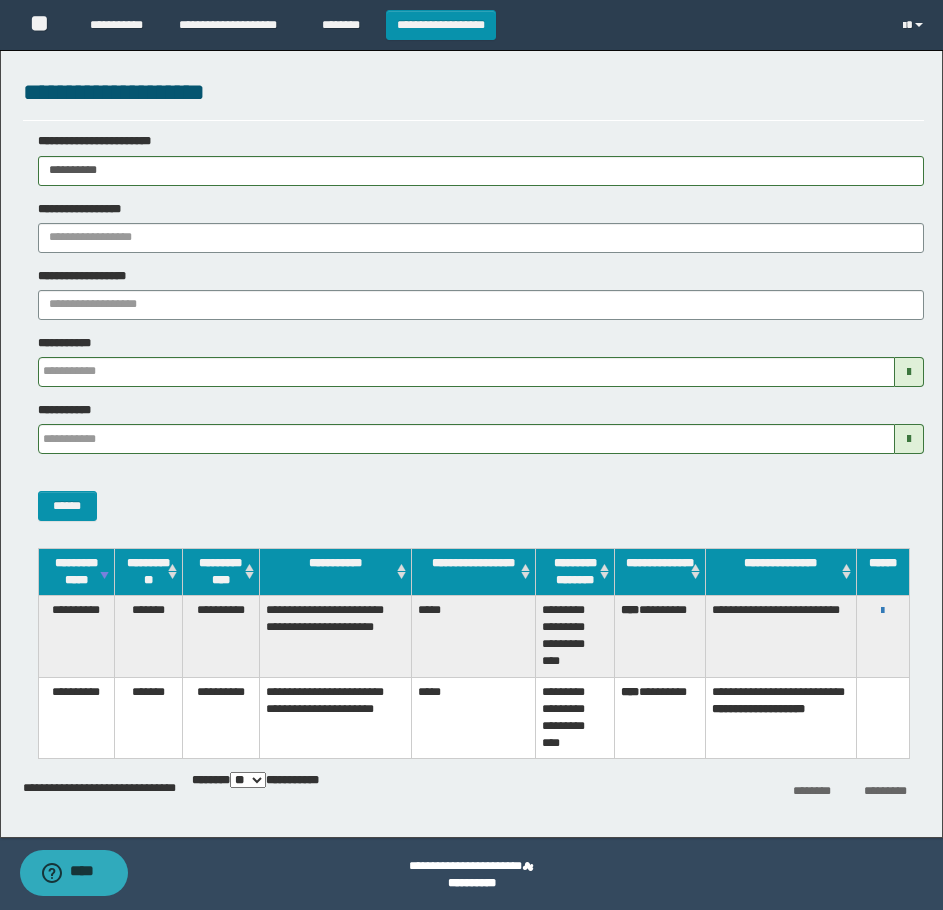 drag, startPoint x: 150, startPoint y: 171, endPoint x: 3, endPoint y: 198, distance: 149.45903 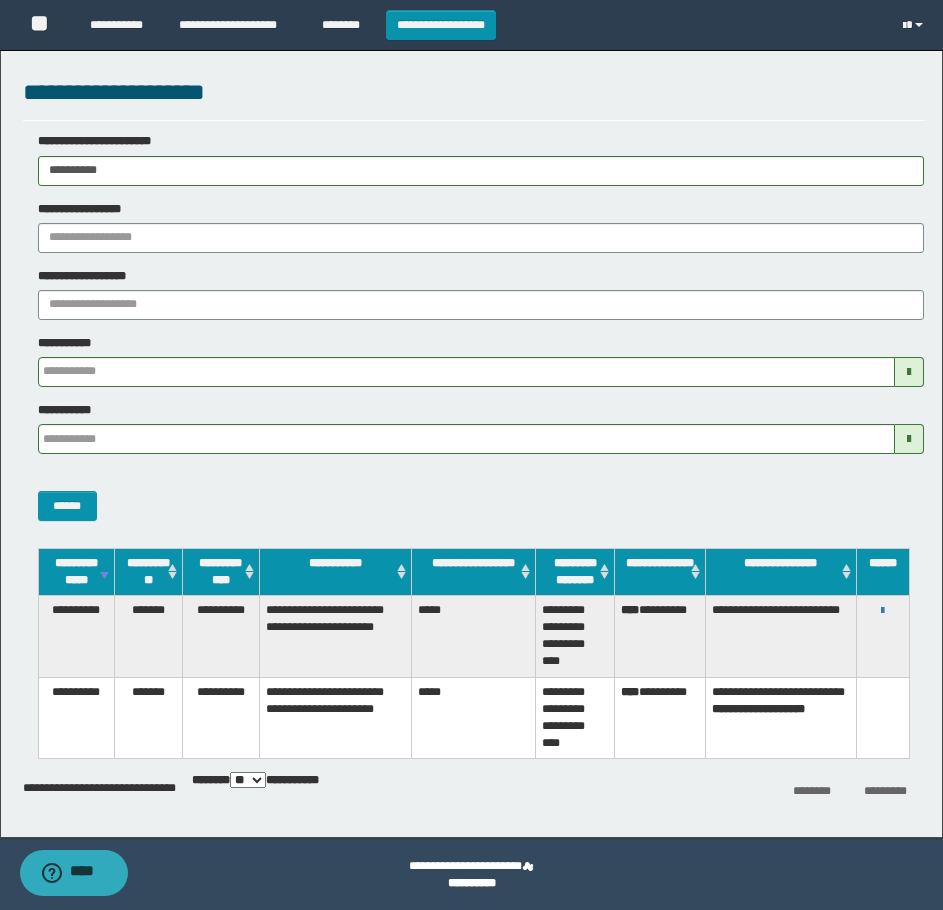 click on "**********" at bounding box center (471, 439) 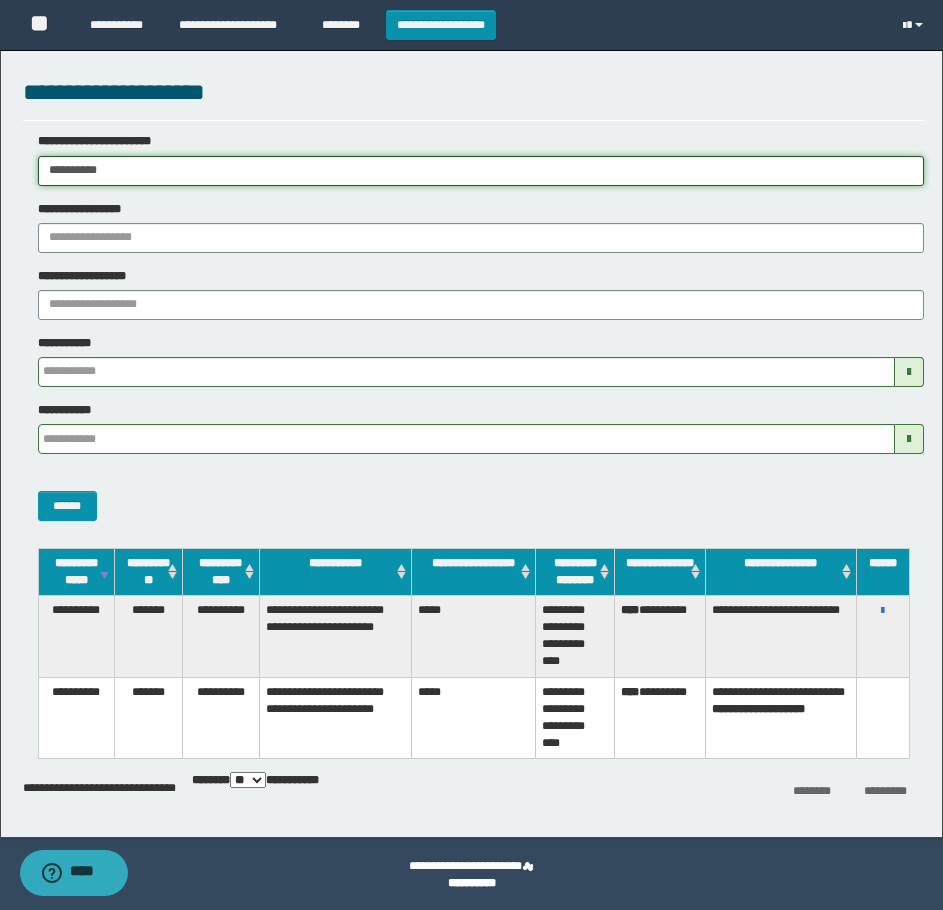 paste 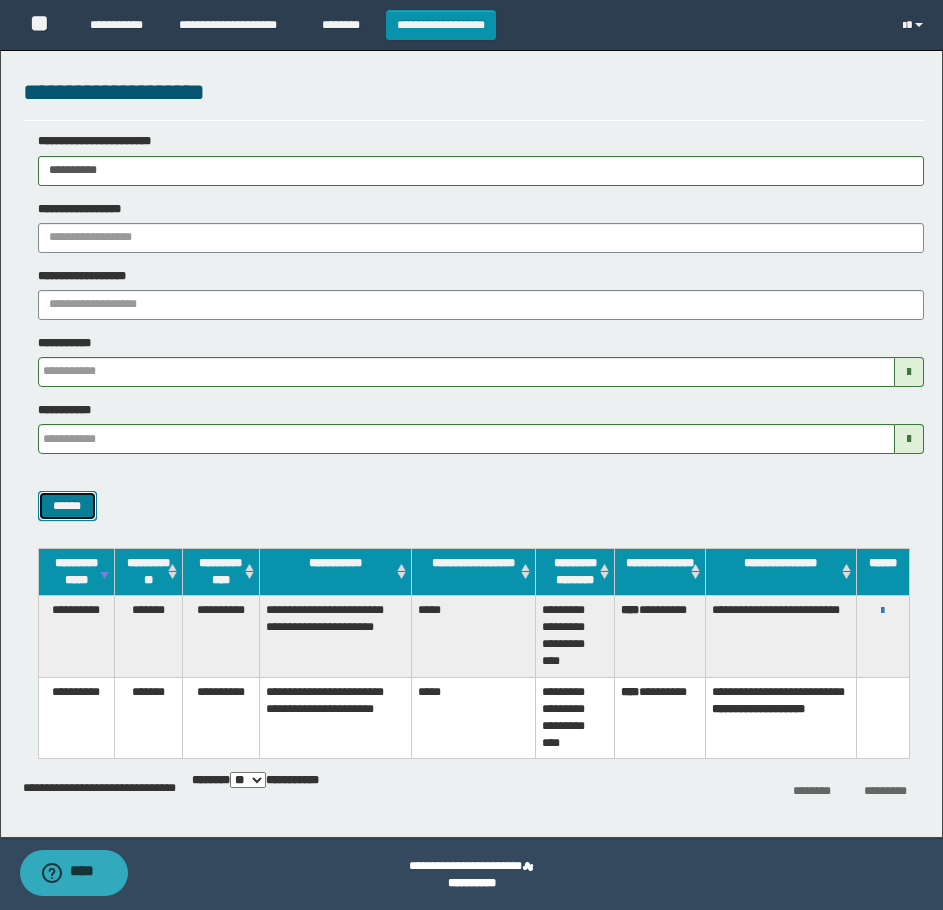 click on "******" at bounding box center [67, 506] 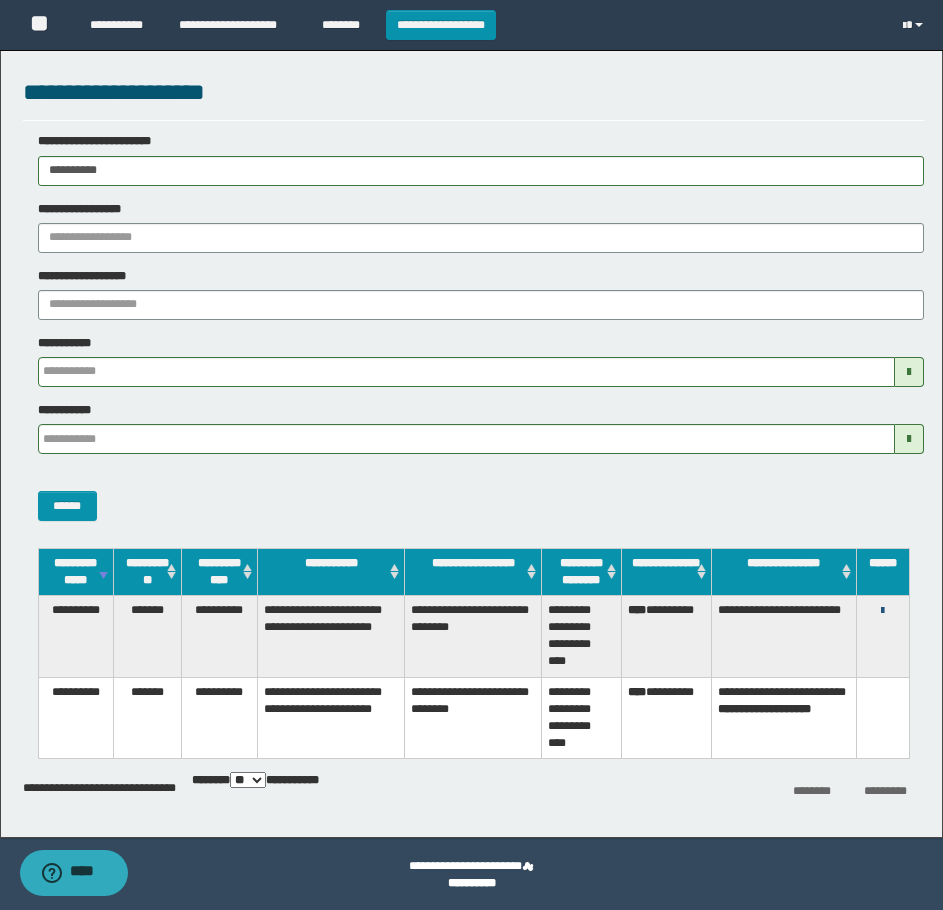 click at bounding box center (882, 611) 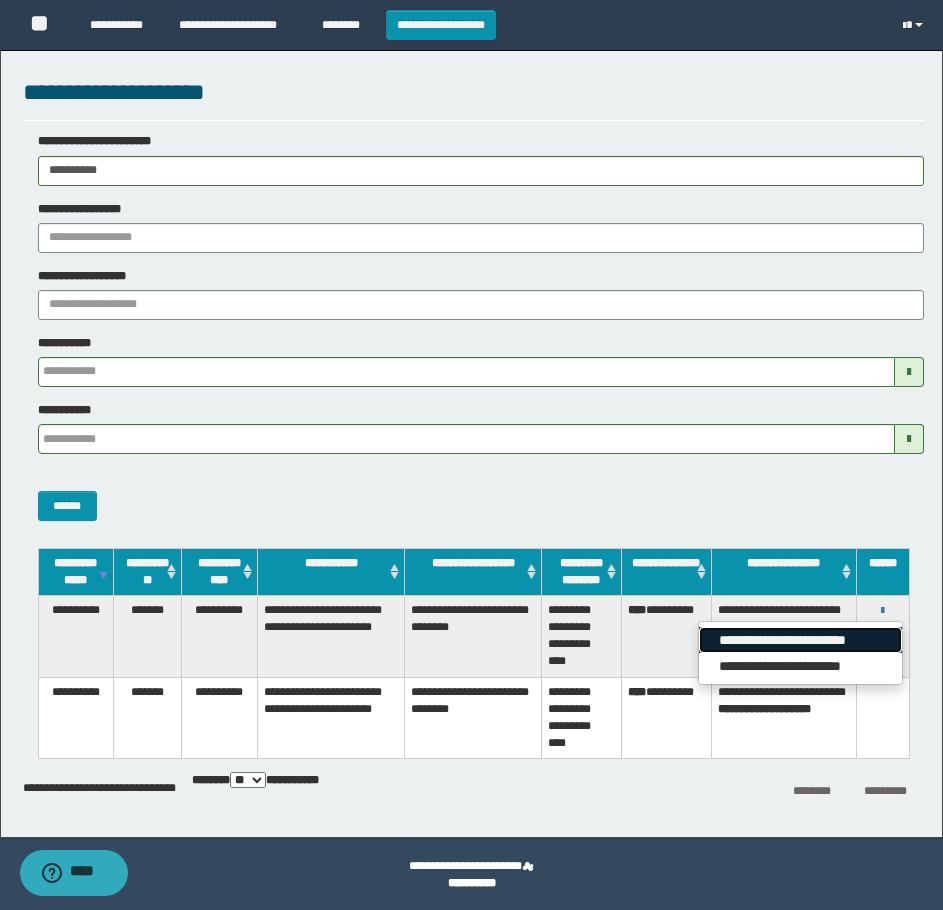 click on "**********" at bounding box center (800, 640) 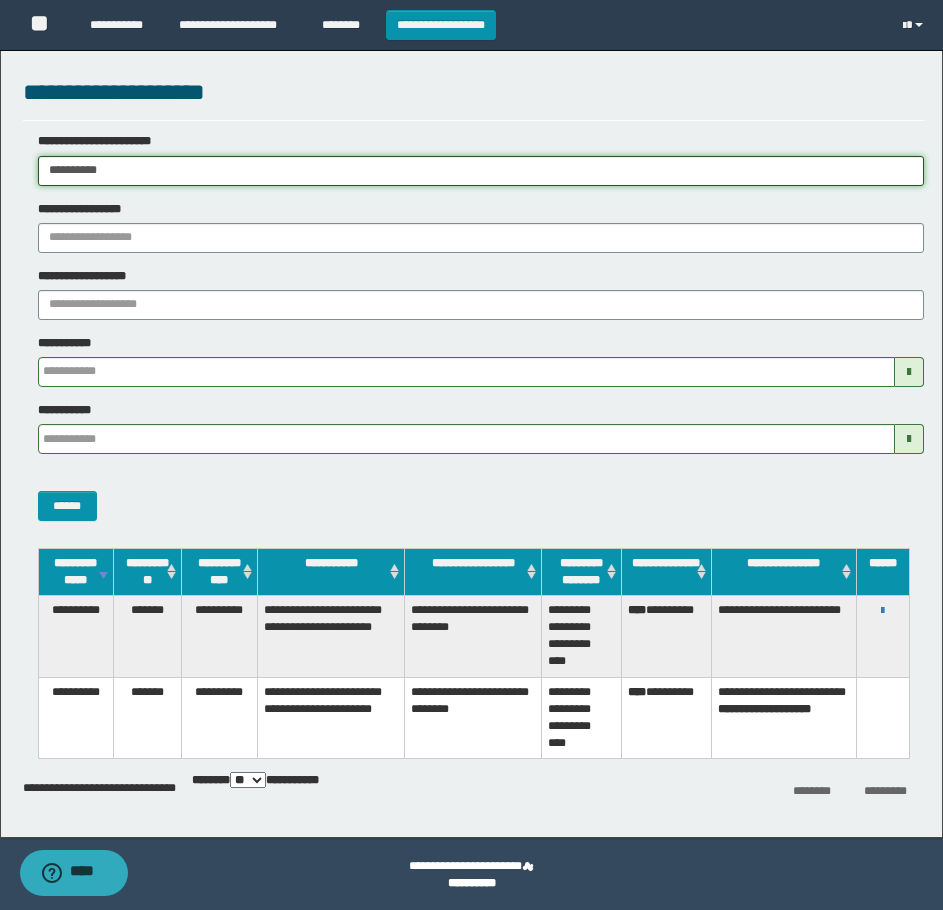 drag, startPoint x: 58, startPoint y: 173, endPoint x: 3, endPoint y: 175, distance: 55.03635 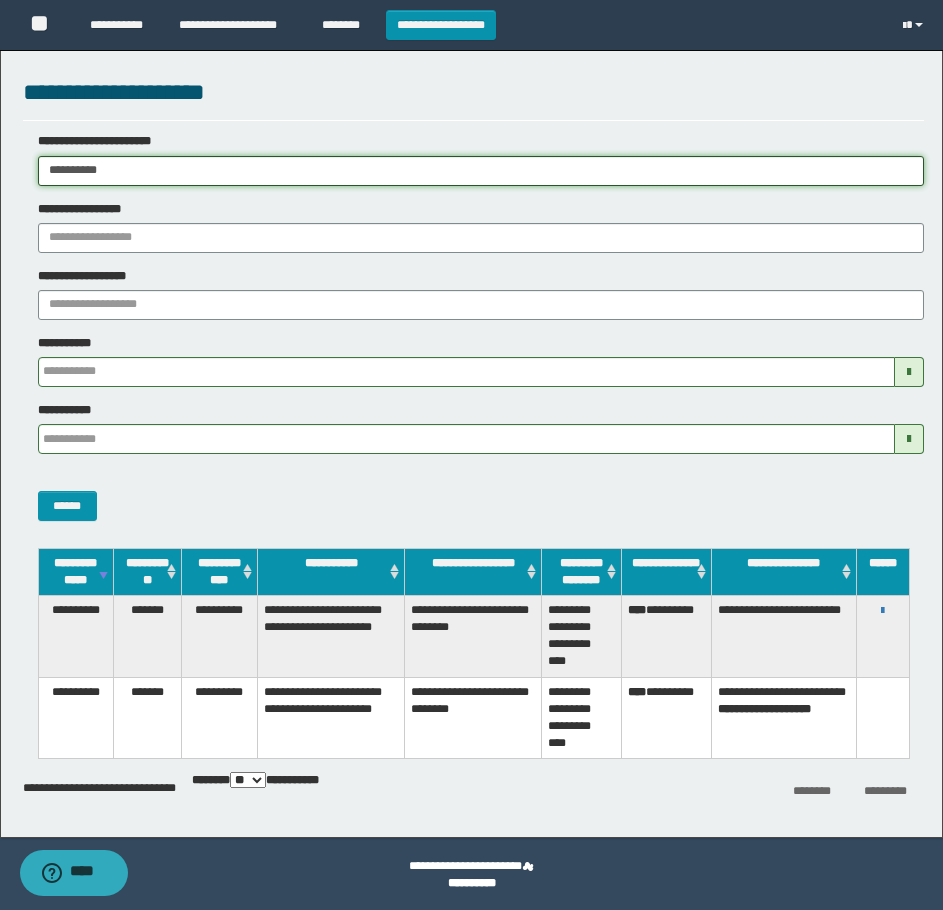 click on "**********" at bounding box center (471, 439) 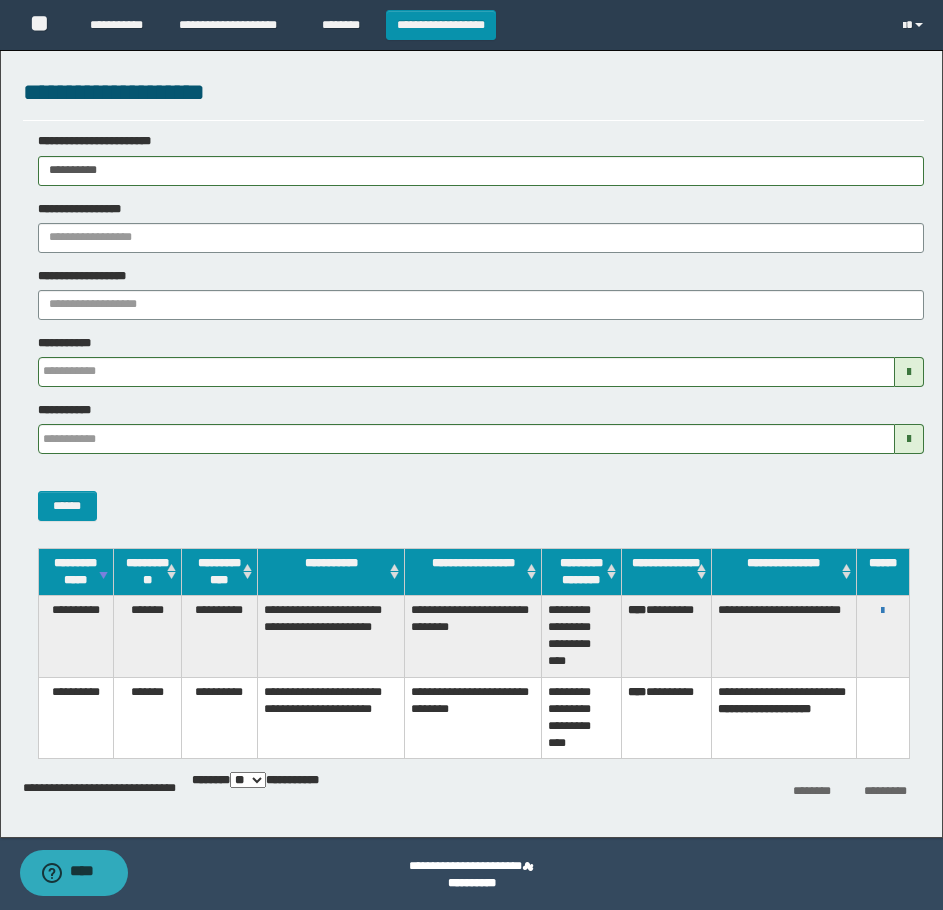 click on "******" at bounding box center (473, 495) 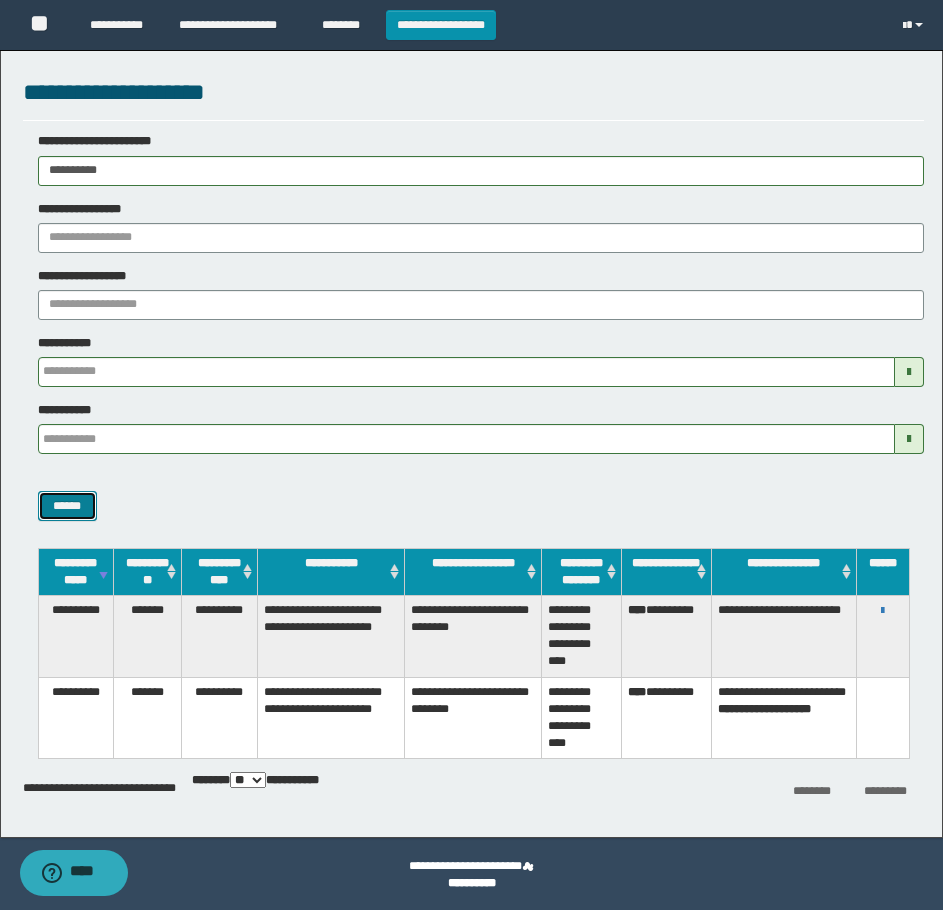 click on "******" at bounding box center [67, 506] 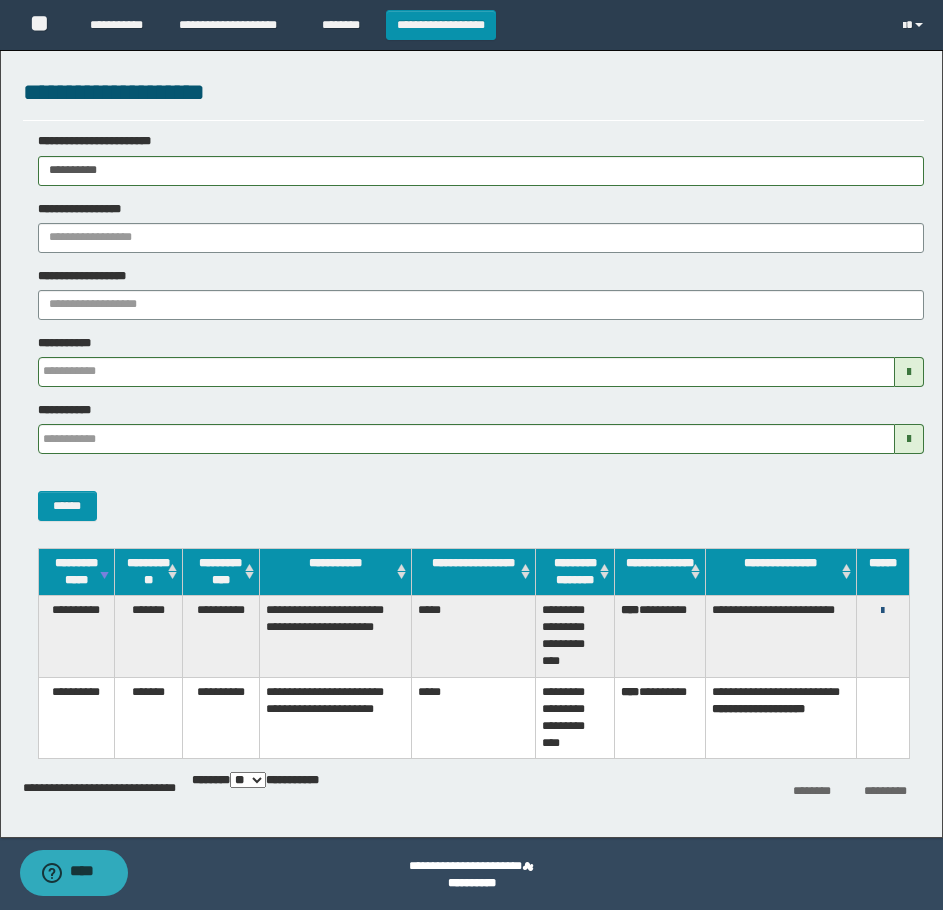 click at bounding box center (882, 611) 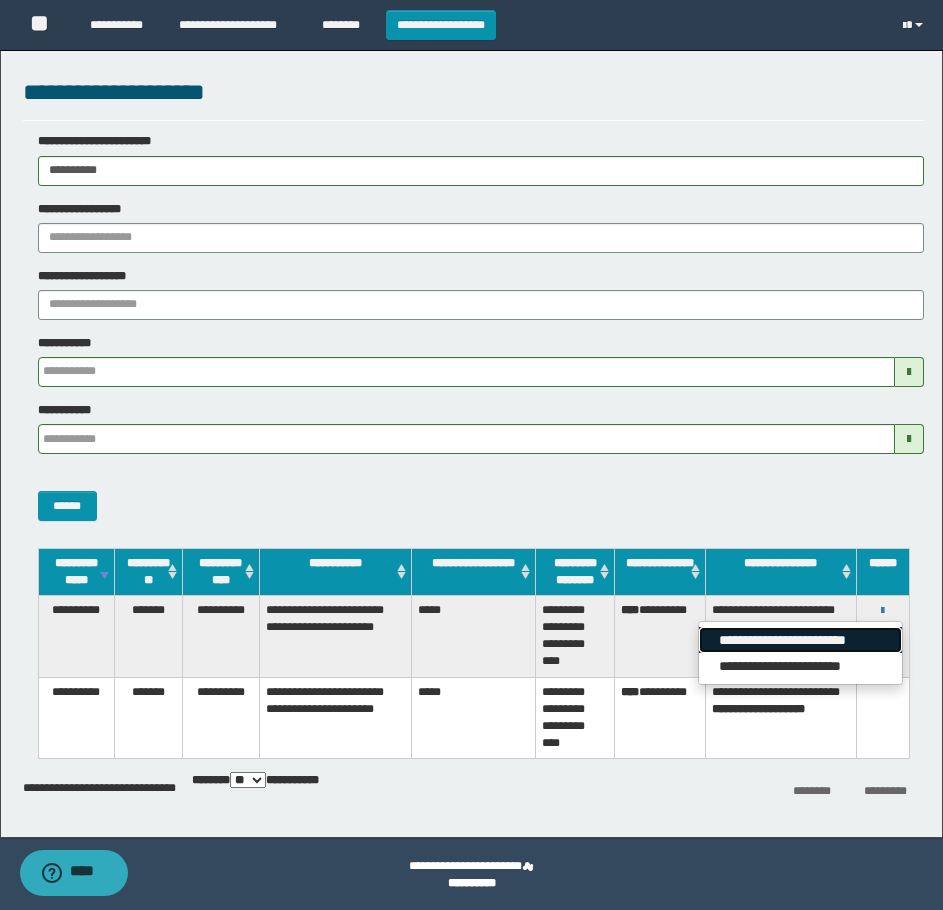 click on "**********" at bounding box center (800, 640) 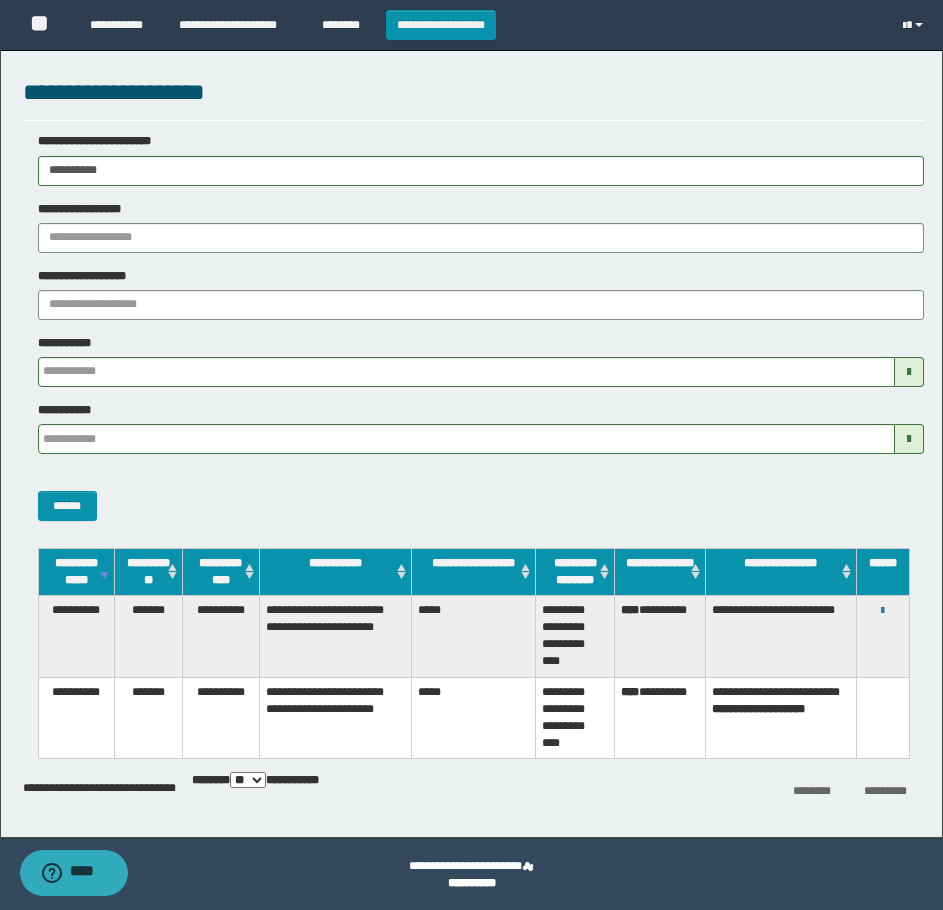 drag, startPoint x: 125, startPoint y: 172, endPoint x: 3, endPoint y: 180, distance: 122.26202 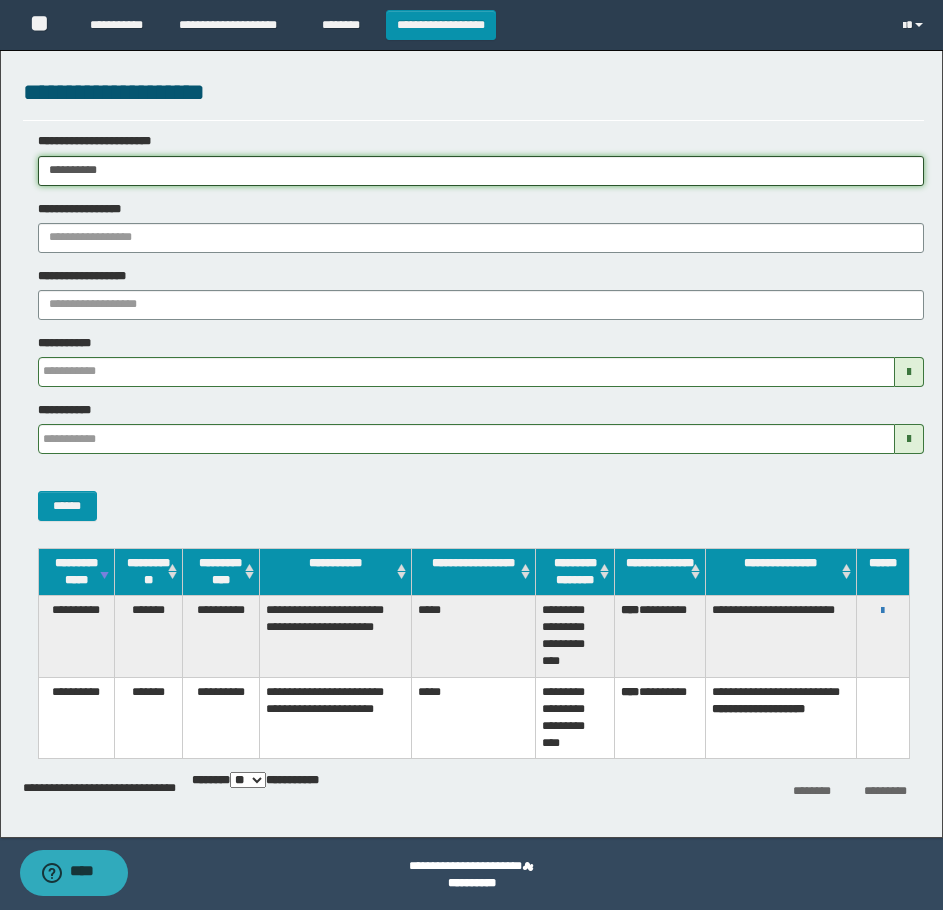 paste 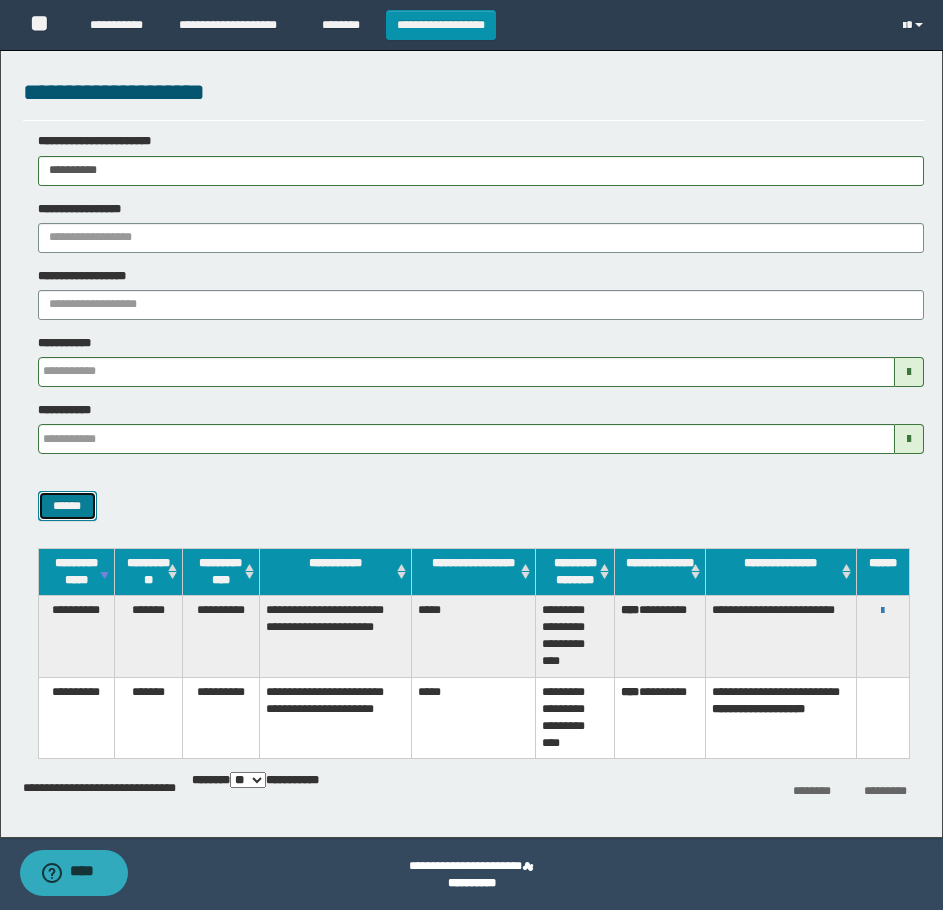 click on "******" at bounding box center (67, 506) 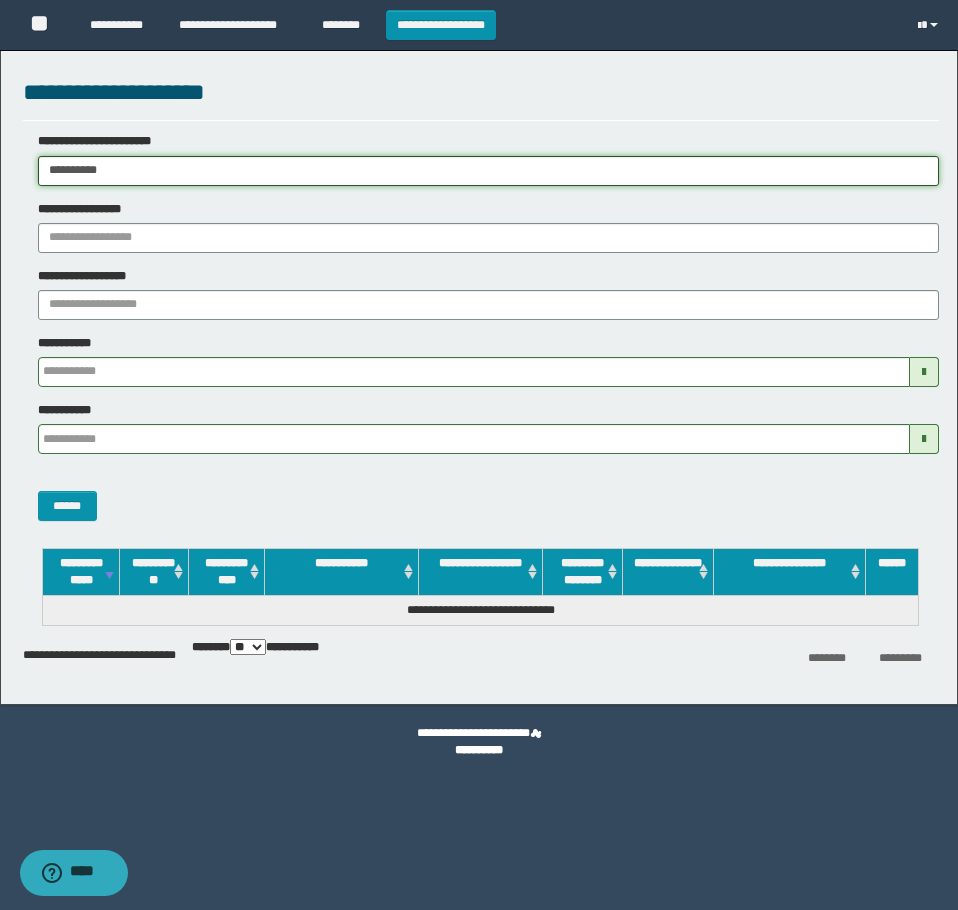 drag, startPoint x: 174, startPoint y: 161, endPoint x: 50, endPoint y: 212, distance: 134.07834 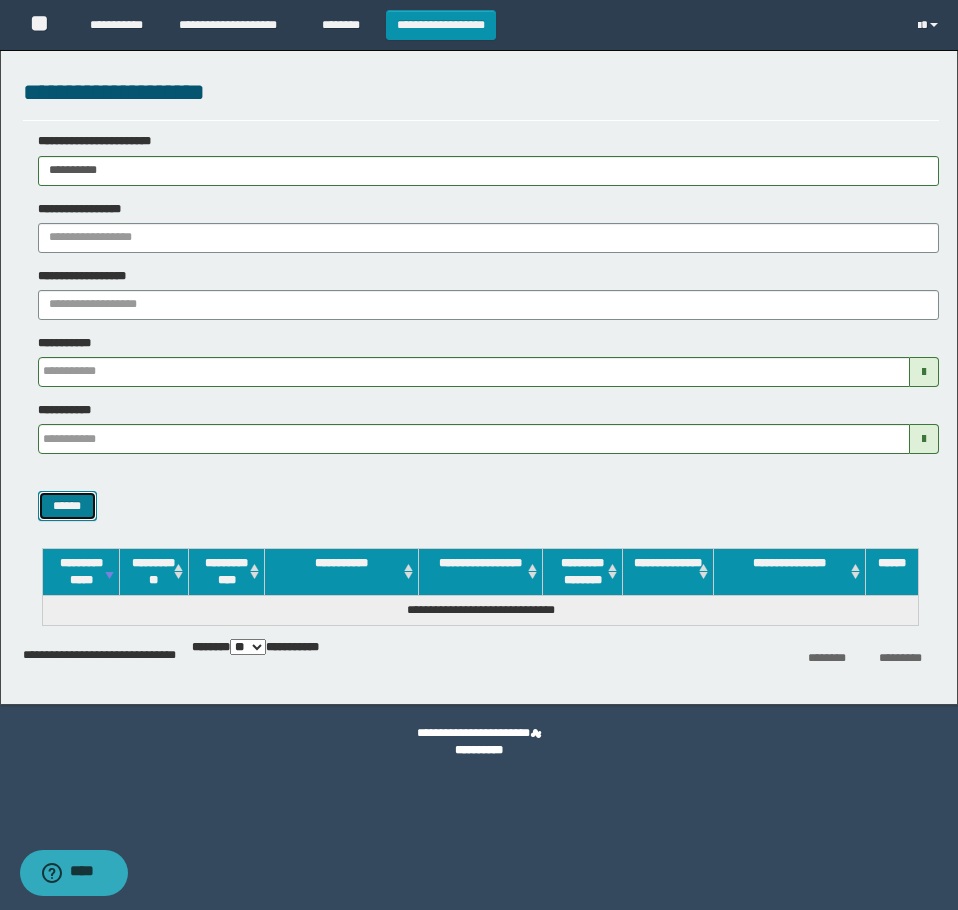 click on "******" at bounding box center (67, 506) 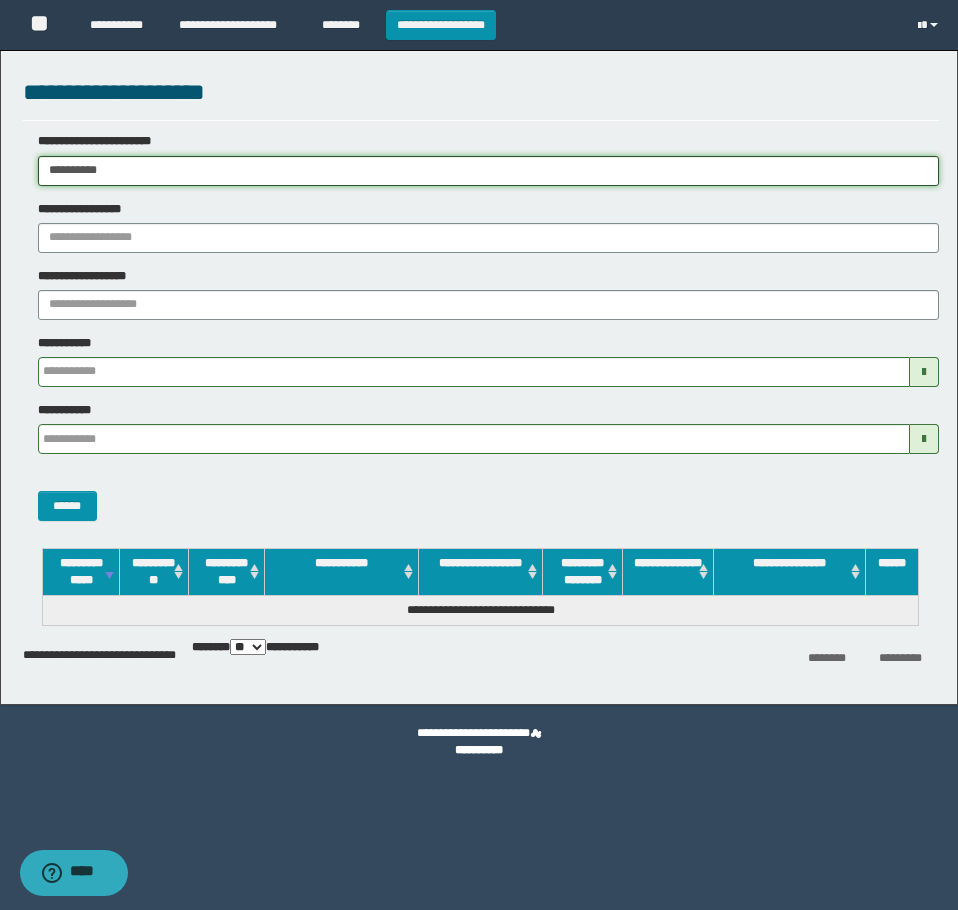drag, startPoint x: 202, startPoint y: 173, endPoint x: 3, endPoint y: 254, distance: 214.85344 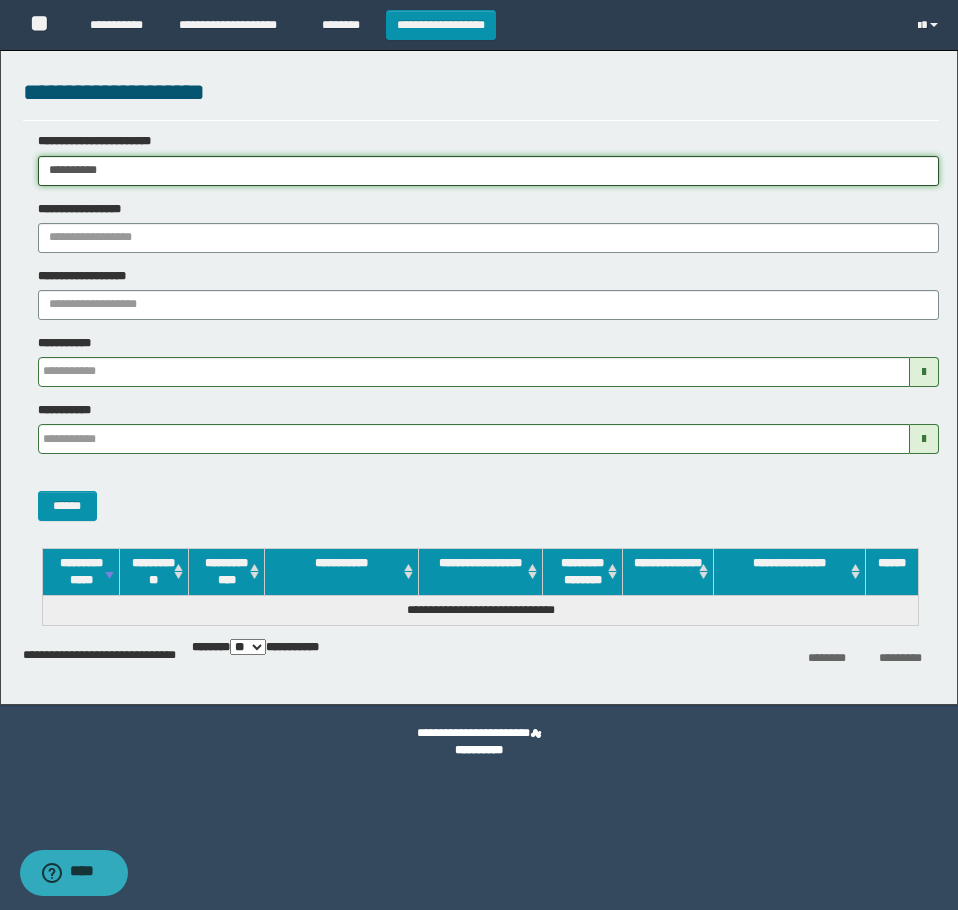 click on "**********" at bounding box center [479, 372] 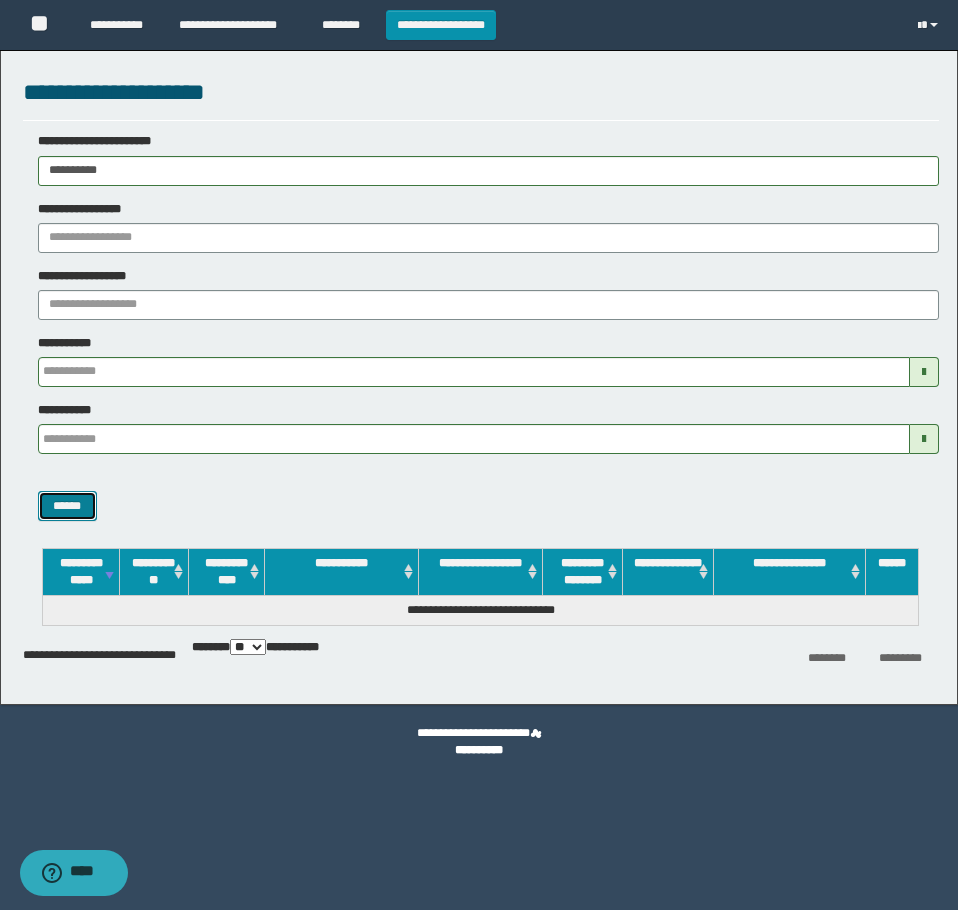 click on "******" at bounding box center [67, 506] 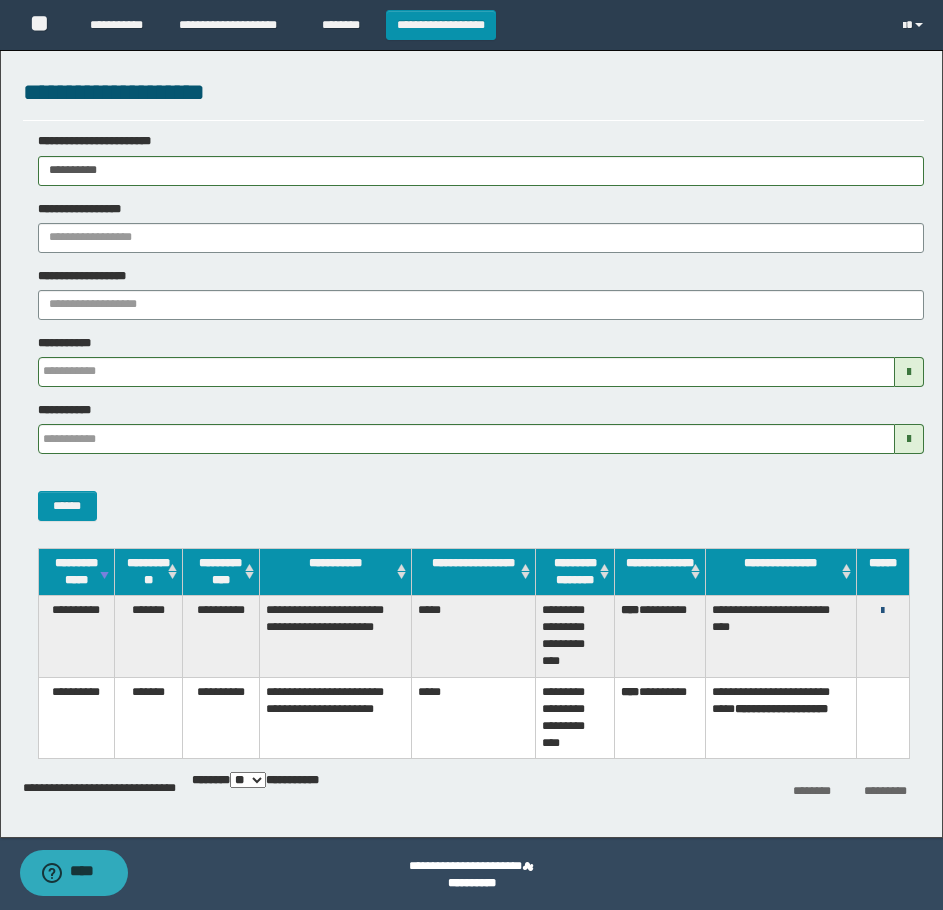 click at bounding box center (882, 611) 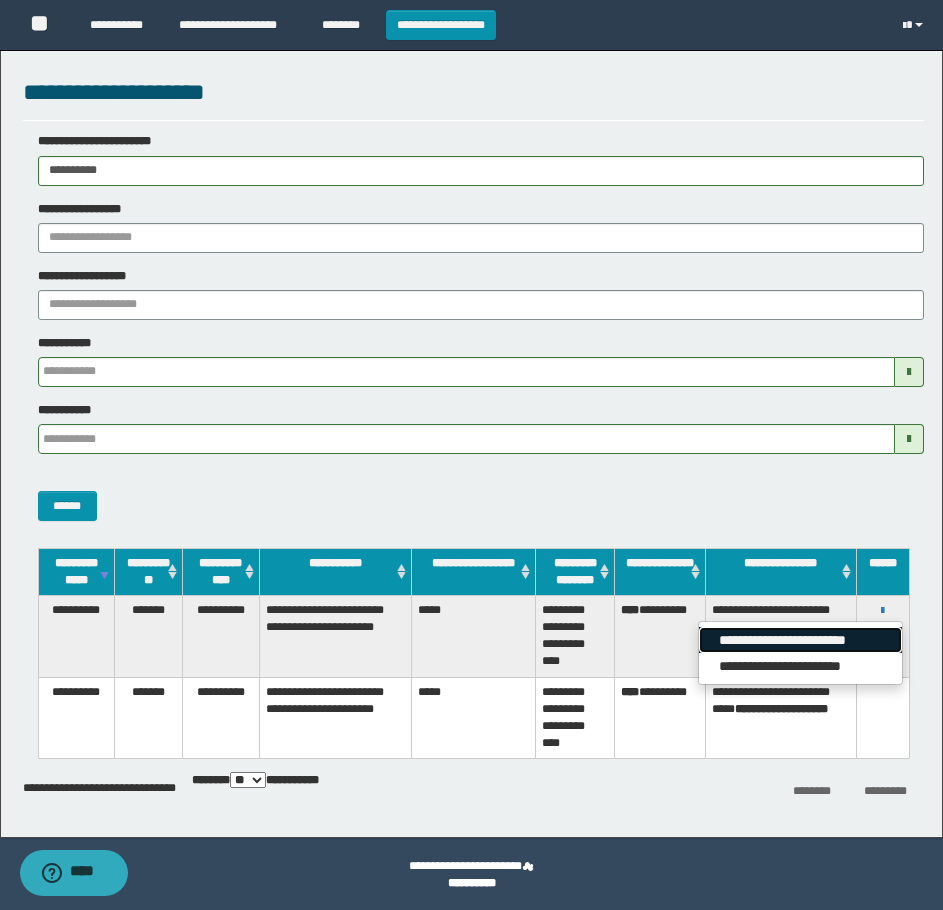 click on "**********" at bounding box center [800, 640] 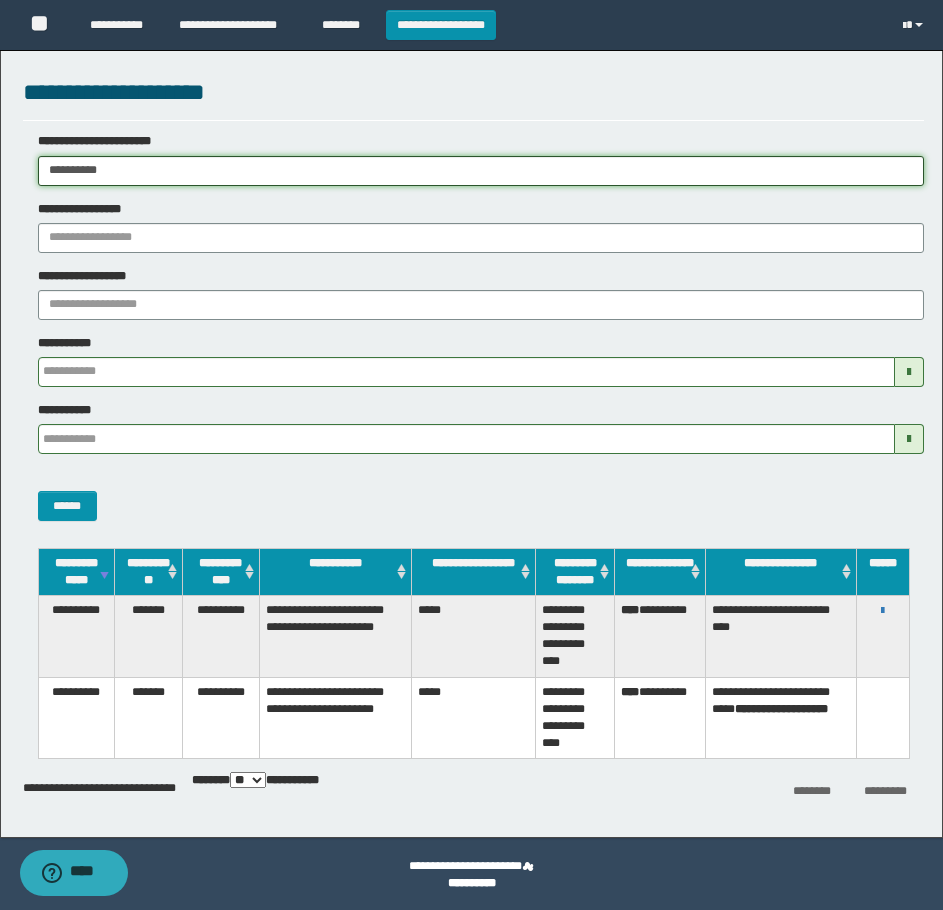 drag, startPoint x: 197, startPoint y: 161, endPoint x: 3, endPoint y: 156, distance: 194.06442 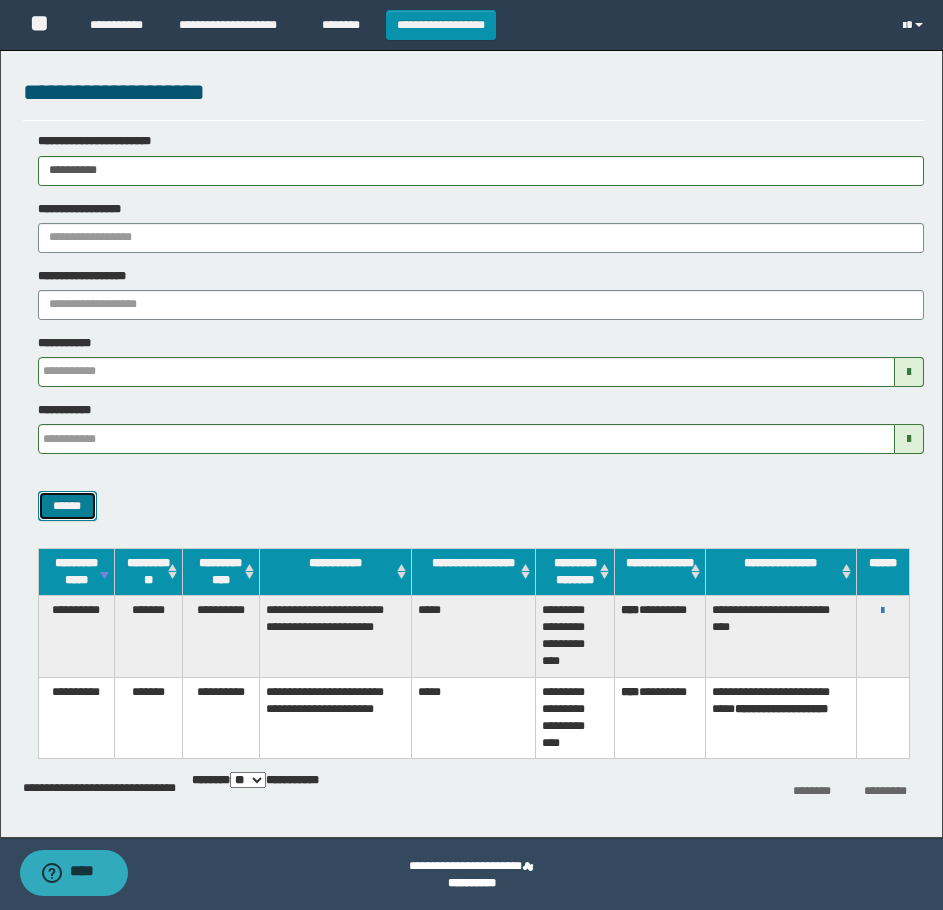 click on "******" at bounding box center (67, 506) 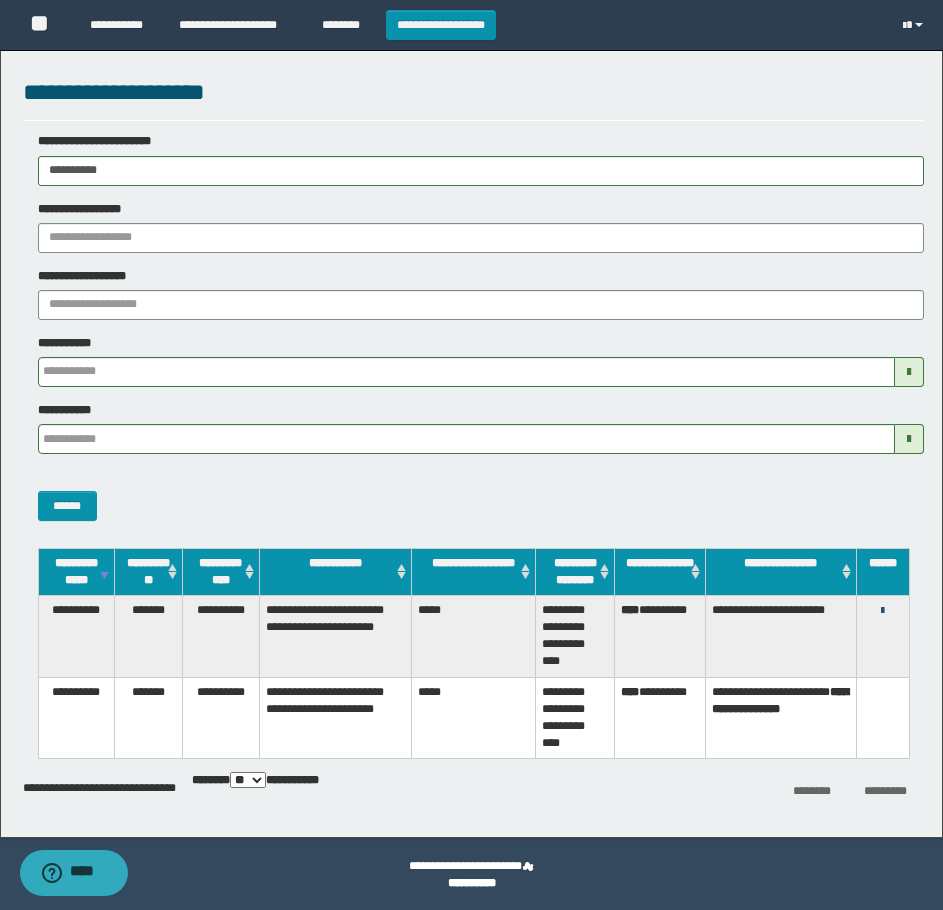 click at bounding box center (882, 611) 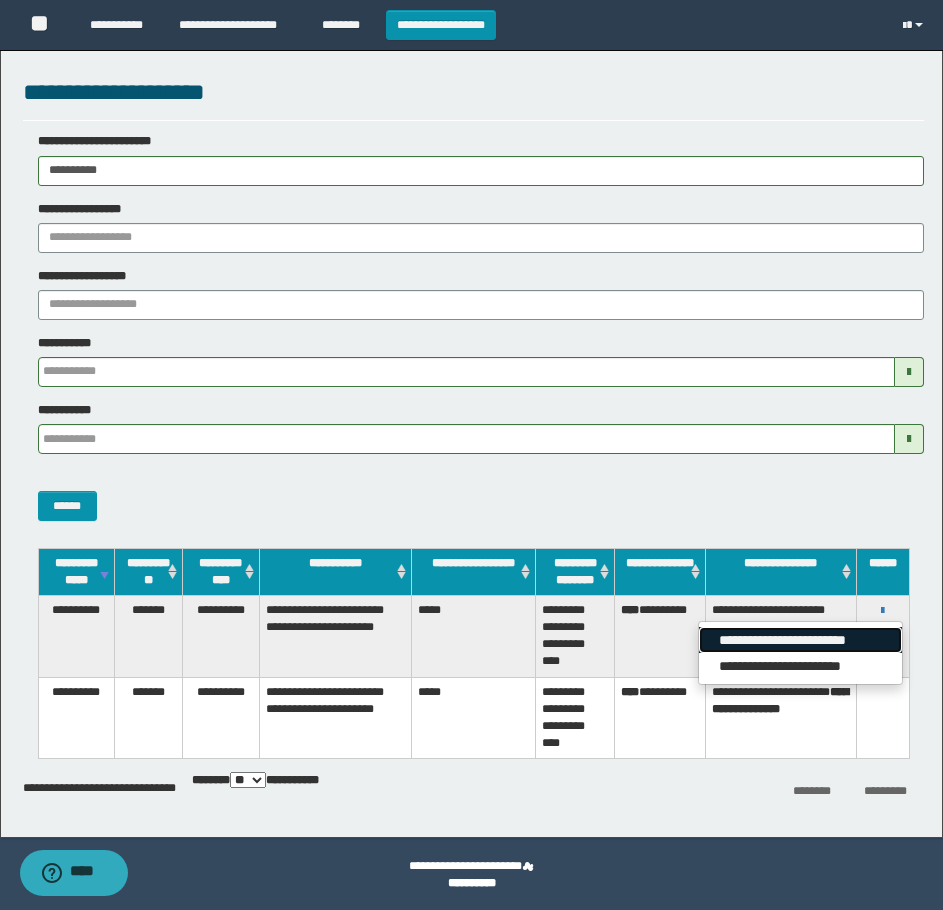 click on "**********" at bounding box center [800, 640] 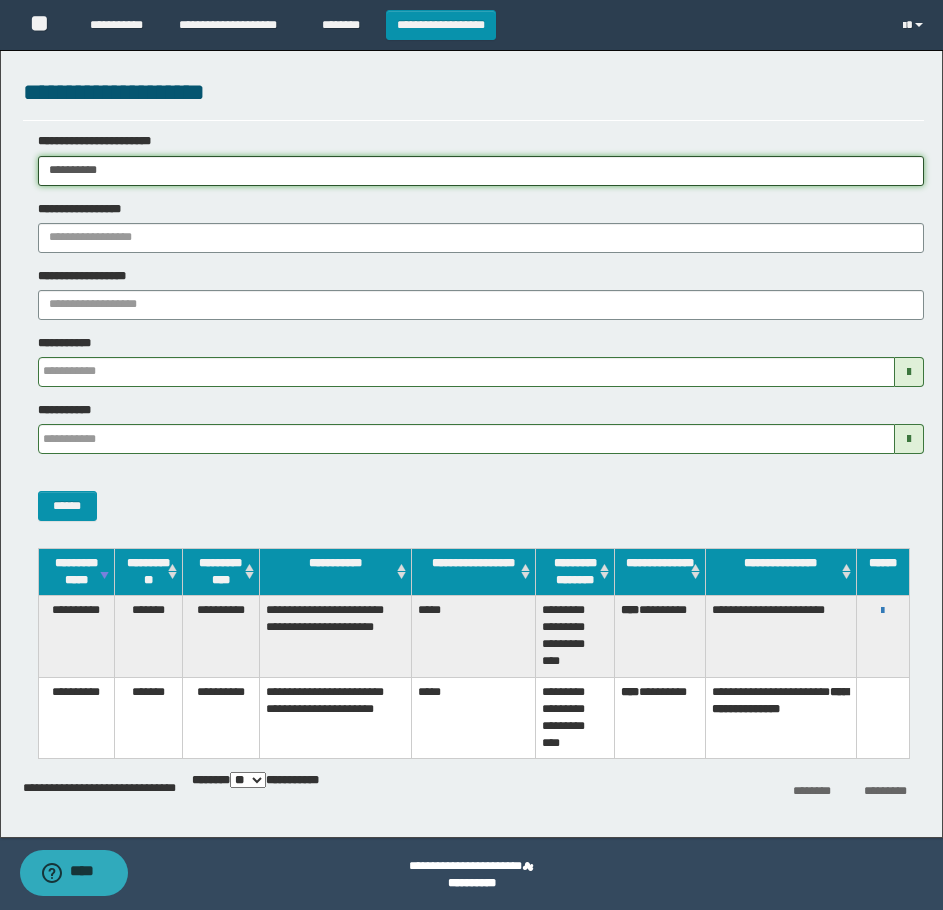 drag, startPoint x: 196, startPoint y: 179, endPoint x: 3, endPoint y: 179, distance: 193 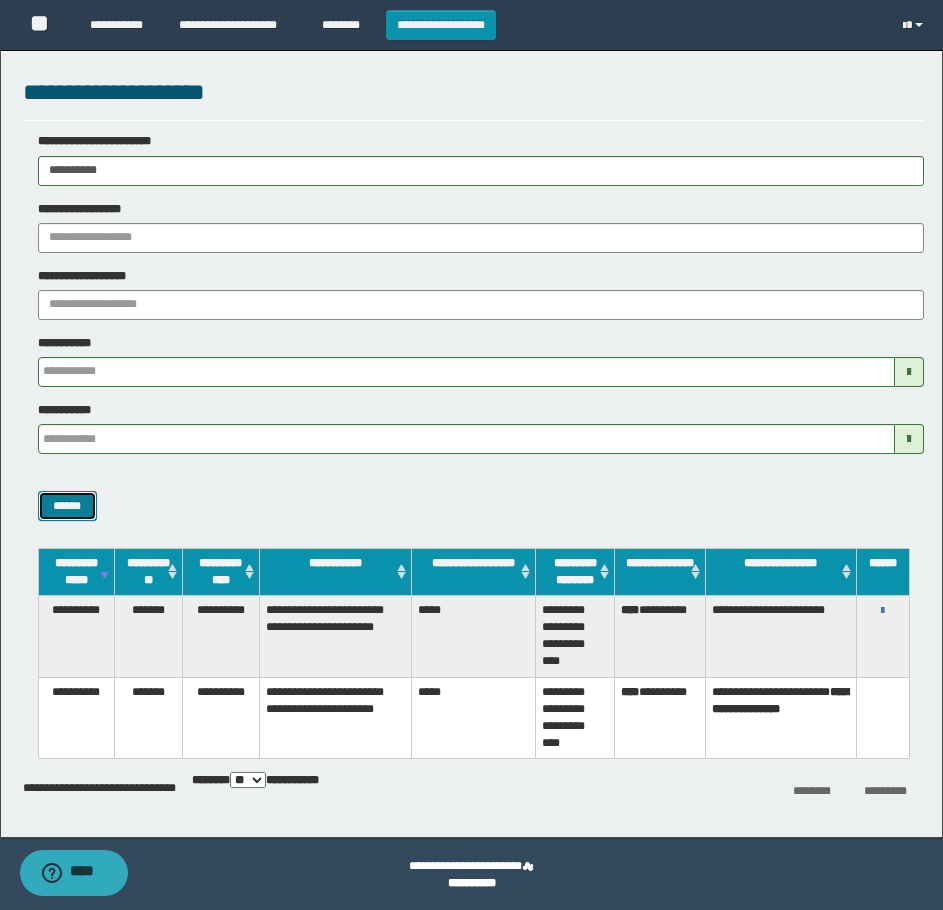 click on "******" at bounding box center (67, 506) 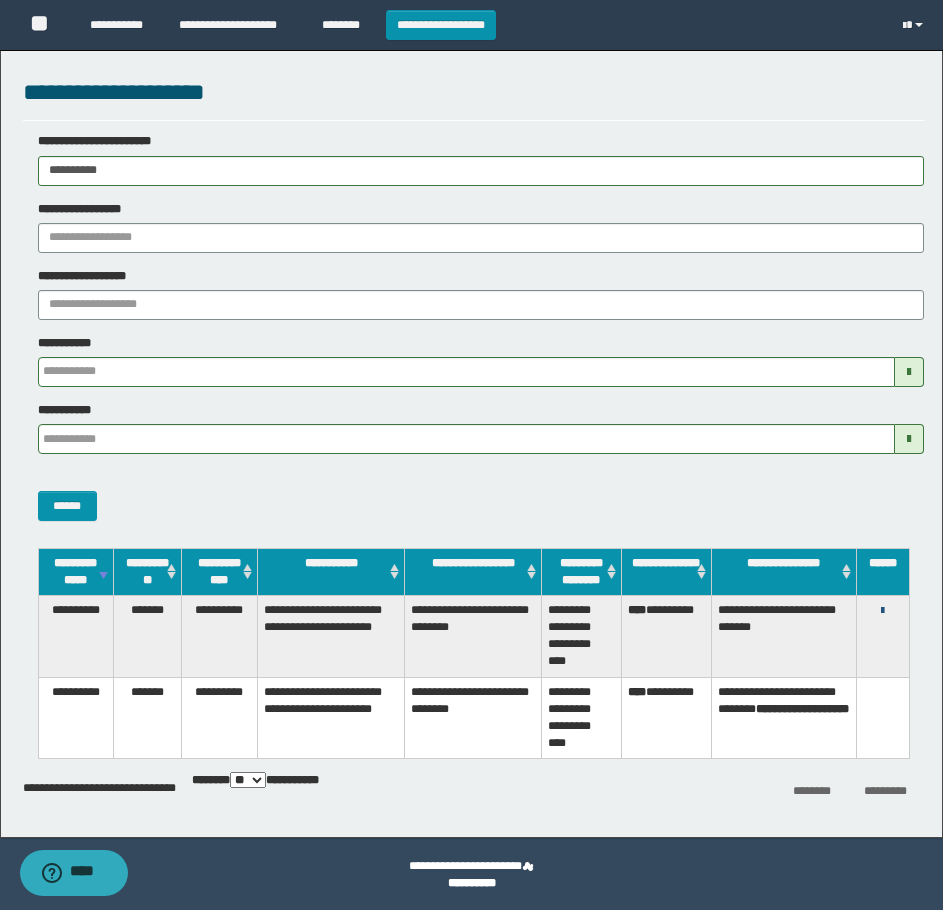 click at bounding box center [882, 611] 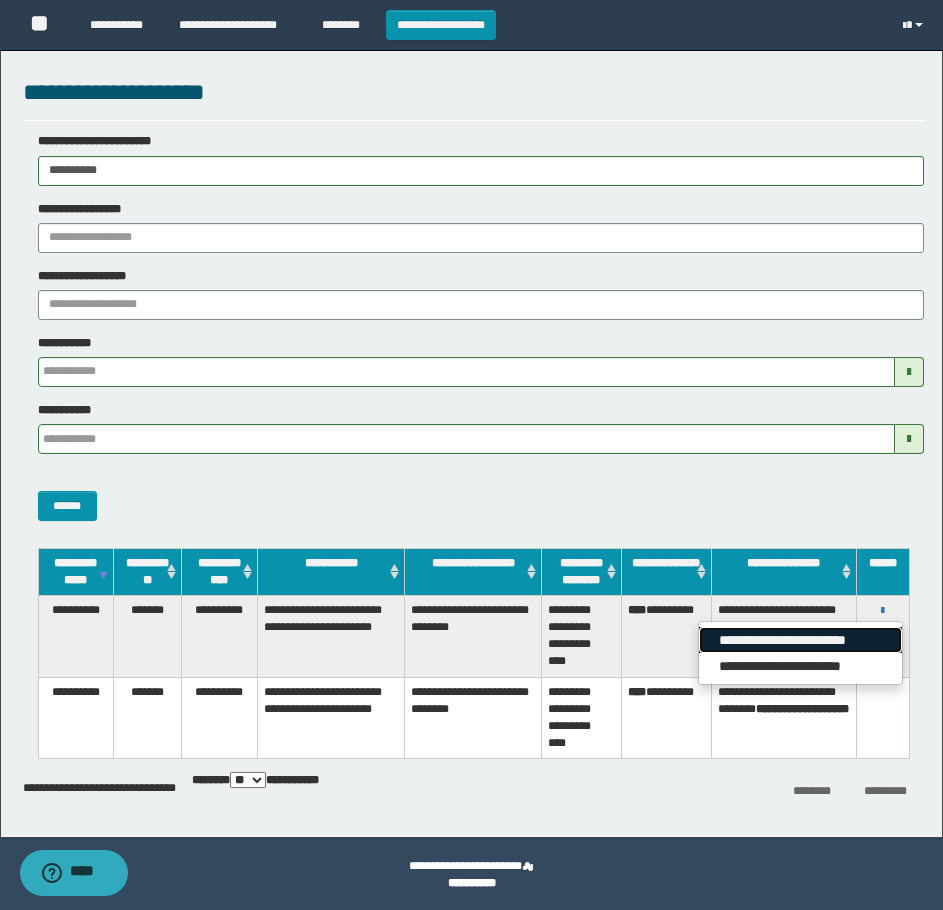 click on "**********" at bounding box center [800, 640] 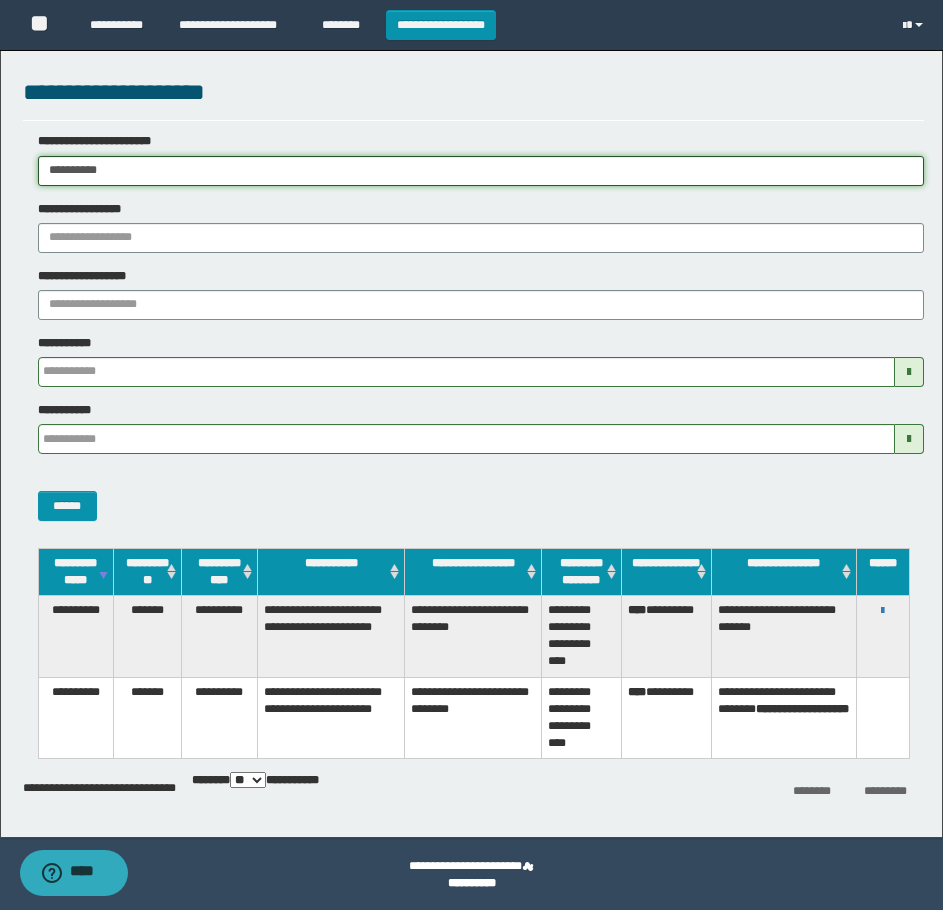 drag, startPoint x: 220, startPoint y: 171, endPoint x: 3, endPoint y: 160, distance: 217.27863 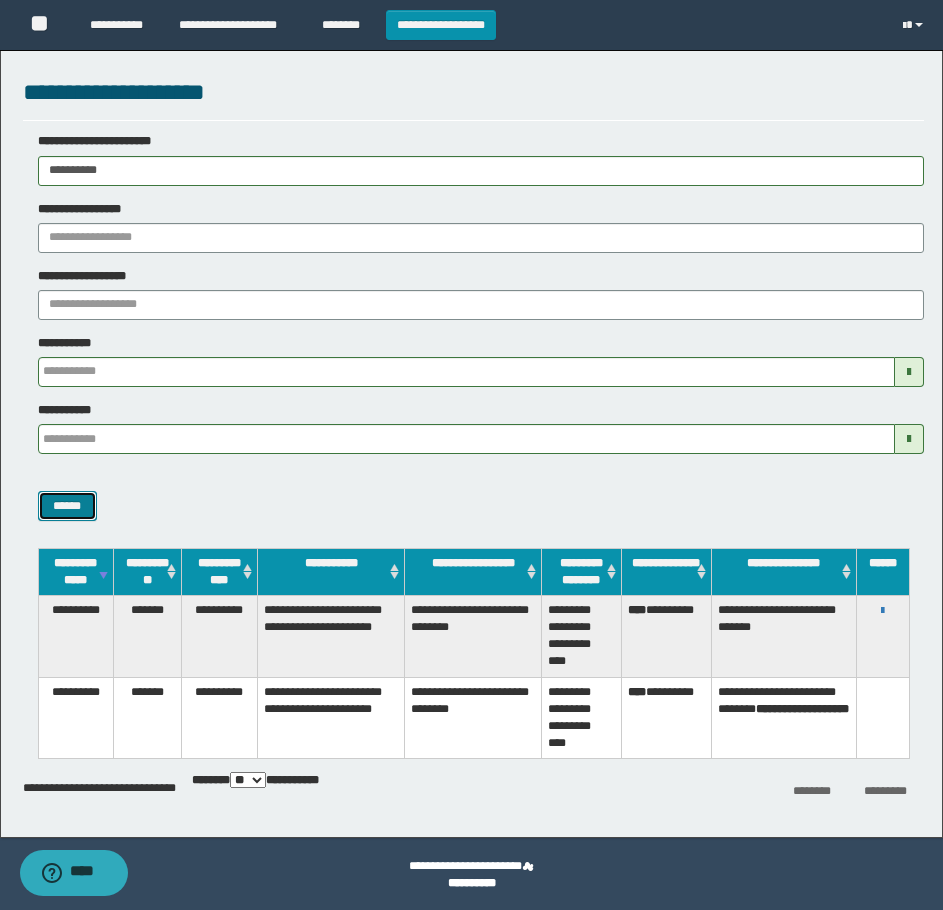 click on "******" at bounding box center [67, 506] 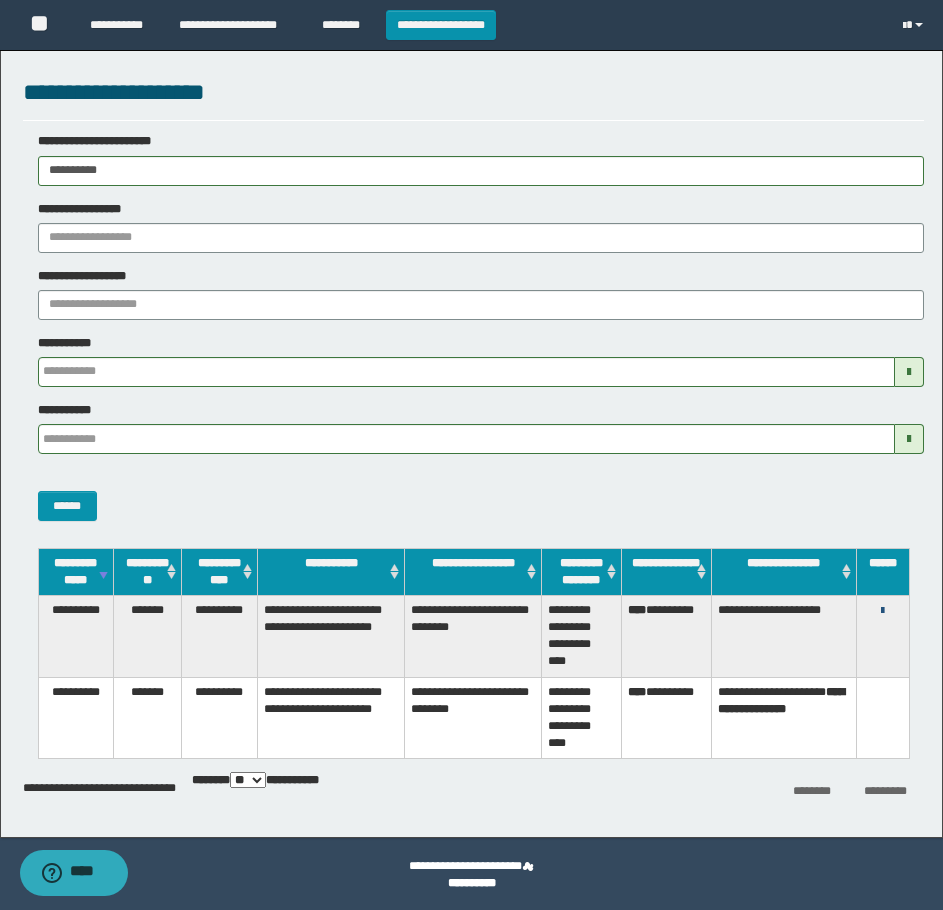 click at bounding box center (882, 611) 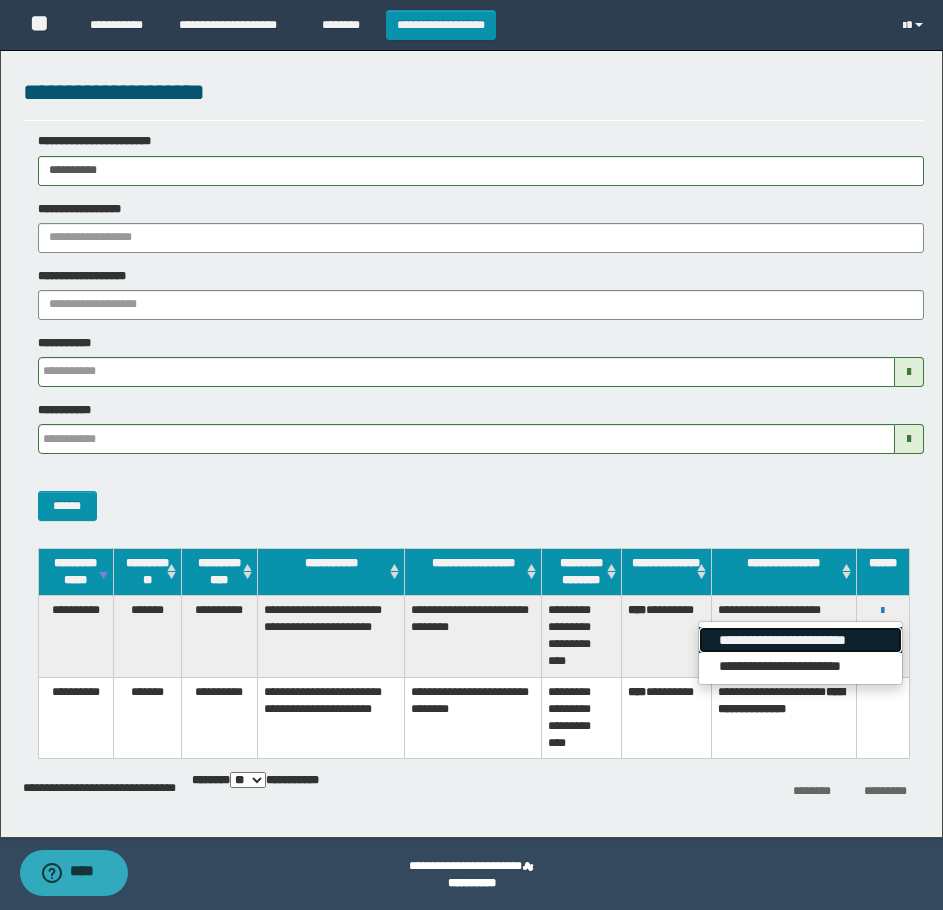 click on "**********" at bounding box center (800, 640) 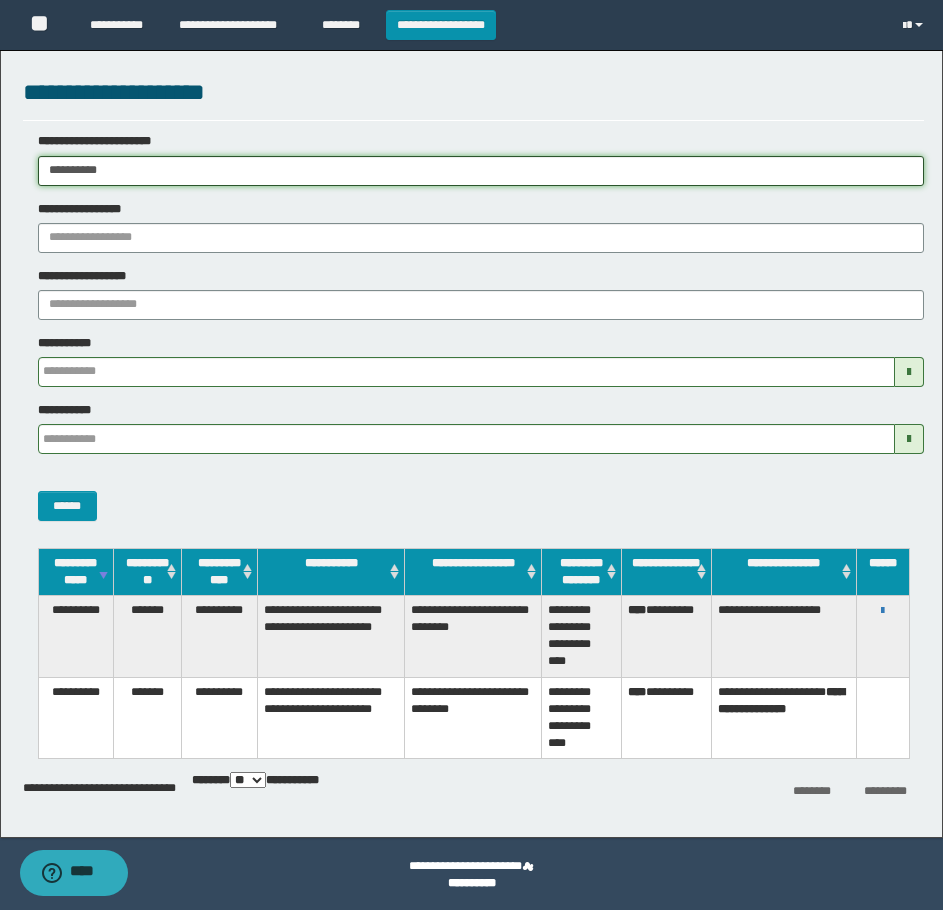drag, startPoint x: 147, startPoint y: 174, endPoint x: 3, endPoint y: 183, distance: 144.28098 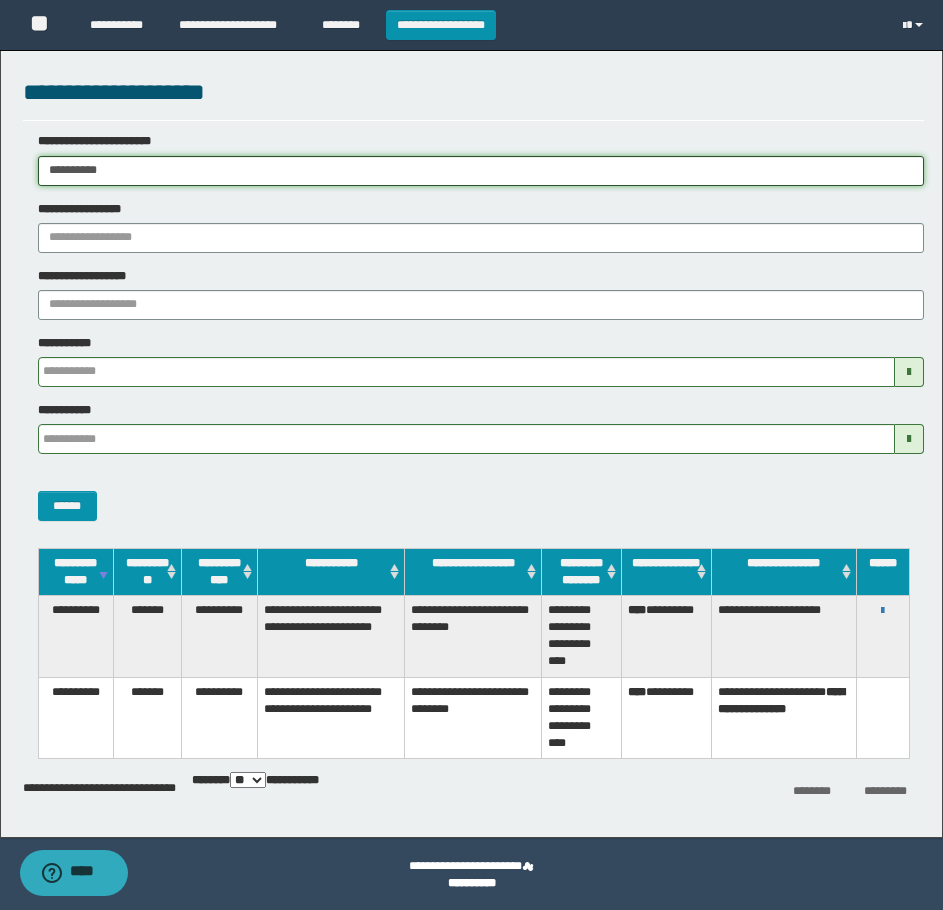 click on "**********" at bounding box center (471, 439) 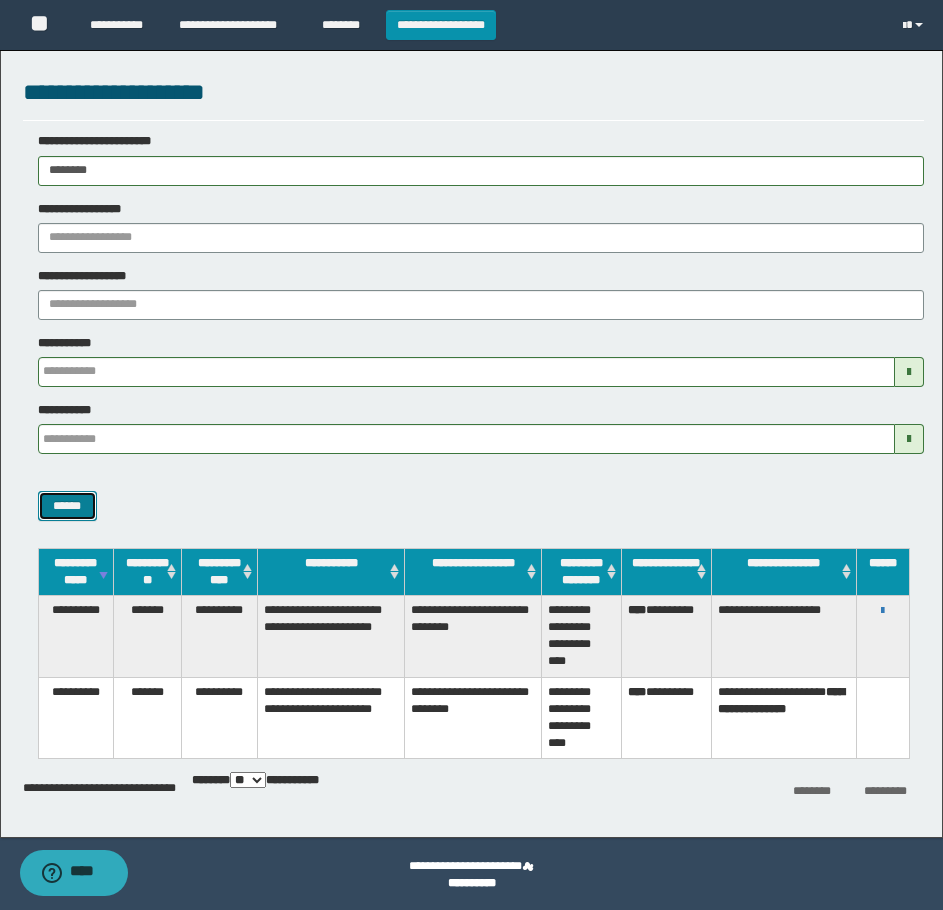 click on "******" at bounding box center [67, 506] 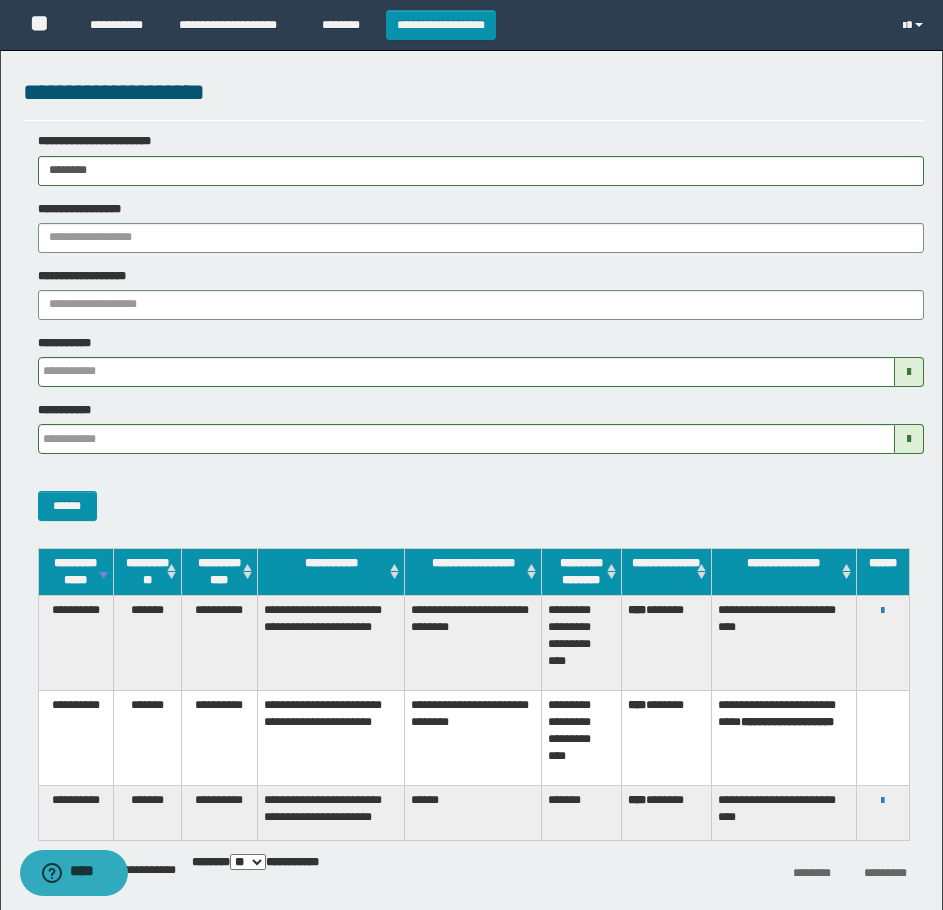 click on "**********" at bounding box center [883, 610] 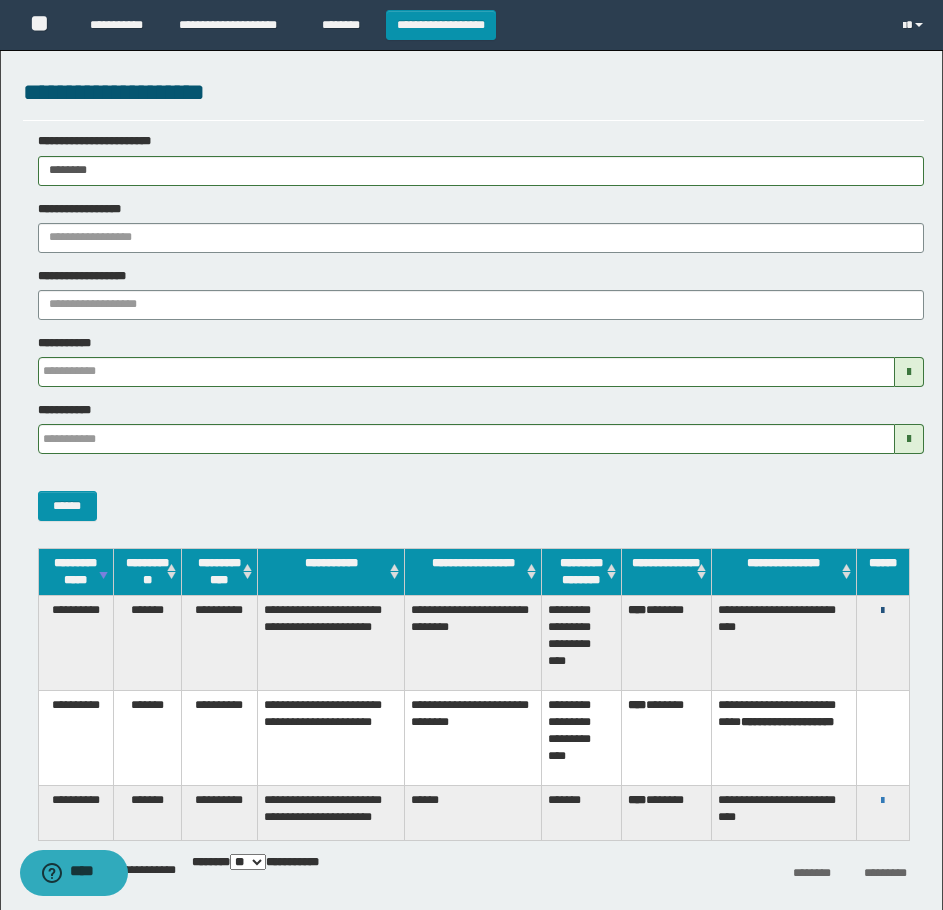 click at bounding box center (882, 611) 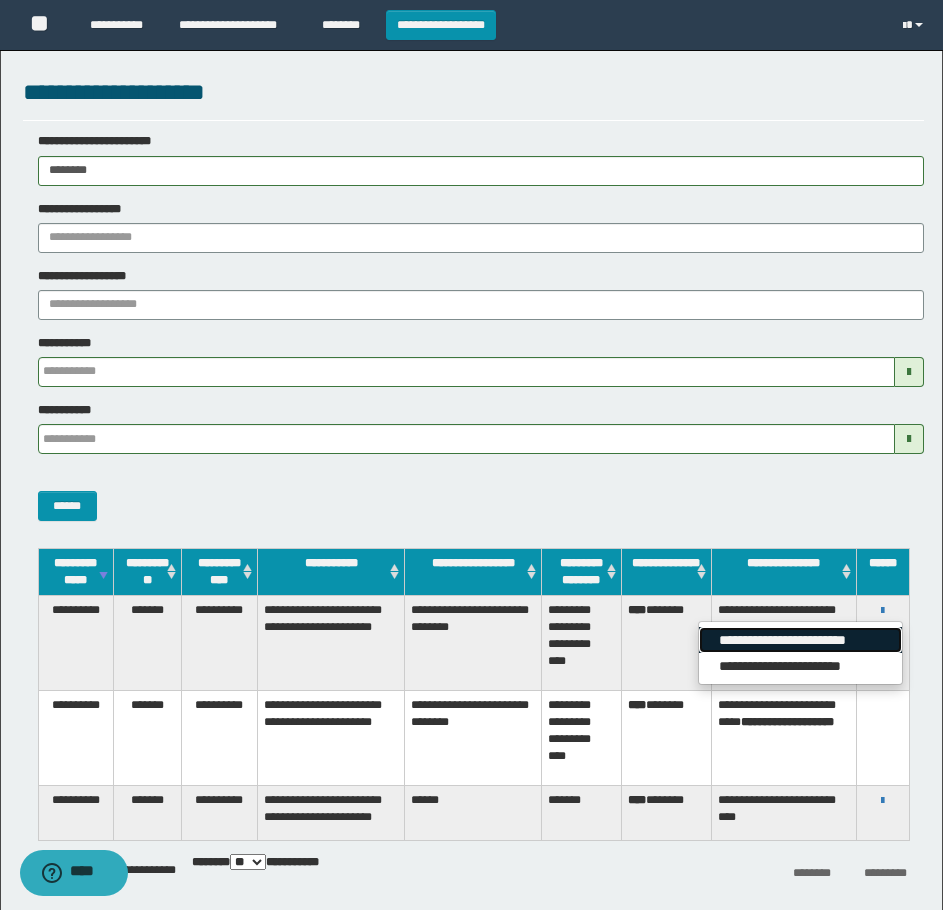 click on "**********" at bounding box center [800, 640] 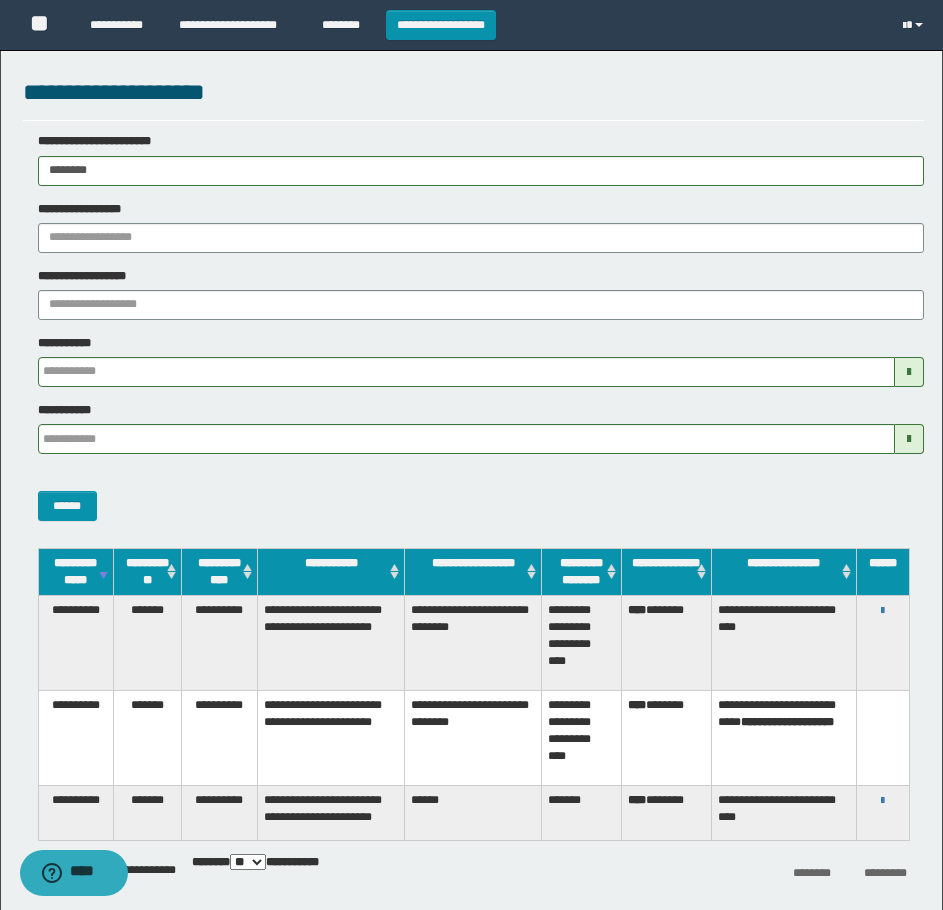 drag, startPoint x: 129, startPoint y: 176, endPoint x: 3, endPoint y: 154, distance: 127.90621 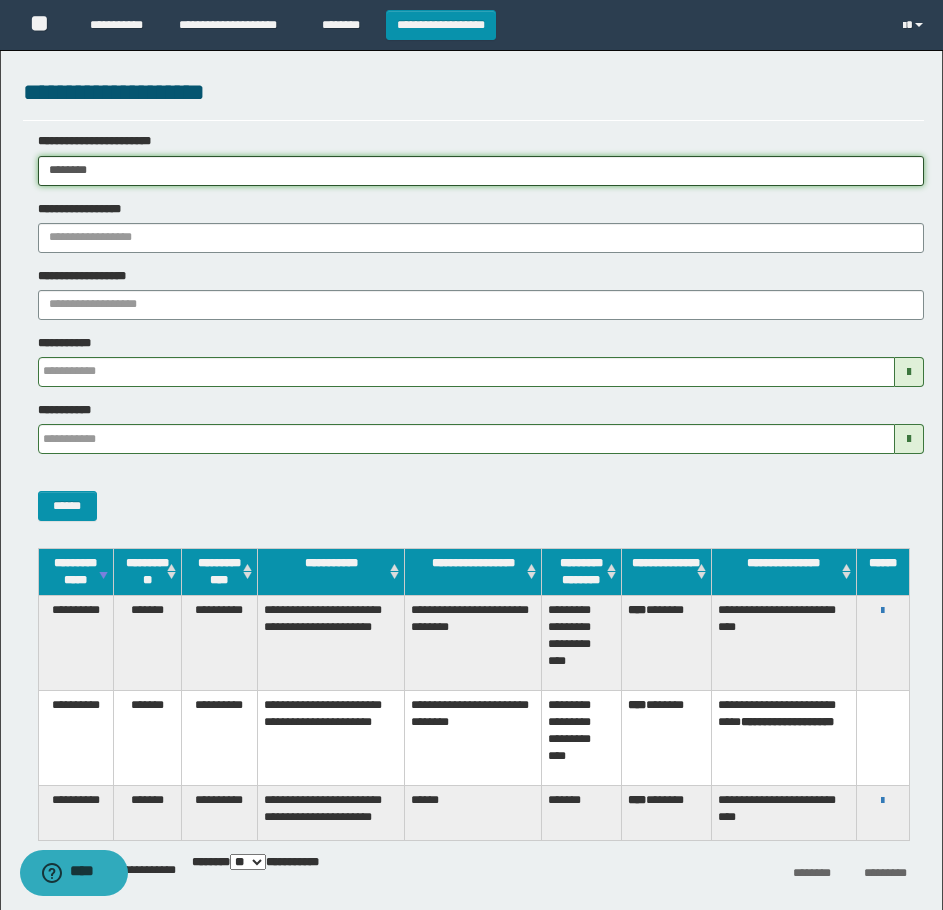 paste on "**" 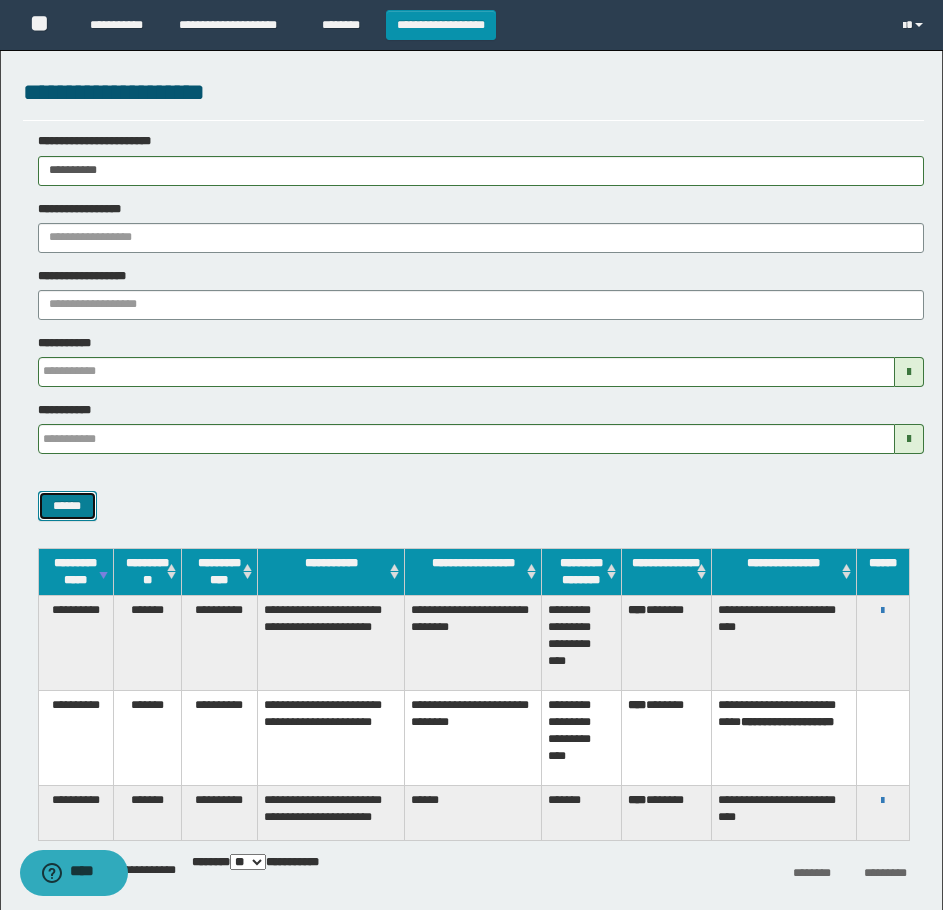 click on "******" at bounding box center [67, 506] 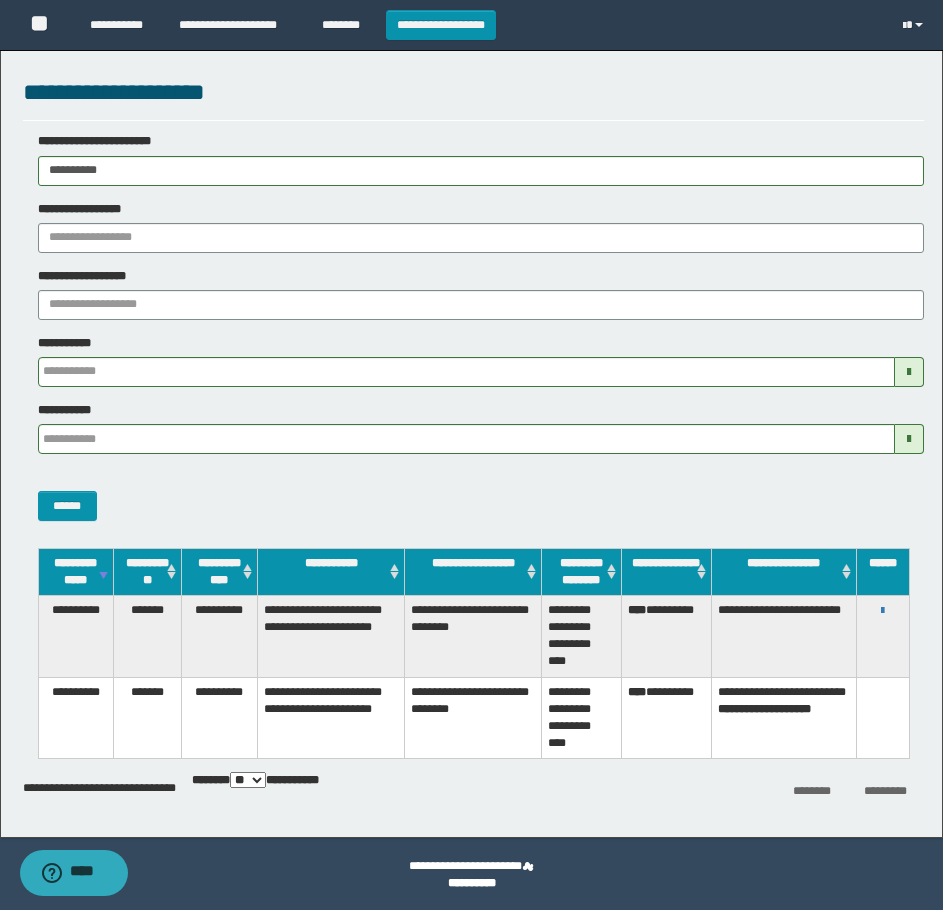 click on "**********" at bounding box center [883, 610] 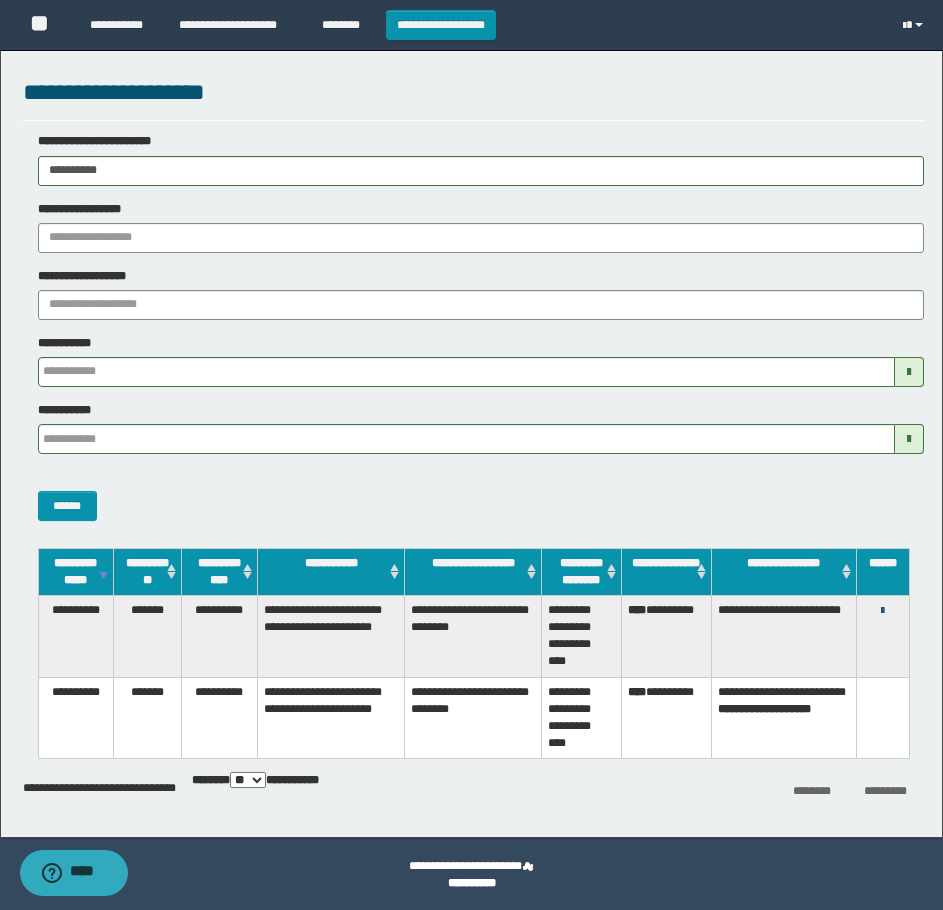 click at bounding box center [882, 611] 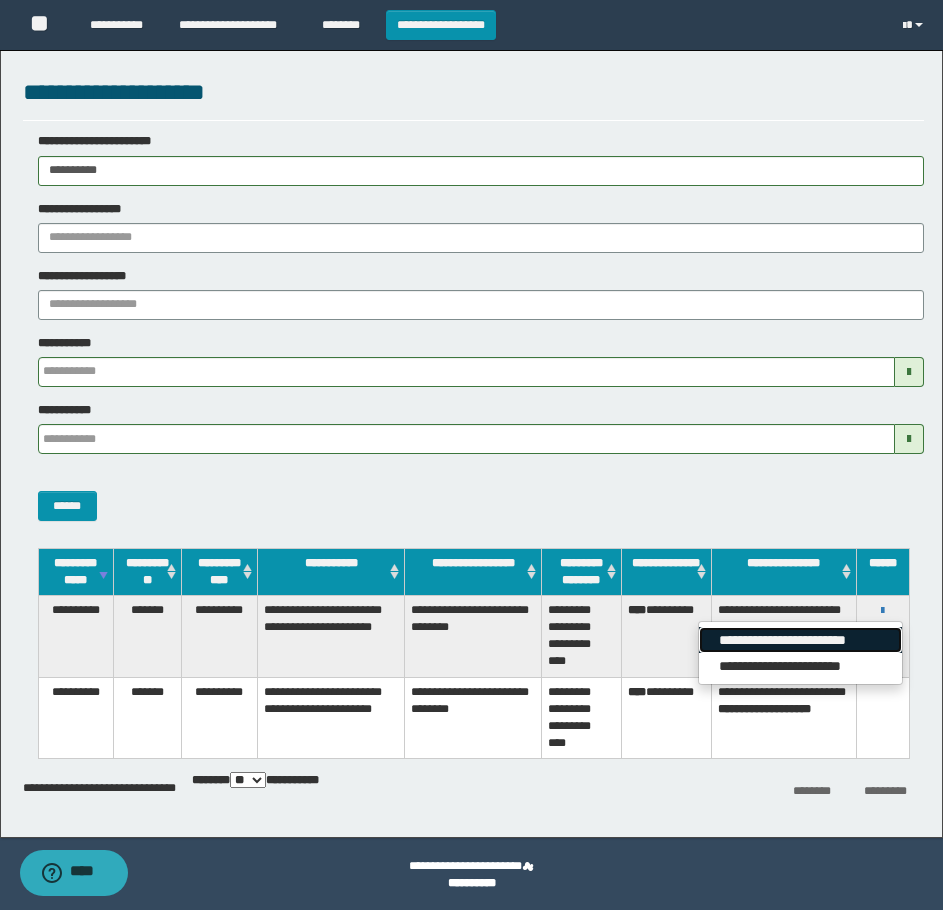 click on "**********" at bounding box center (800, 640) 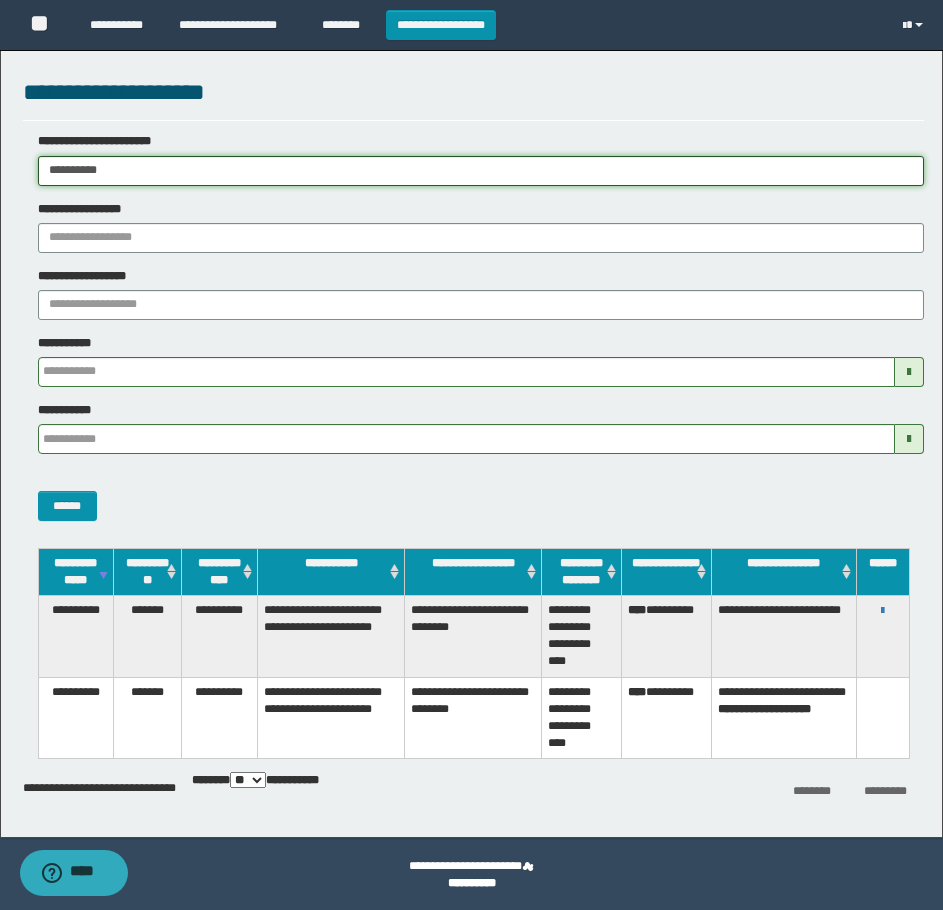 drag, startPoint x: 140, startPoint y: 177, endPoint x: 3, endPoint y: 168, distance: 137.2953 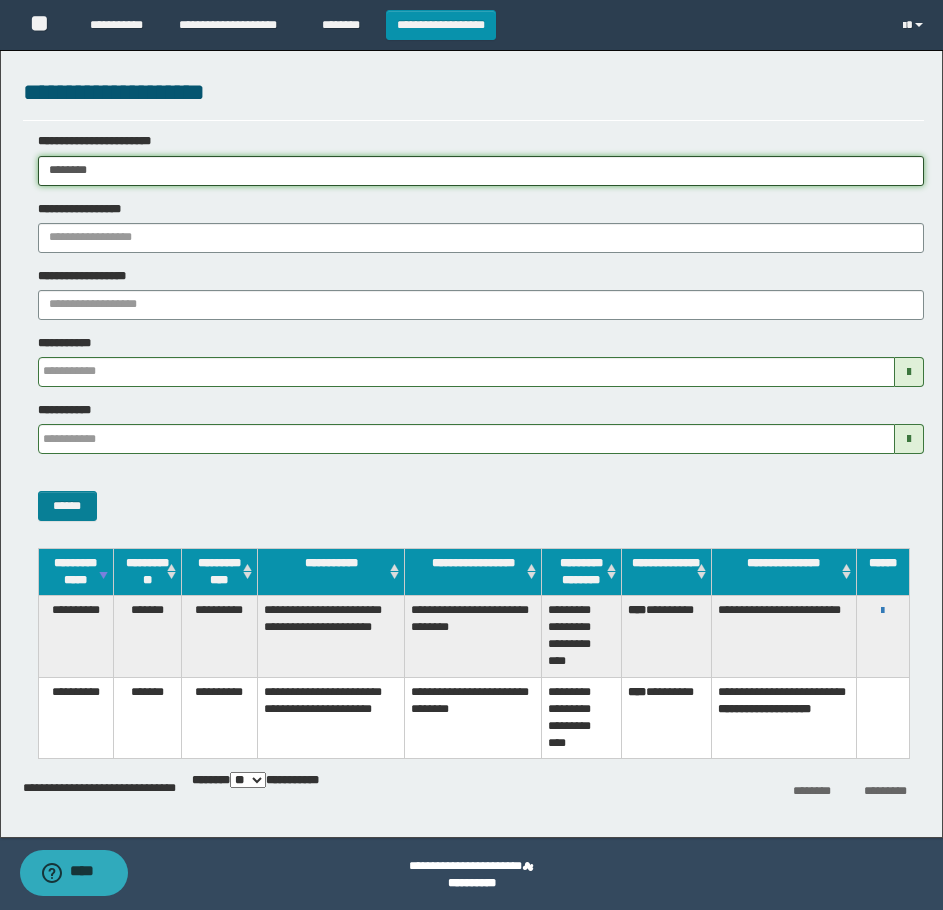 type on "********" 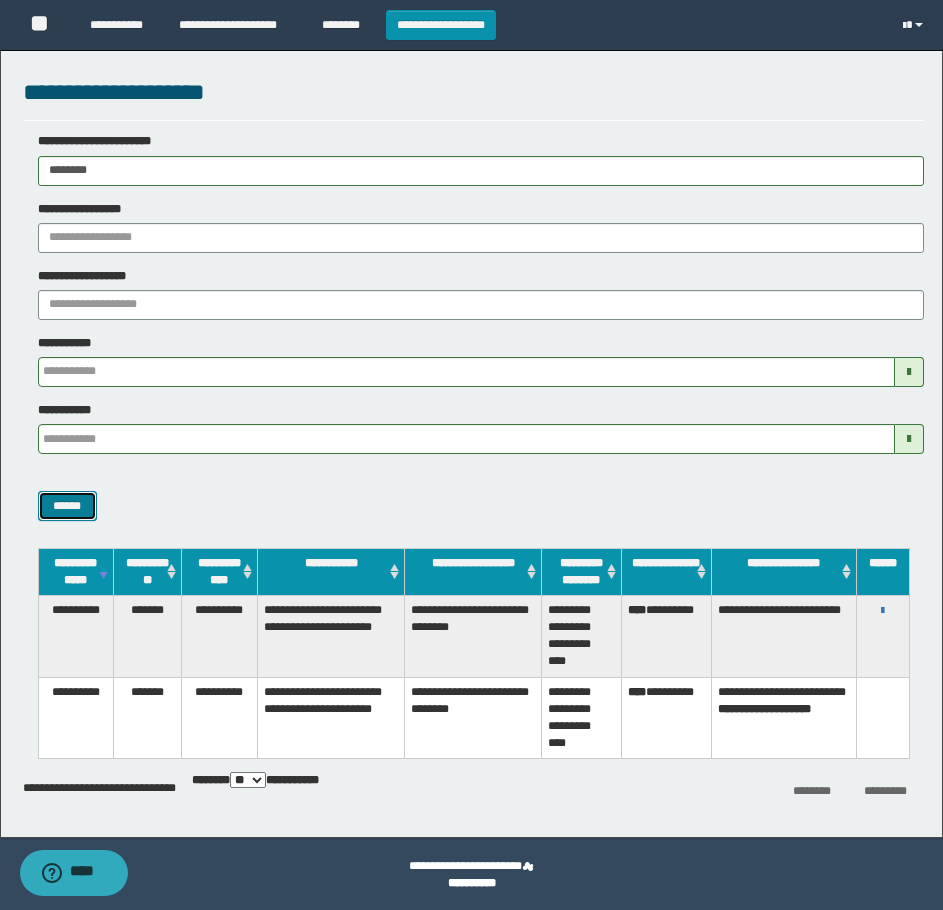 click on "******" at bounding box center (67, 506) 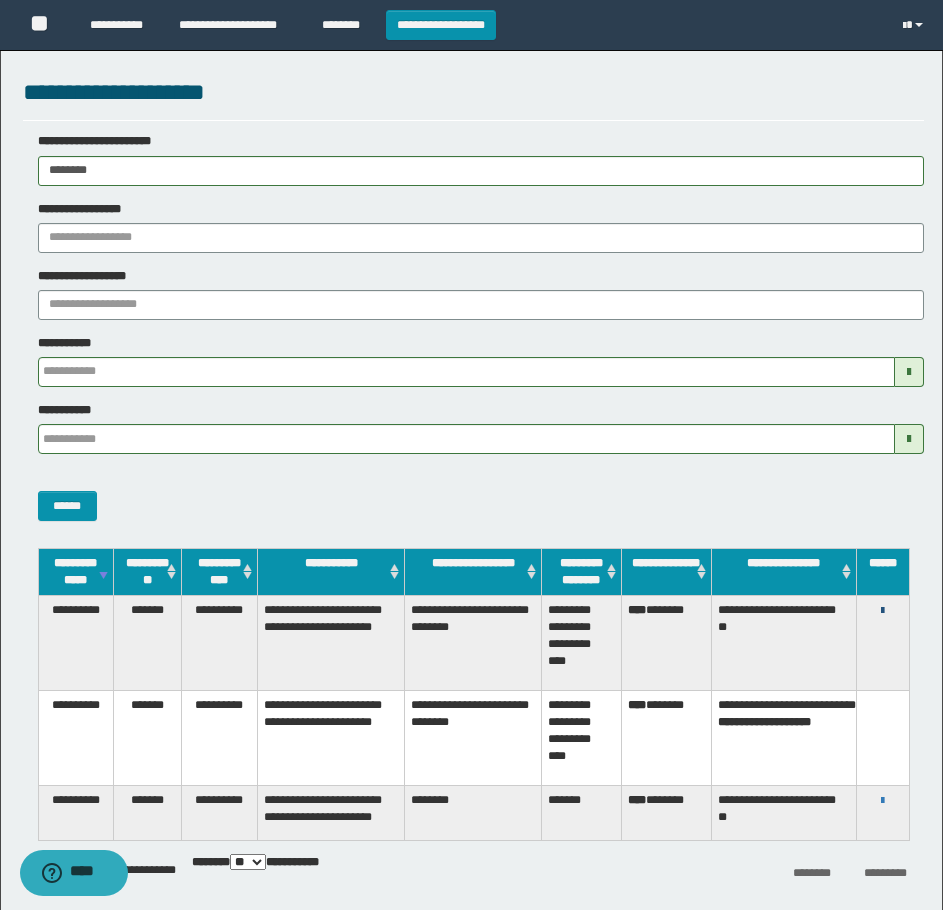 click at bounding box center (882, 611) 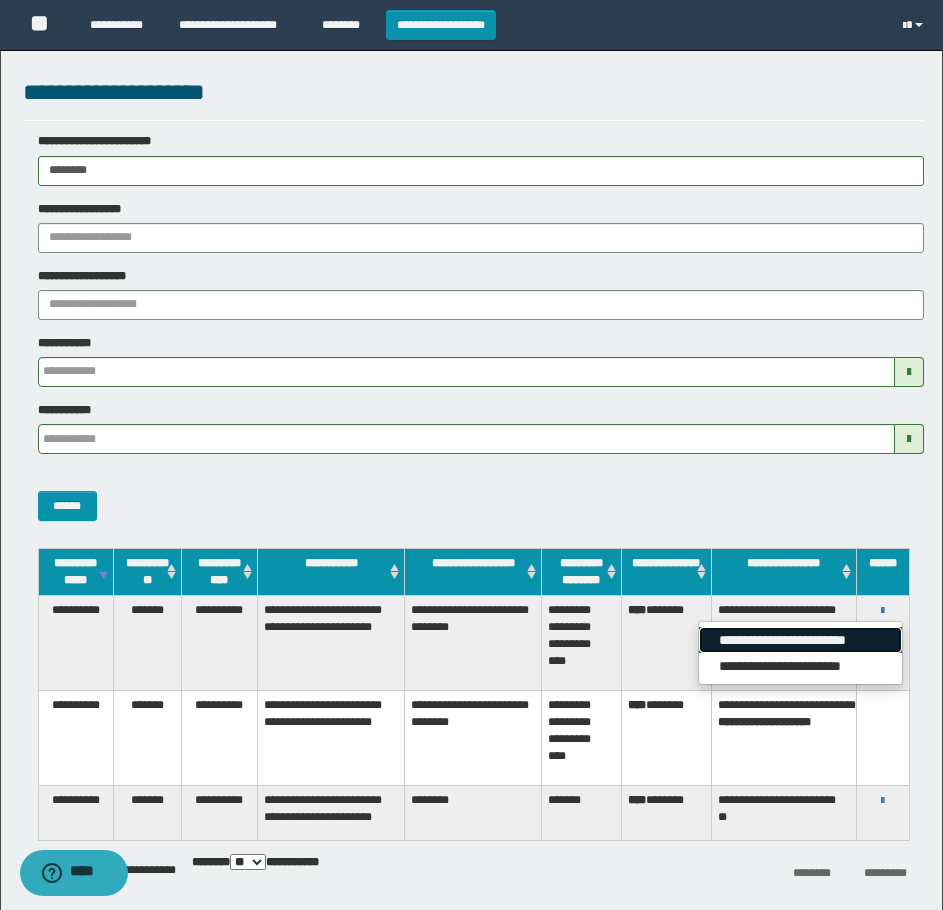 click on "**********" at bounding box center (800, 640) 